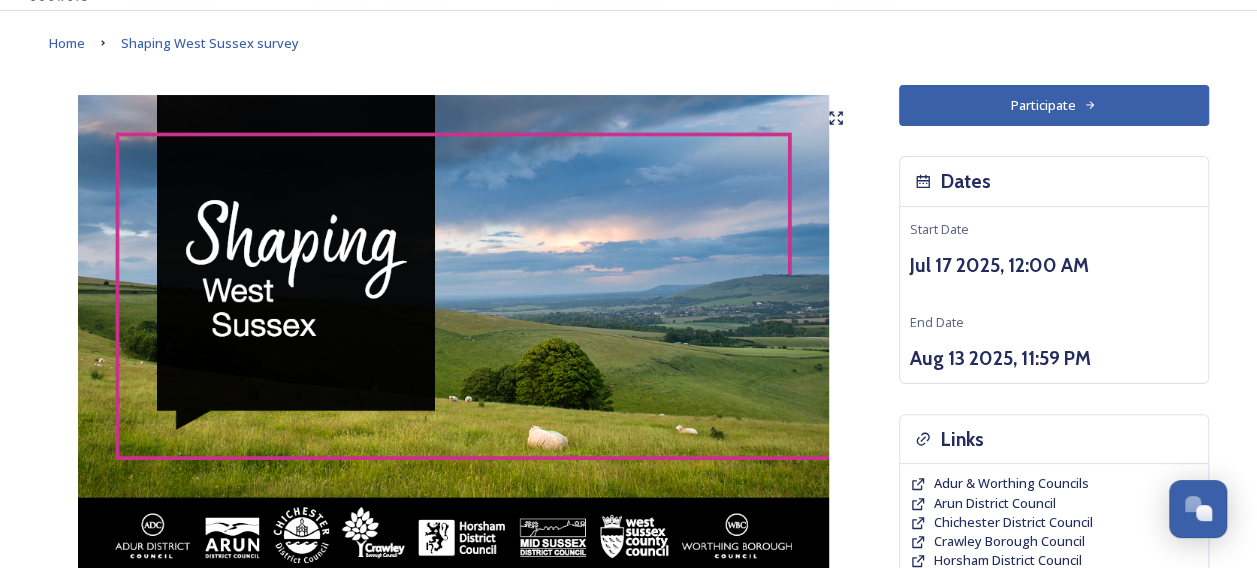 scroll, scrollTop: 100, scrollLeft: 0, axis: vertical 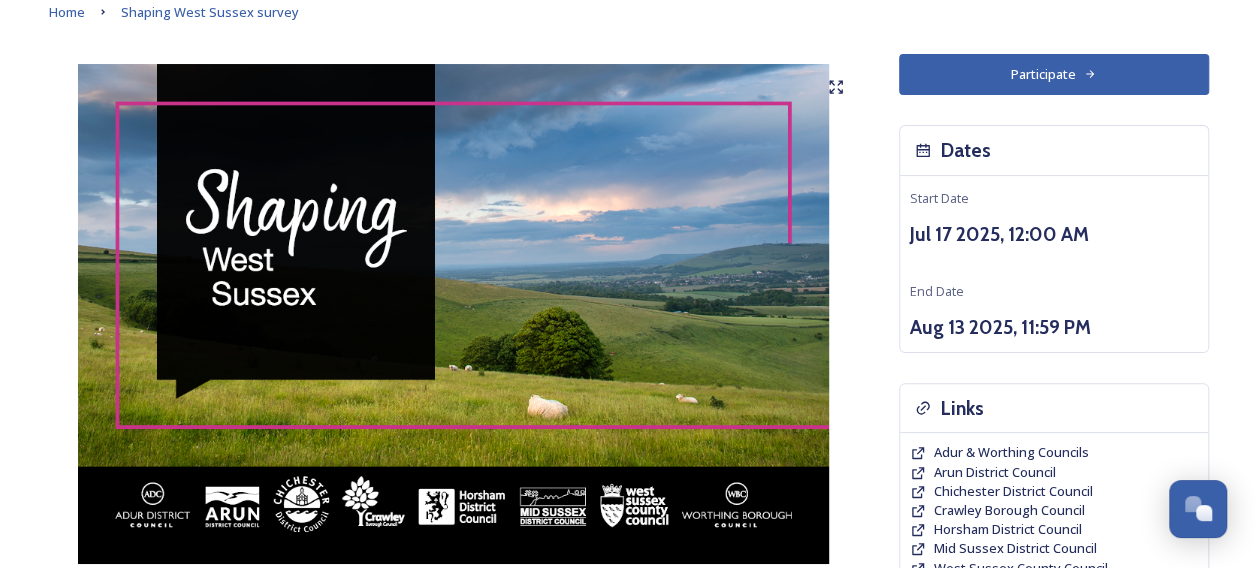 click on "Participate" at bounding box center (1054, 74) 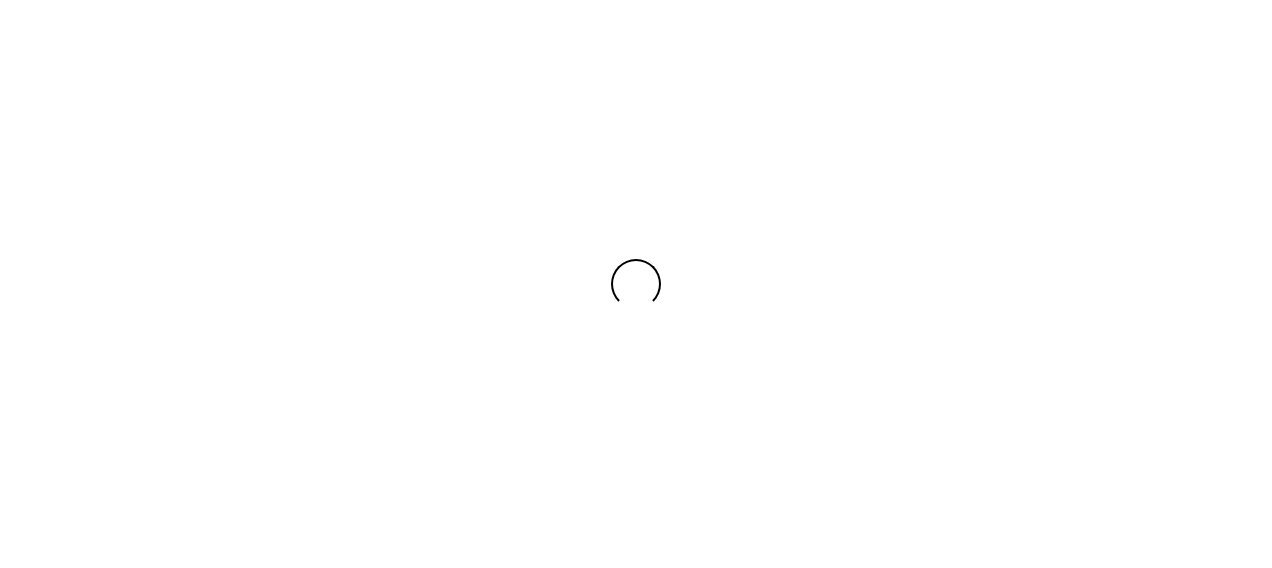 scroll, scrollTop: 0, scrollLeft: 0, axis: both 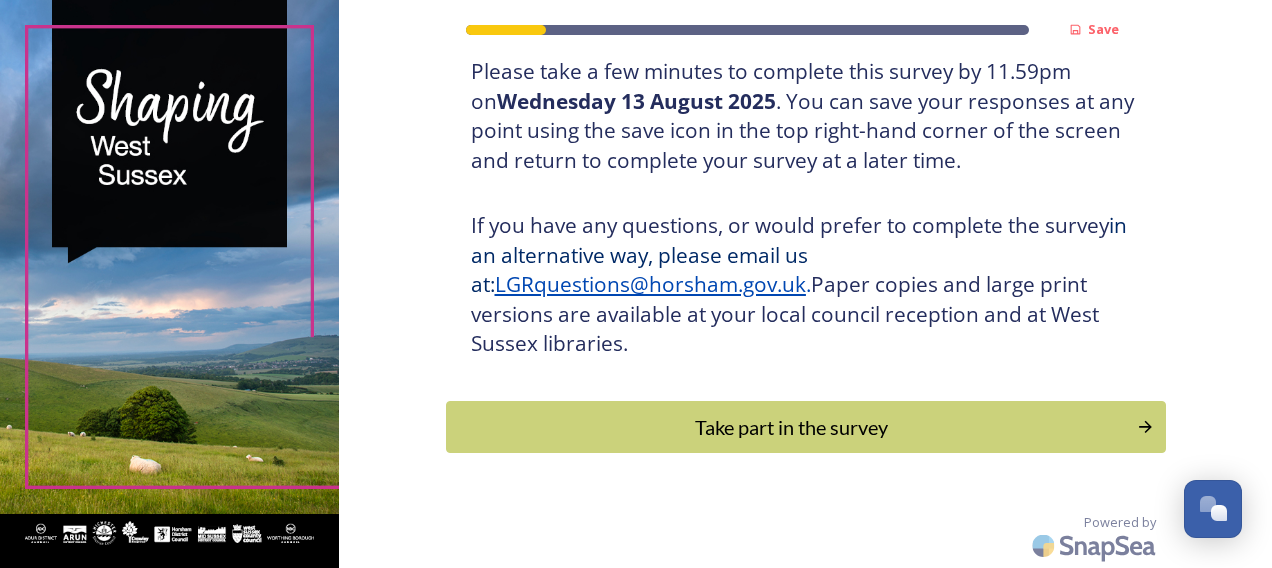 click on "Take part in the survey" at bounding box center [791, 427] 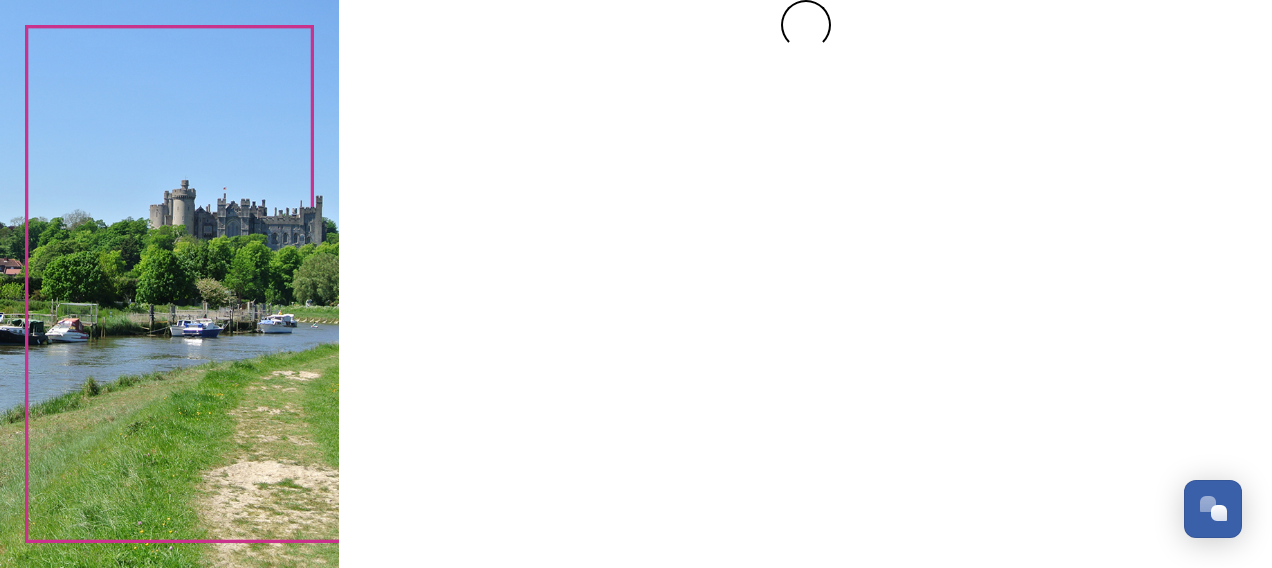 scroll, scrollTop: 0, scrollLeft: 0, axis: both 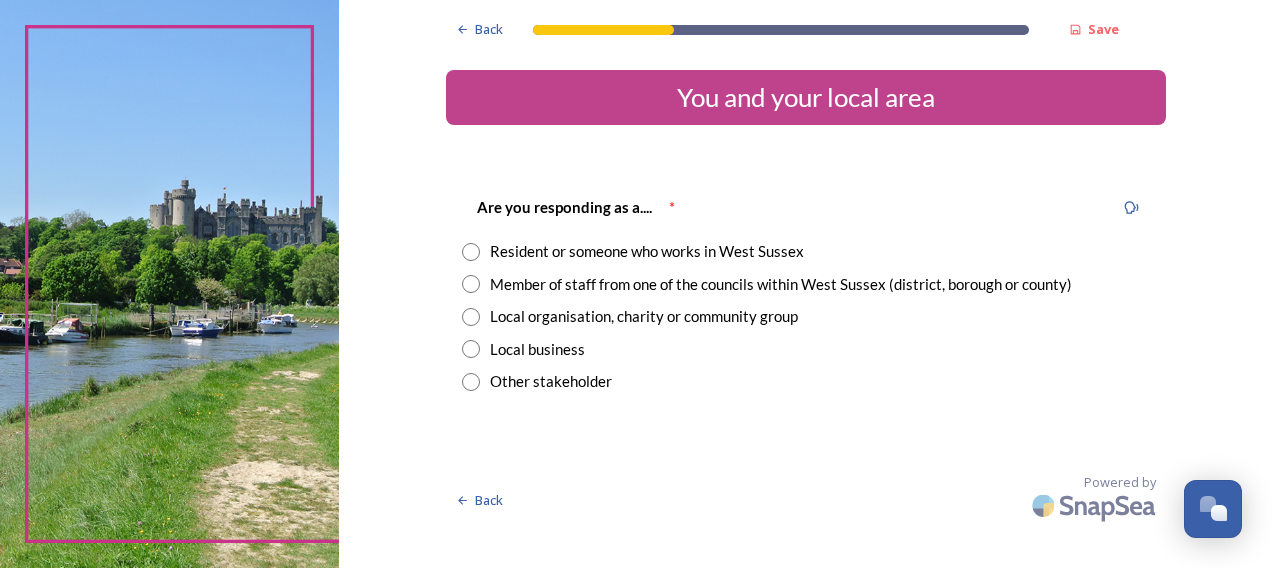 click on "Member of staff from one of the councils within West Sussex (district, borough or county)" at bounding box center (781, 284) 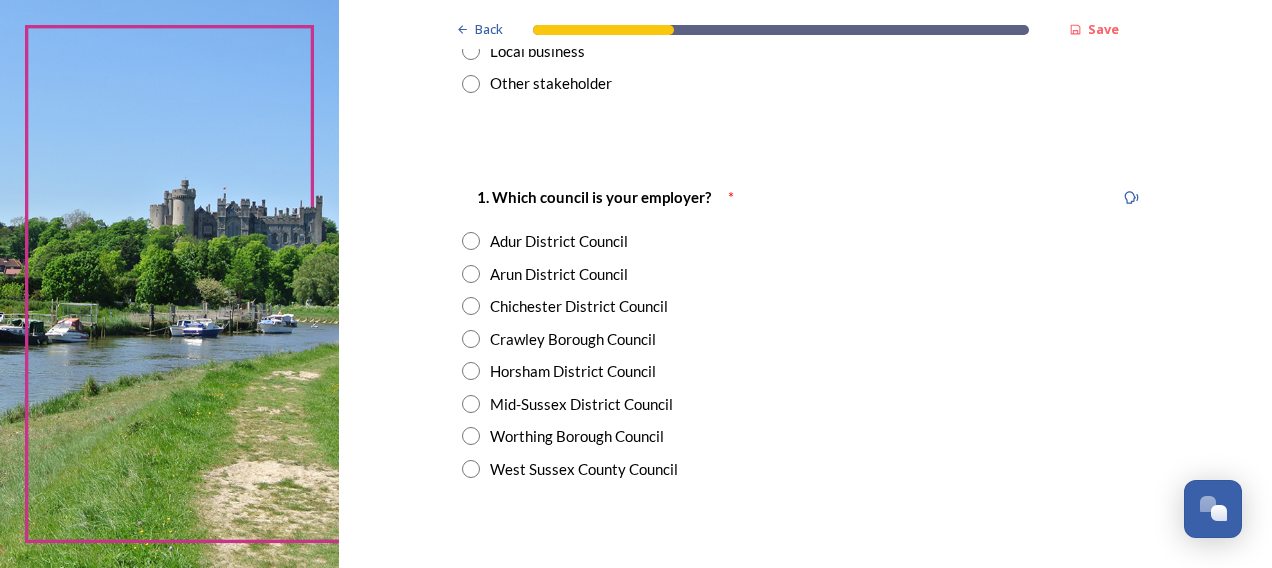 scroll, scrollTop: 300, scrollLeft: 0, axis: vertical 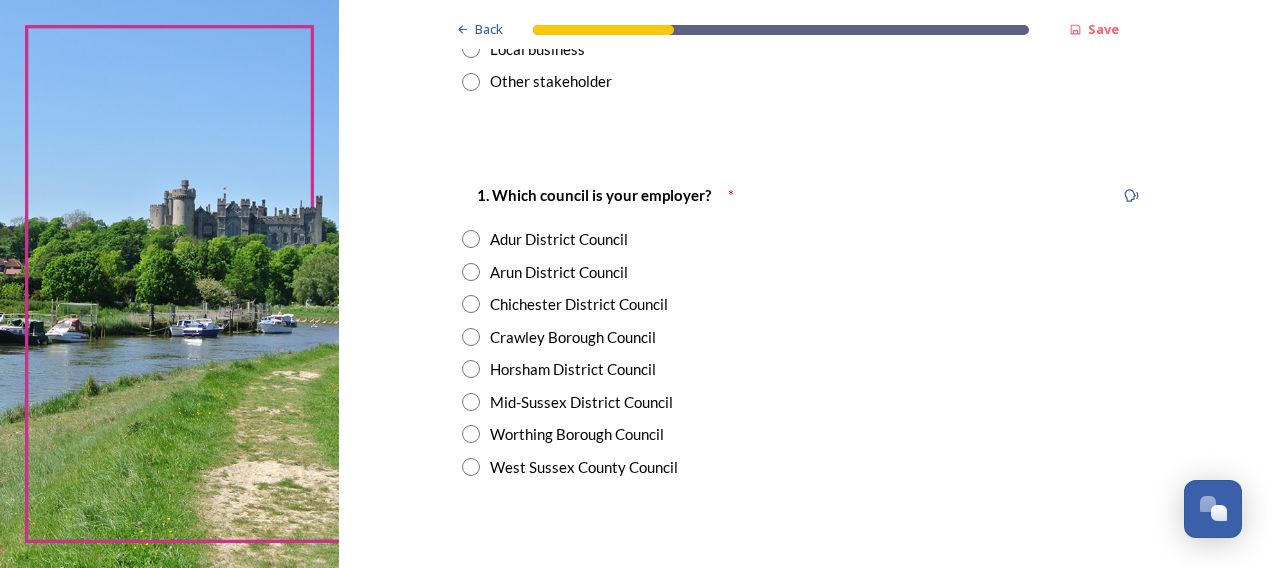 click at bounding box center [471, 467] 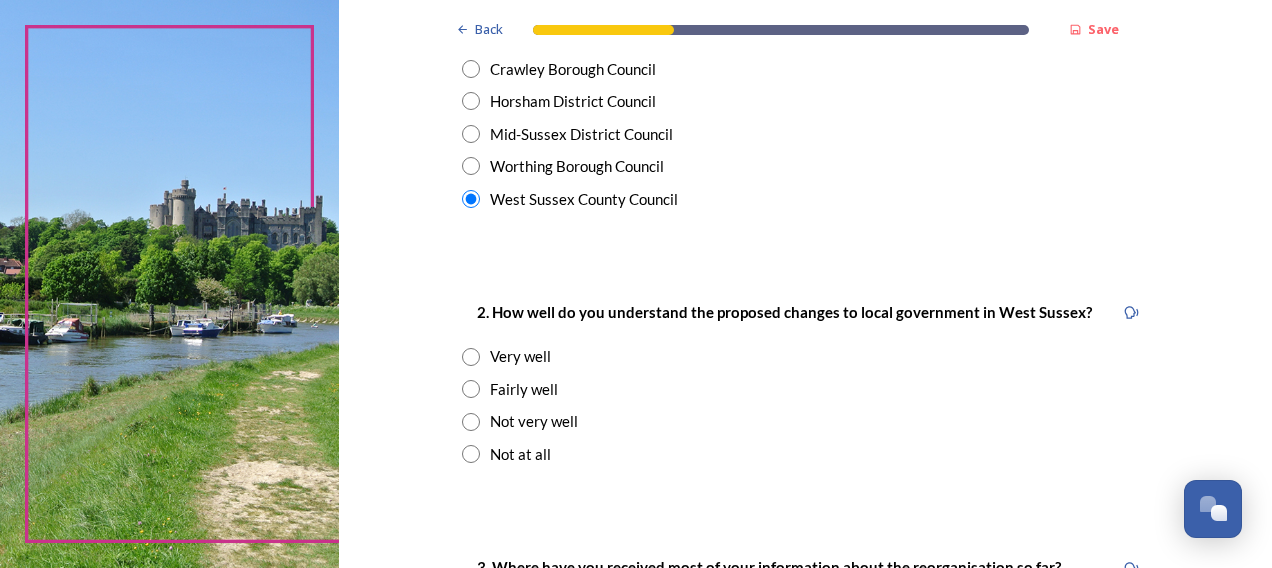 scroll, scrollTop: 600, scrollLeft: 0, axis: vertical 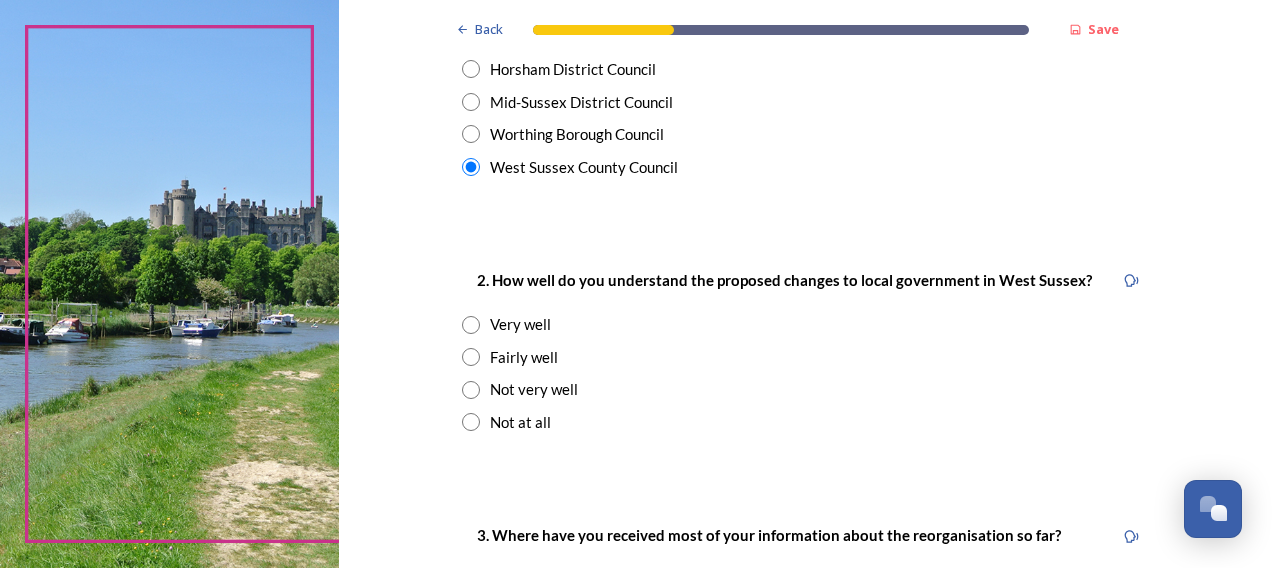 click at bounding box center [471, 357] 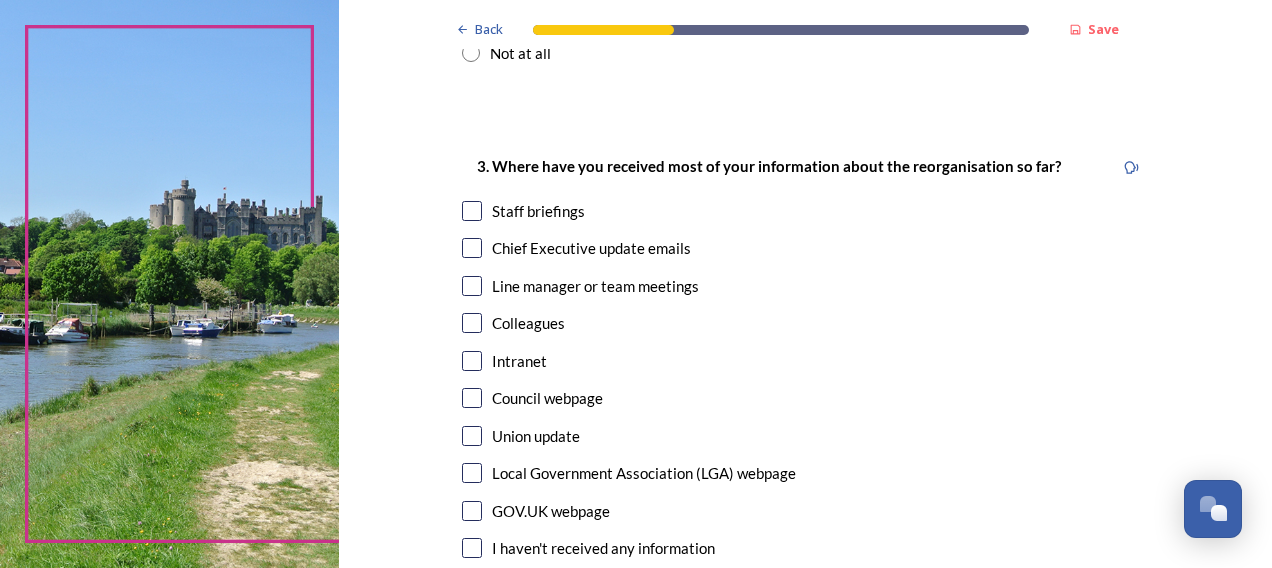 scroll, scrollTop: 1000, scrollLeft: 0, axis: vertical 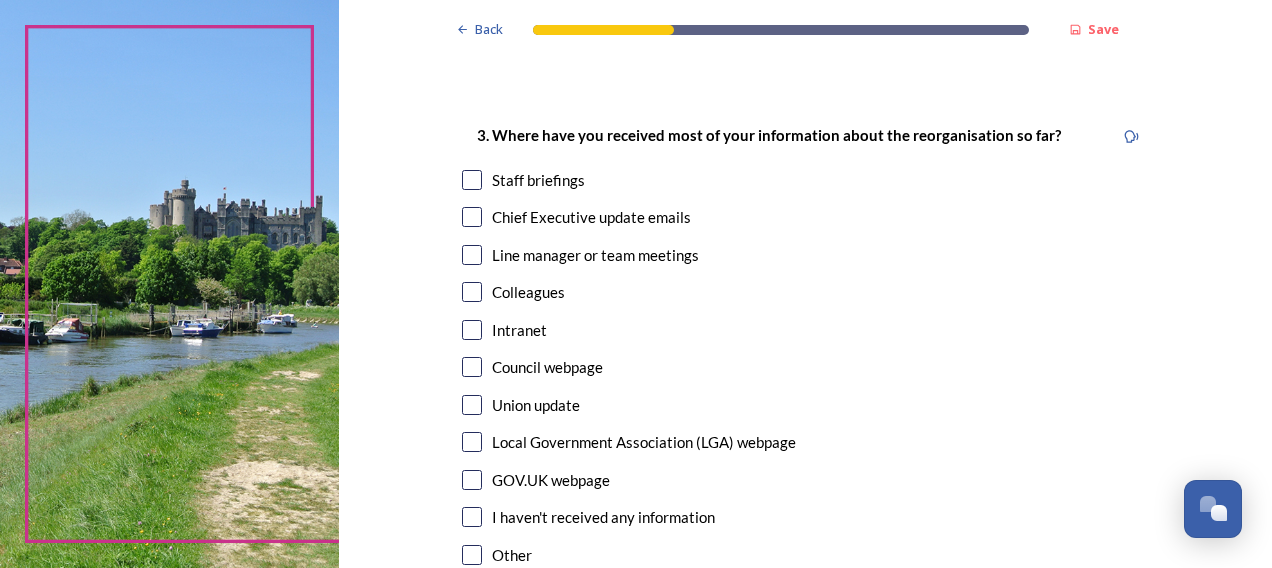 click at bounding box center (472, 180) 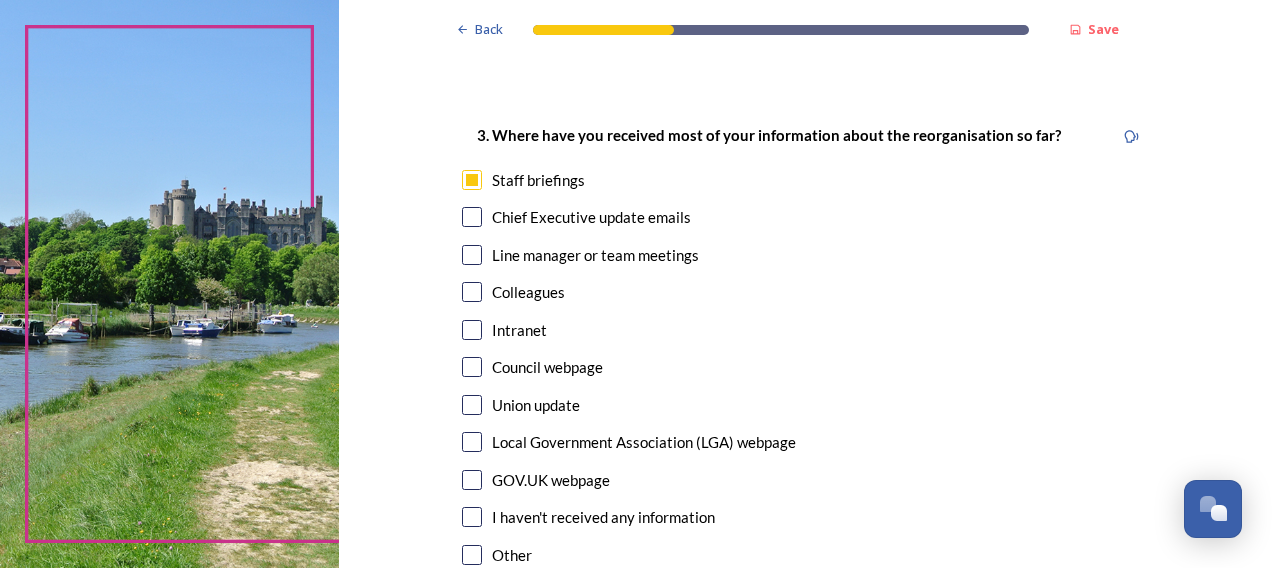 click at bounding box center (472, 217) 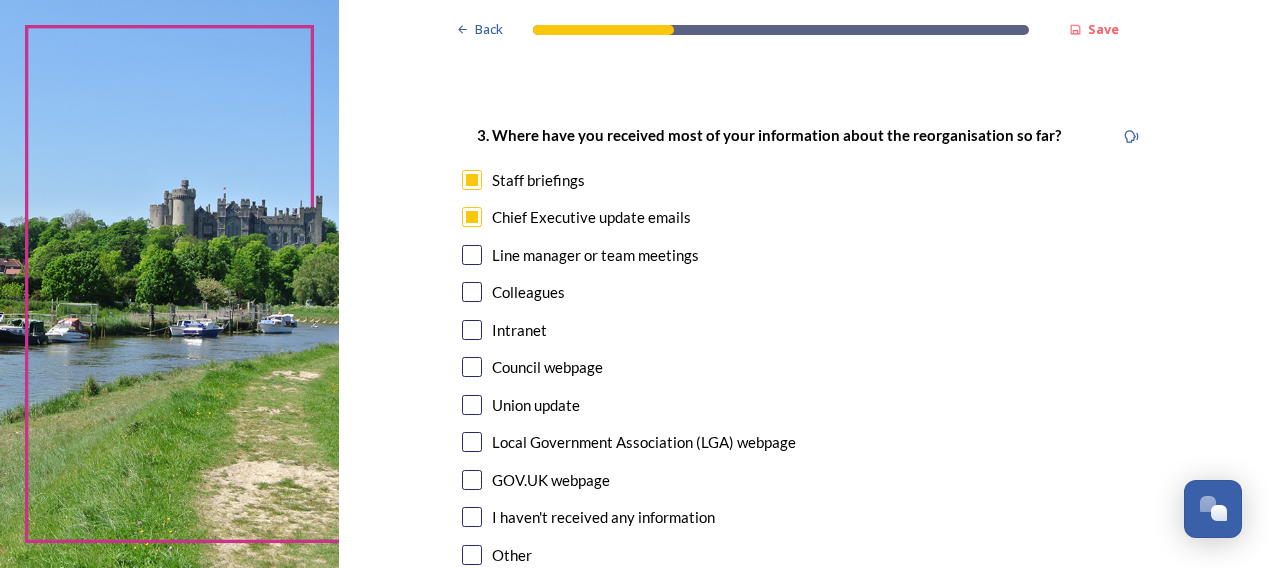 drag, startPoint x: 465, startPoint y: 292, endPoint x: 456, endPoint y: 303, distance: 14.21267 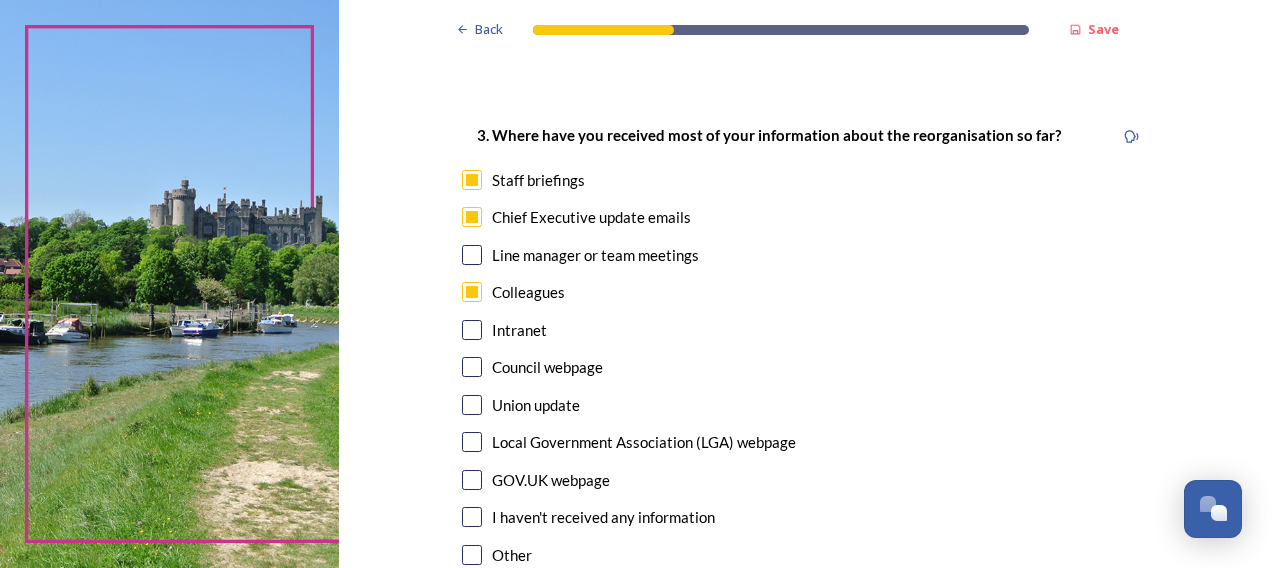 click on "Council webpage" at bounding box center [806, 367] 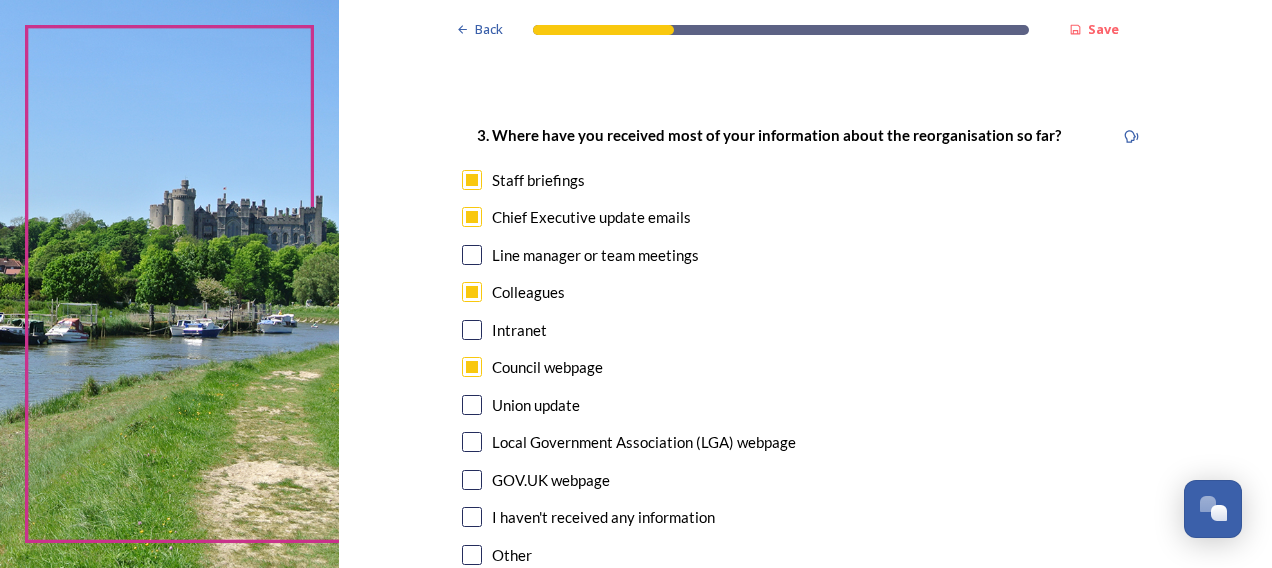 checkbox on "true" 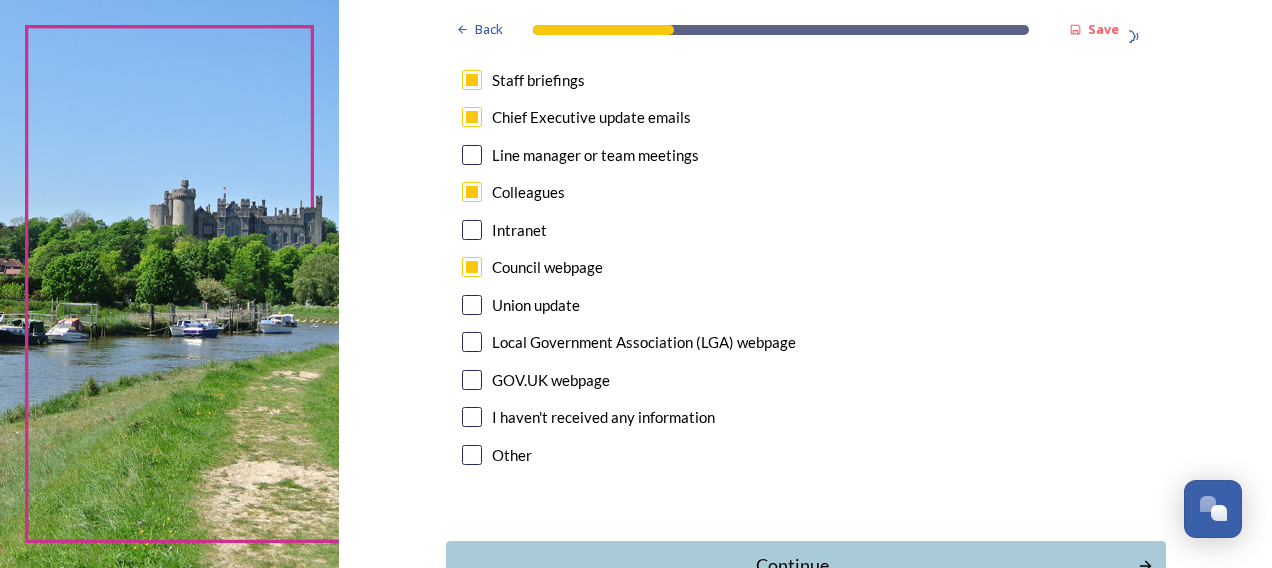 scroll, scrollTop: 1200, scrollLeft: 0, axis: vertical 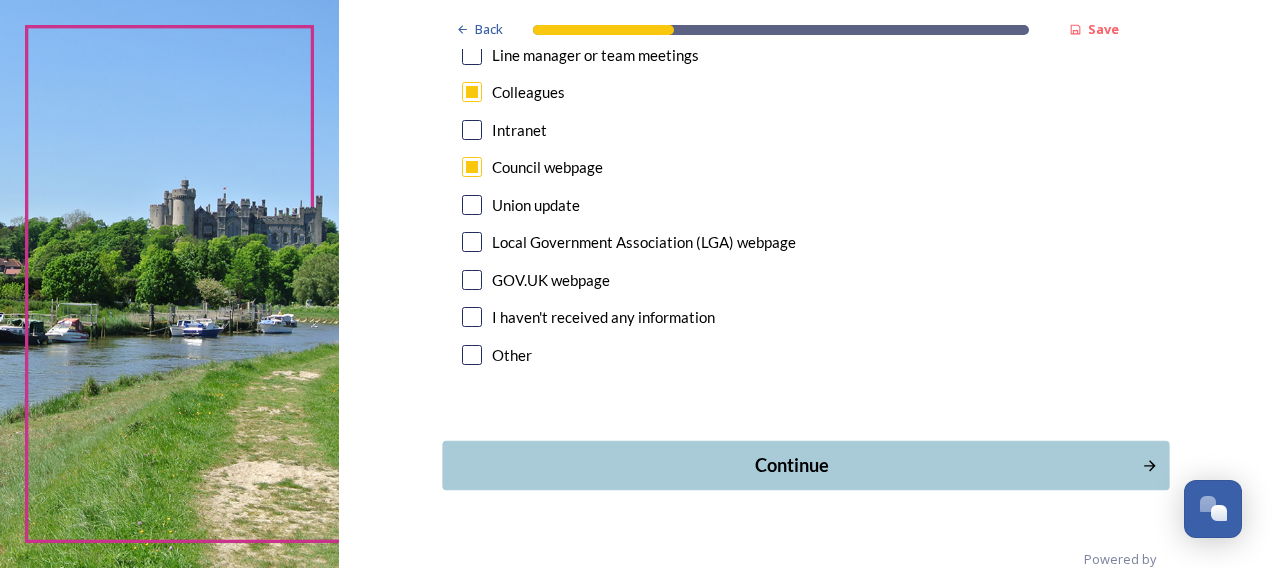 click on "Continue" at bounding box center (791, 465) 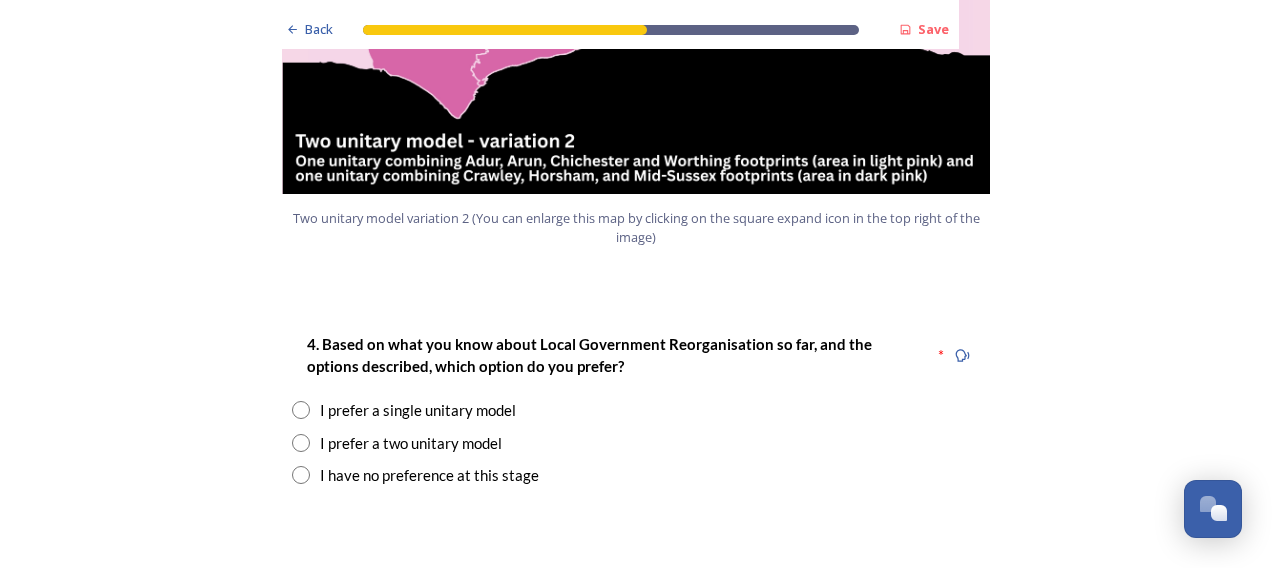 scroll, scrollTop: 2500, scrollLeft: 0, axis: vertical 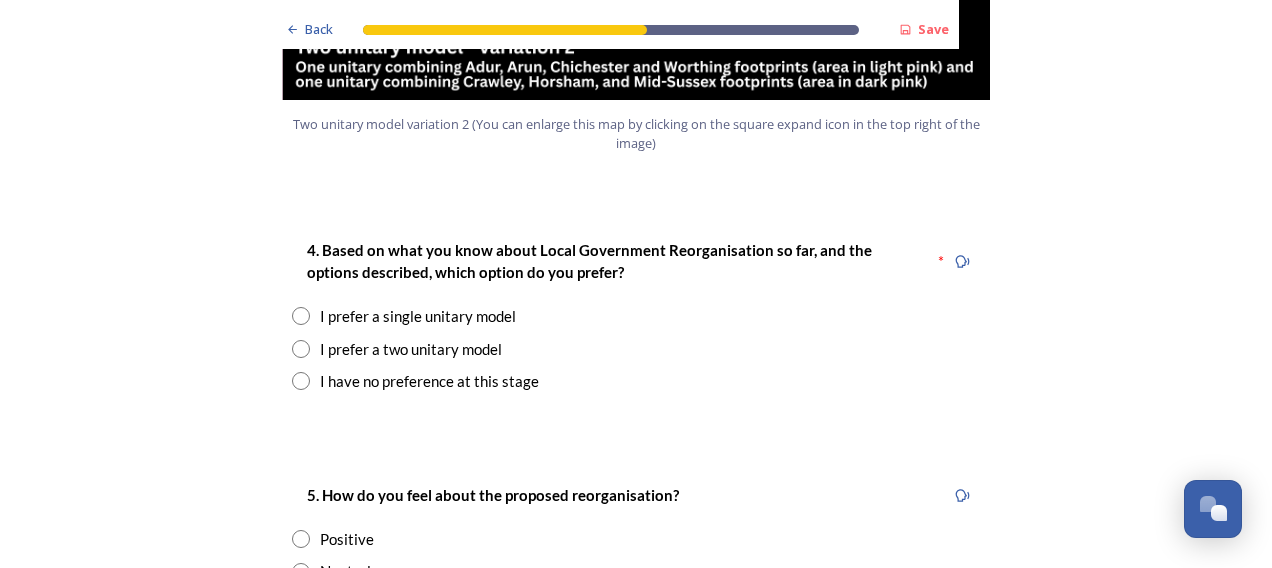click on "I prefer a single unitary model" at bounding box center (418, 316) 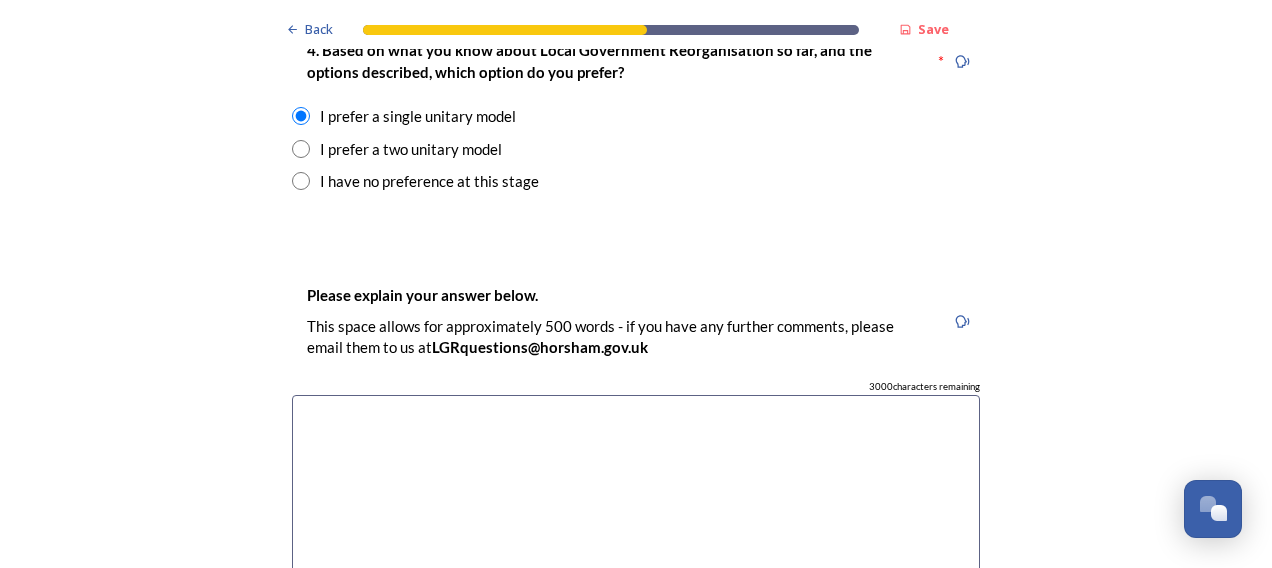 scroll, scrollTop: 2800, scrollLeft: 0, axis: vertical 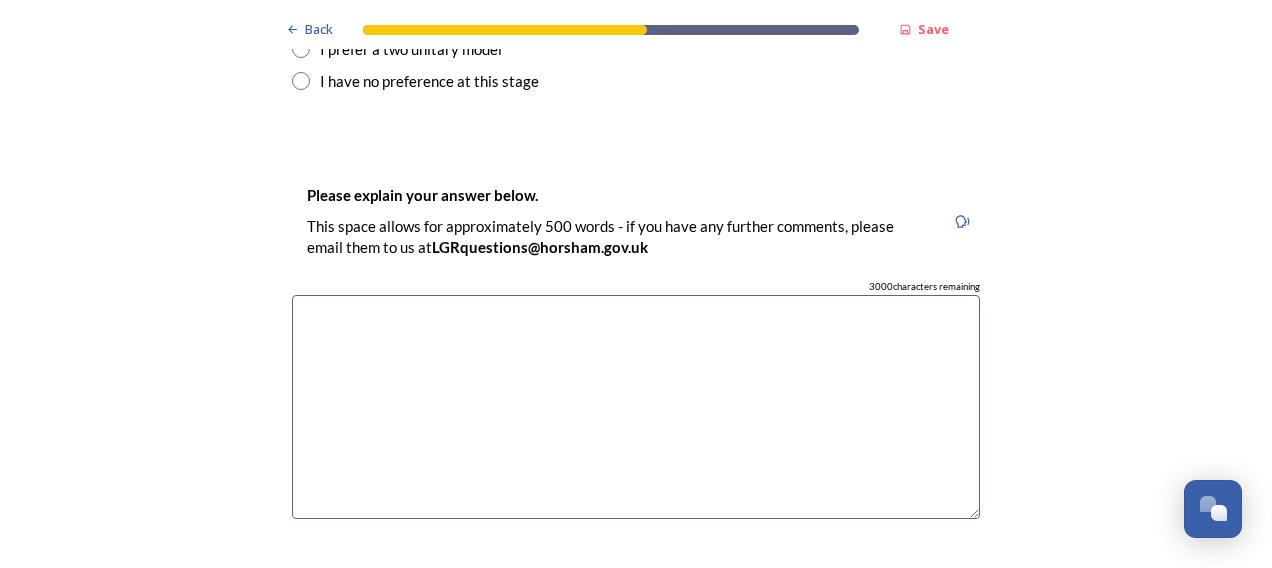 click at bounding box center [636, 407] 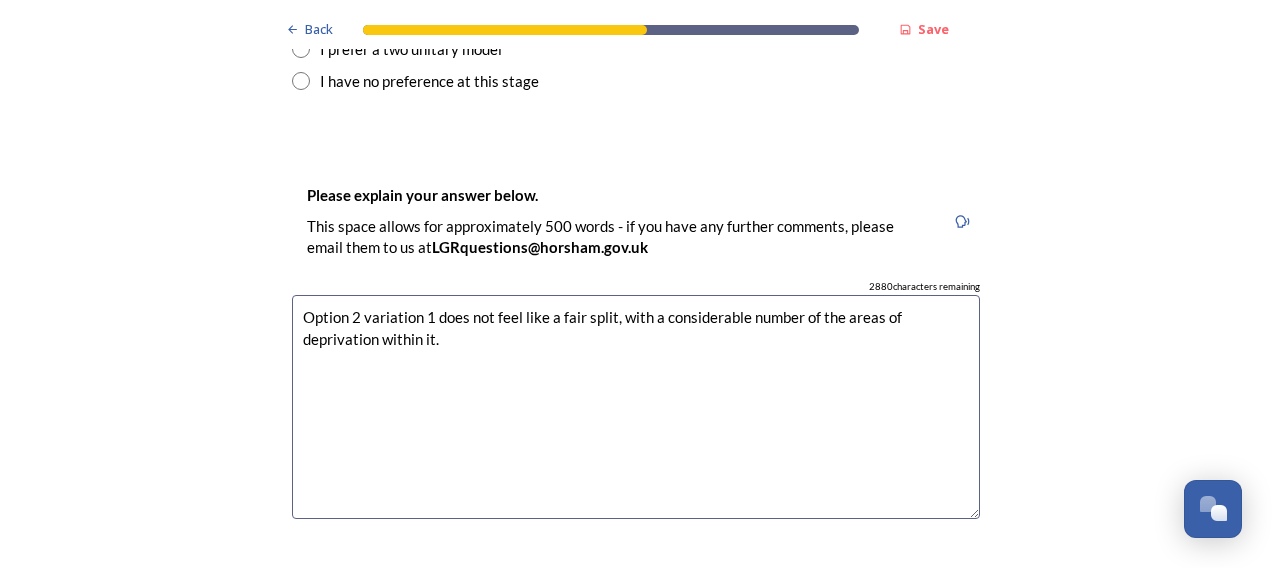 click on "Option 2 variation 1 does not feel like a fair split, with a considerable number of the areas of deprivation within it." at bounding box center (636, 407) 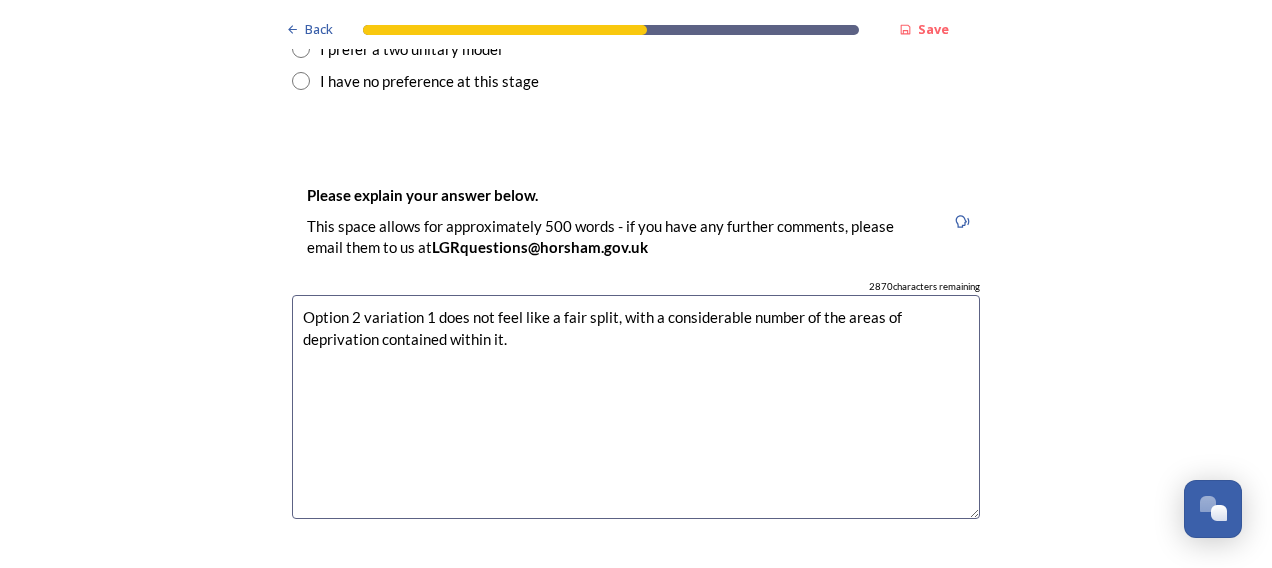 click on "Option 2 variation 1 does not feel like a fair split, with a considerable number of the areas of deprivation contained within it." at bounding box center [636, 407] 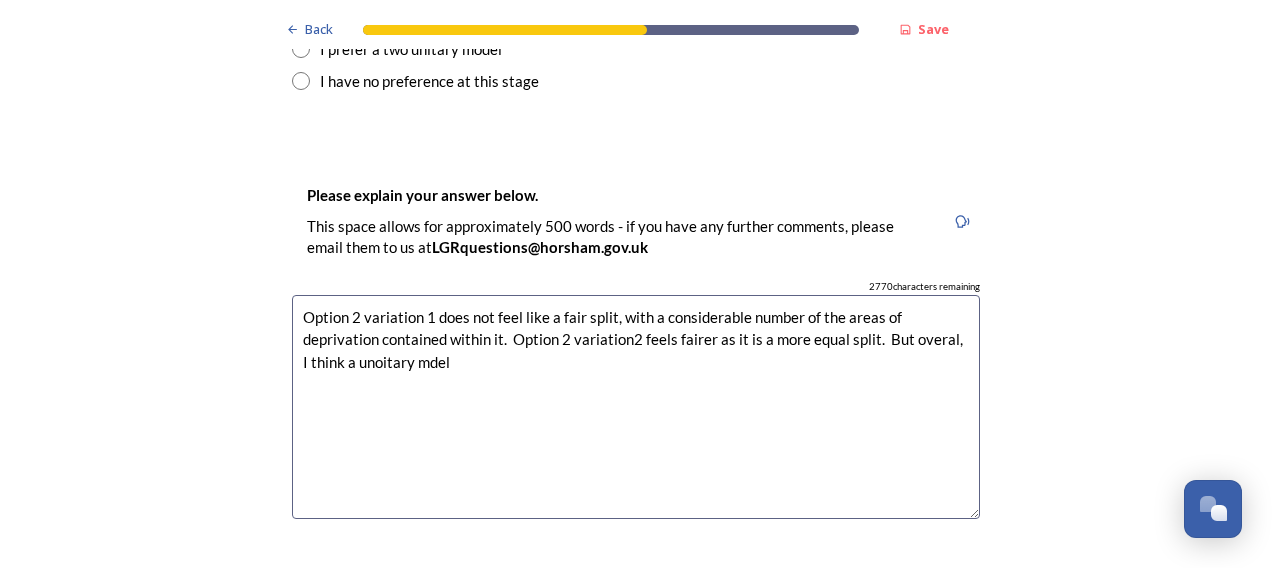 click on "Option 2 variation 1 does not feel like a fair split, with a considerable number of the areas of deprivation contained within it.  Option 2 variation2 feels fairer as it is a more equal split.  But overal, I think a unoitary mdel" at bounding box center [636, 407] 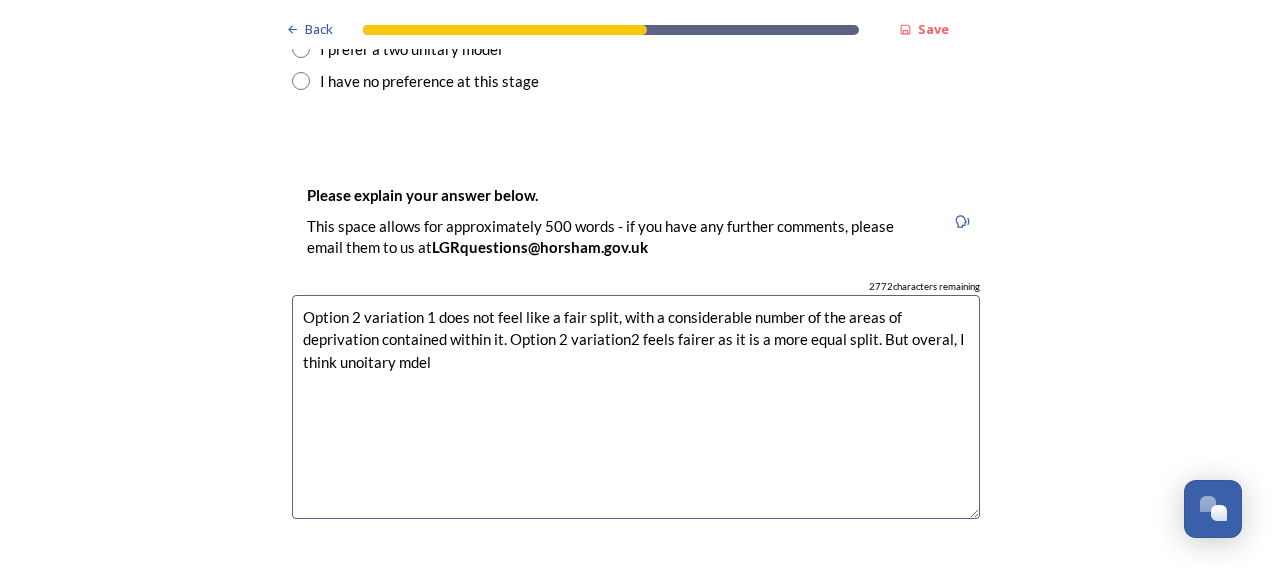 click on "Option 2 variation 1 does not feel like a fair split, with a considerable number of the areas of deprivation contained within it. Option 2 variation2 feels fairer as it is a more equal split. But overal, I think unoitary mdel" at bounding box center [636, 407] 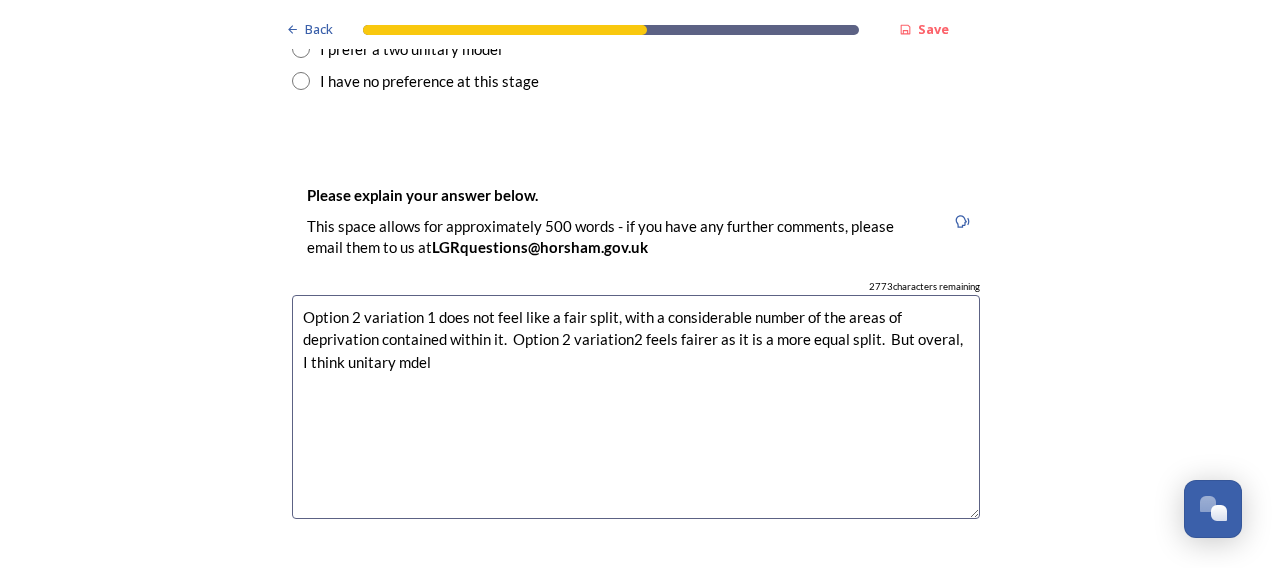 click on "Option 2 variation 1 does not feel like a fair split, with a considerable number of the areas of deprivation contained within it.  Option 2 variation2 feels fairer as it is a more equal split.  But overal, I think unitary mdel" at bounding box center (636, 407) 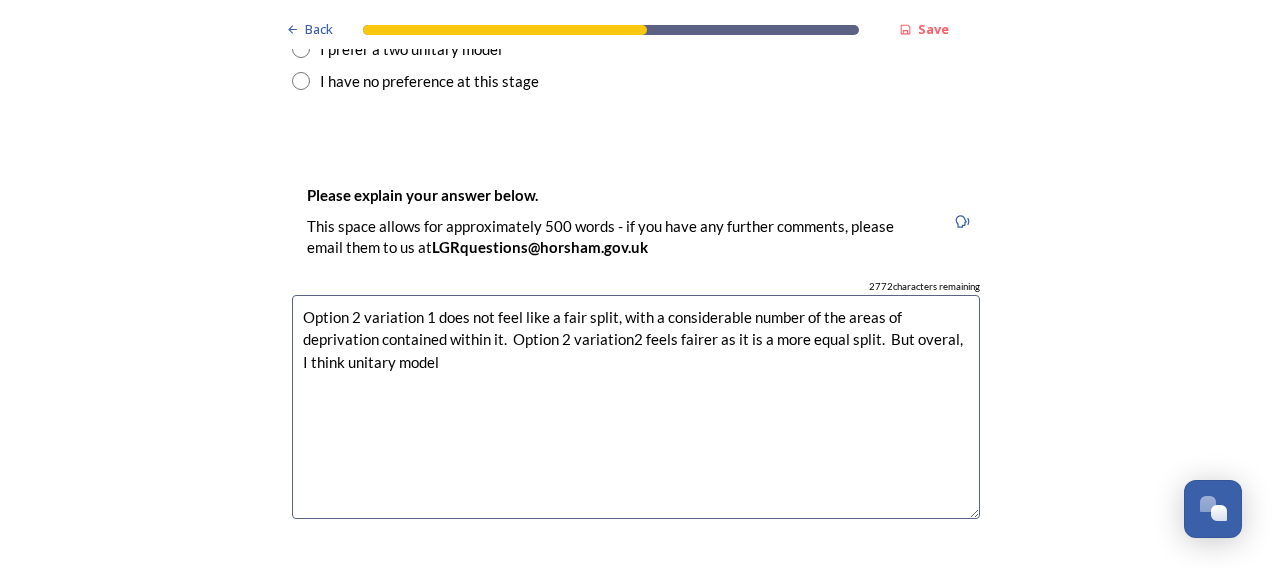 drag, startPoint x: 434, startPoint y: 374, endPoint x: 445, endPoint y: 359, distance: 18.601076 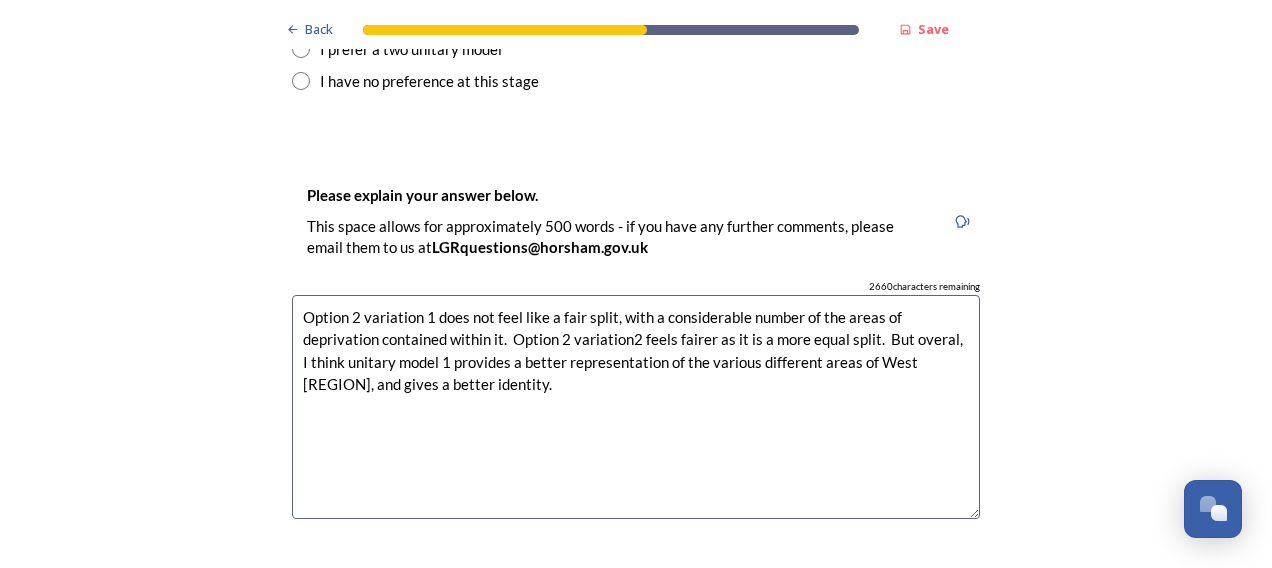 click on "Option 2 variation 1 does not feel like a fair split, with a considerable number of the areas of deprivation contained within it.  Option 2 variation2 feels fairer as it is a more equal split.  But overal, I think unitary model 1 provides a better representation of the various different areas of West [REGION], and gives a better identity." at bounding box center [636, 407] 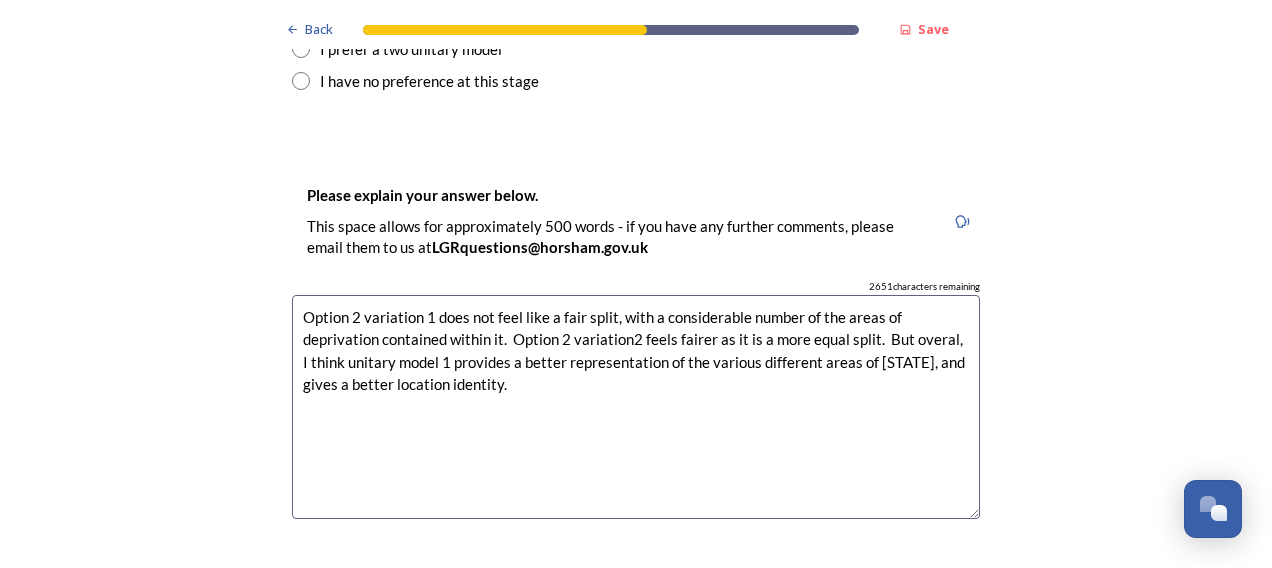 click on "Option 2 variation 1 does not feel like a fair split, with a considerable number of the areas of deprivation contained within it.  Option 2 variation2 feels fairer as it is a more equal split.  But overal, I think unitary model 1 provides a better representation of the various different areas of [STATE], and gives a better location identity." at bounding box center (636, 407) 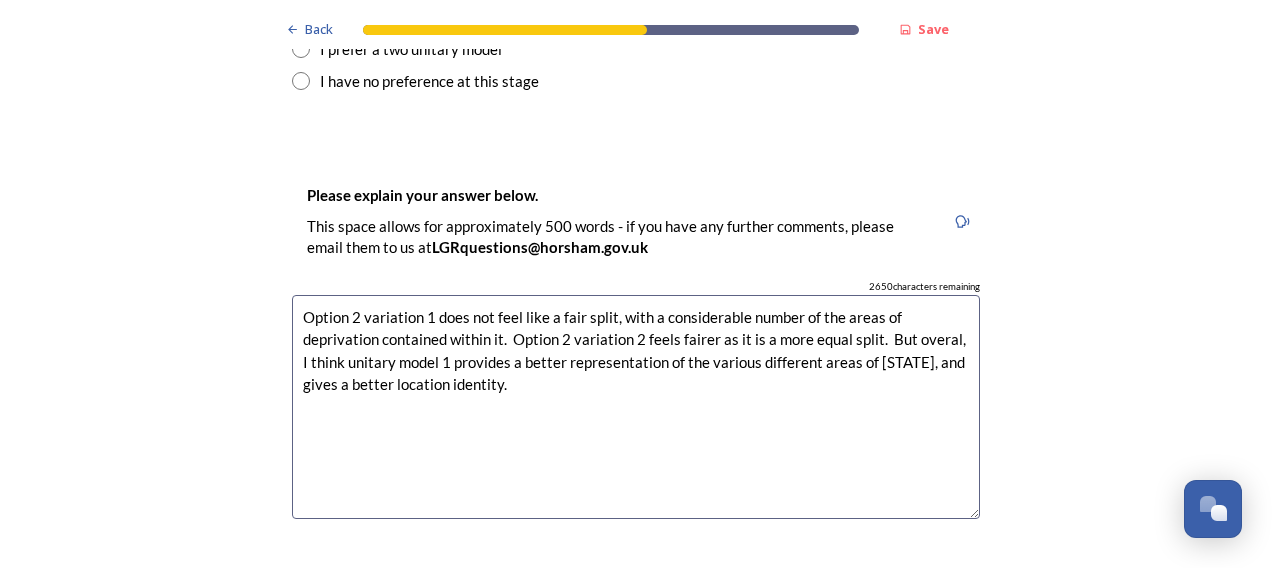 drag, startPoint x: 430, startPoint y: 382, endPoint x: 284, endPoint y: 315, distance: 160.63934 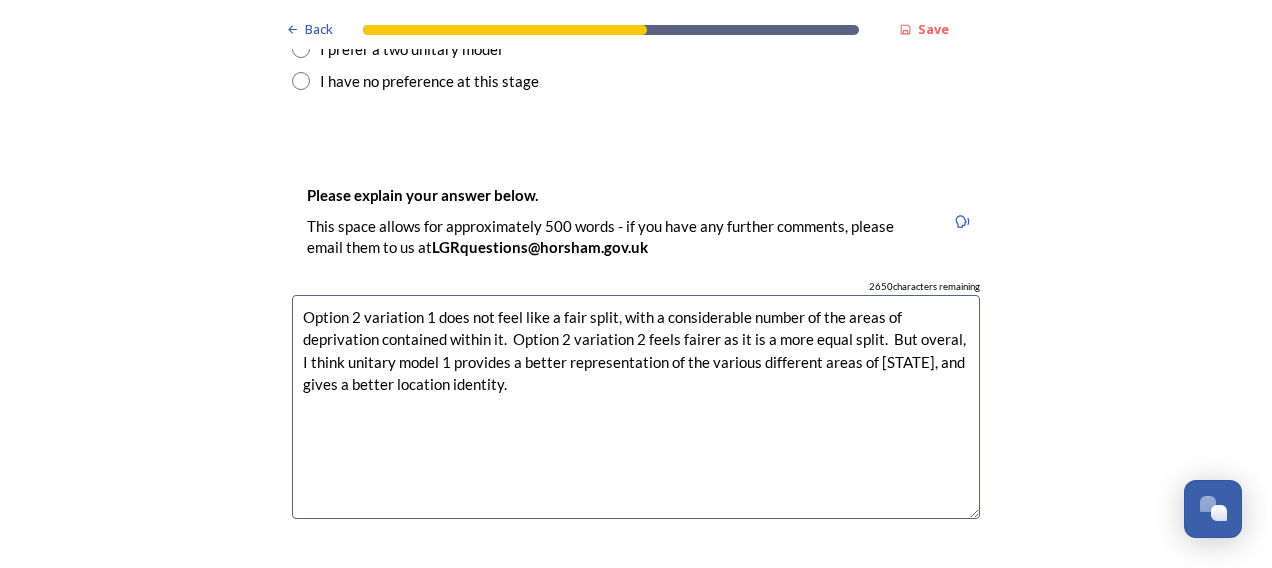 click on "Please explain your answer below.  This space allows for approximately 500 words - if you have any further comments, please email them to us at  LGRquestions@horsham.gov.uk 2650  characters remaining Option 2 variation 1 does not feel like a fair split, with a considerable number of the areas of deprivation contained within it.  Option 2 variation 2 feels fairer as it is a more equal split.  But overal, I think unitary model 1 provides a better representation of the various different areas of West [STATE], and gives a better location identity." at bounding box center [636, 360] 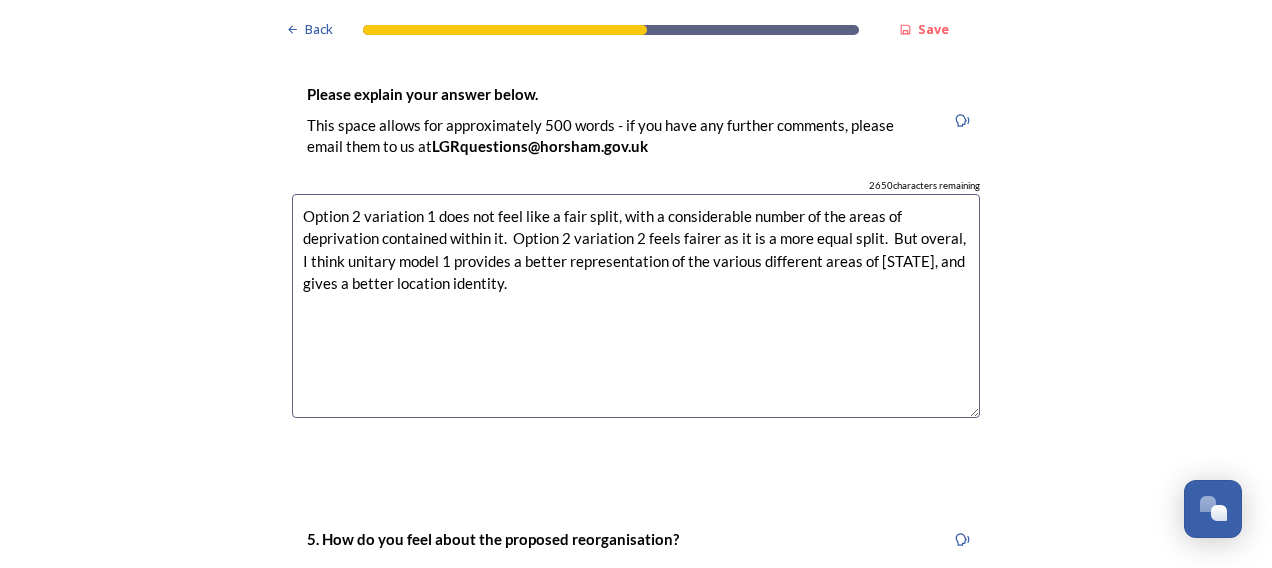 scroll, scrollTop: 2900, scrollLeft: 0, axis: vertical 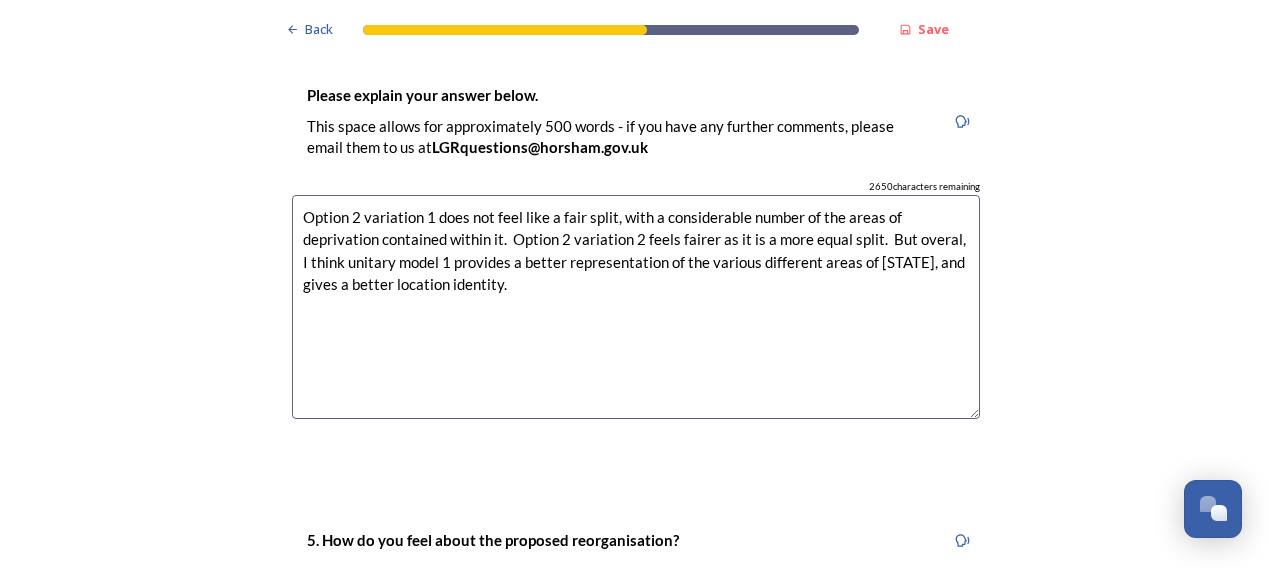 click on "Option 2 variation 1 does not feel like a fair split, with a considerable number of the areas of deprivation contained within it.  Option 2 variation 2 feels fairer as it is a more equal split.  But overal, I think unitary model 1 provides a better representation of the various different areas of [STATE], and gives a better location identity." at bounding box center [636, 307] 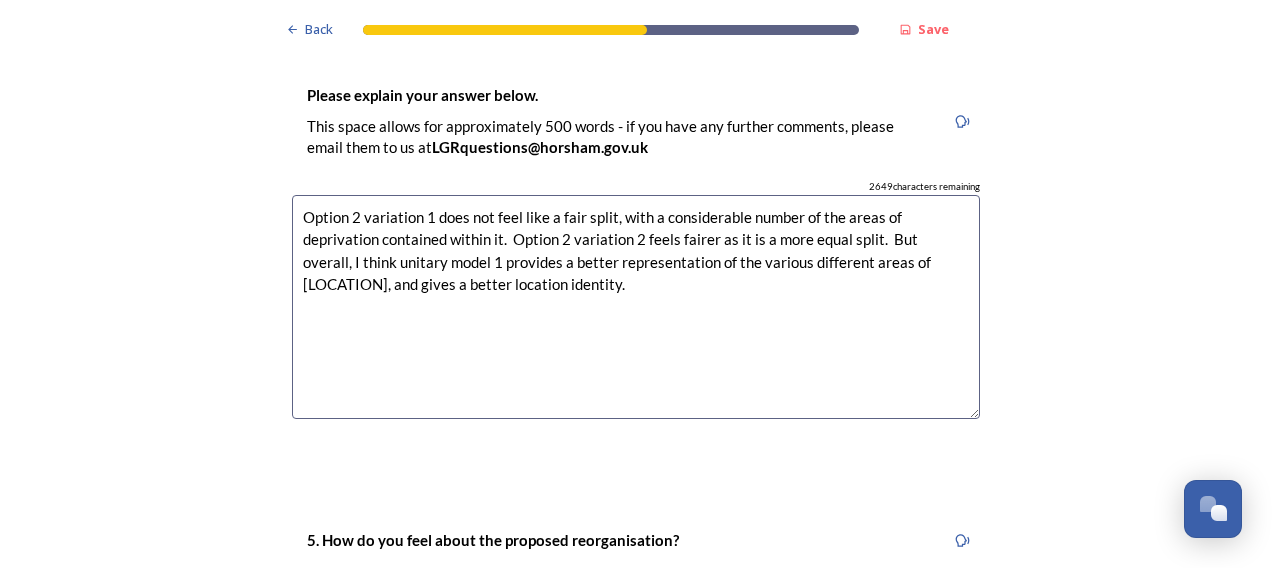 click on "Option 2 variation 1 does not feel like a fair split, with a considerable number of the areas of deprivation contained within it.  Option 2 variation 2 feels fairer as it is a more equal split.  But overall, I think unitary model 1 provides a better representation of the various different areas of [LOCATION], and gives a better location identity." at bounding box center (636, 307) 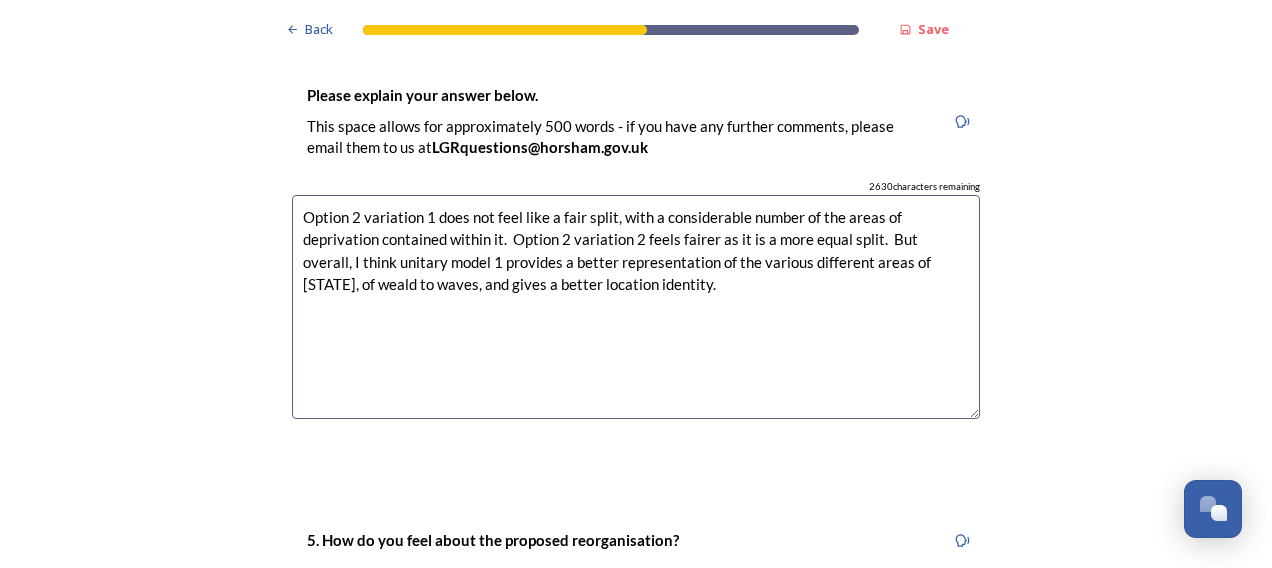 drag, startPoint x: 658, startPoint y: 279, endPoint x: 300, endPoint y: 207, distance: 365.16846 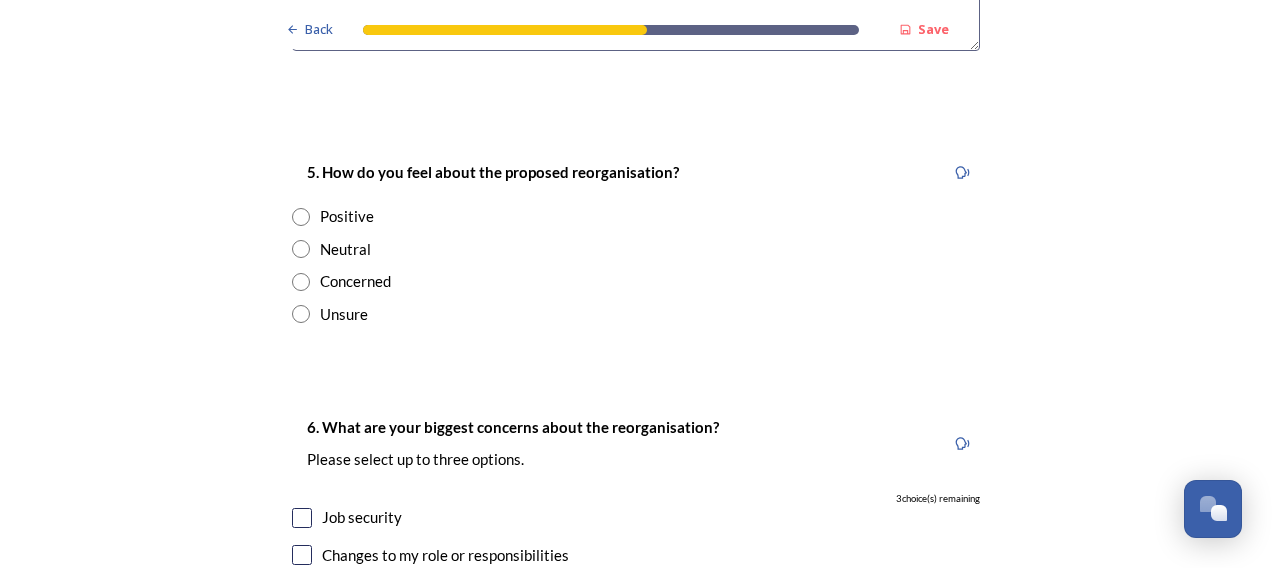 scroll, scrollTop: 3300, scrollLeft: 0, axis: vertical 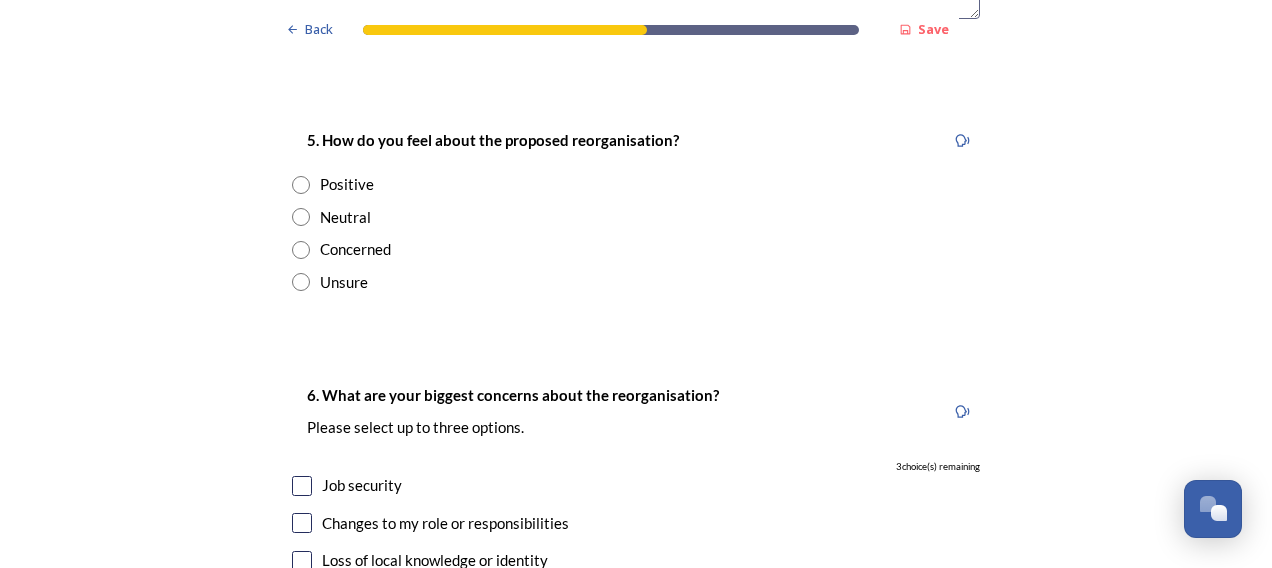 click at bounding box center (301, 185) 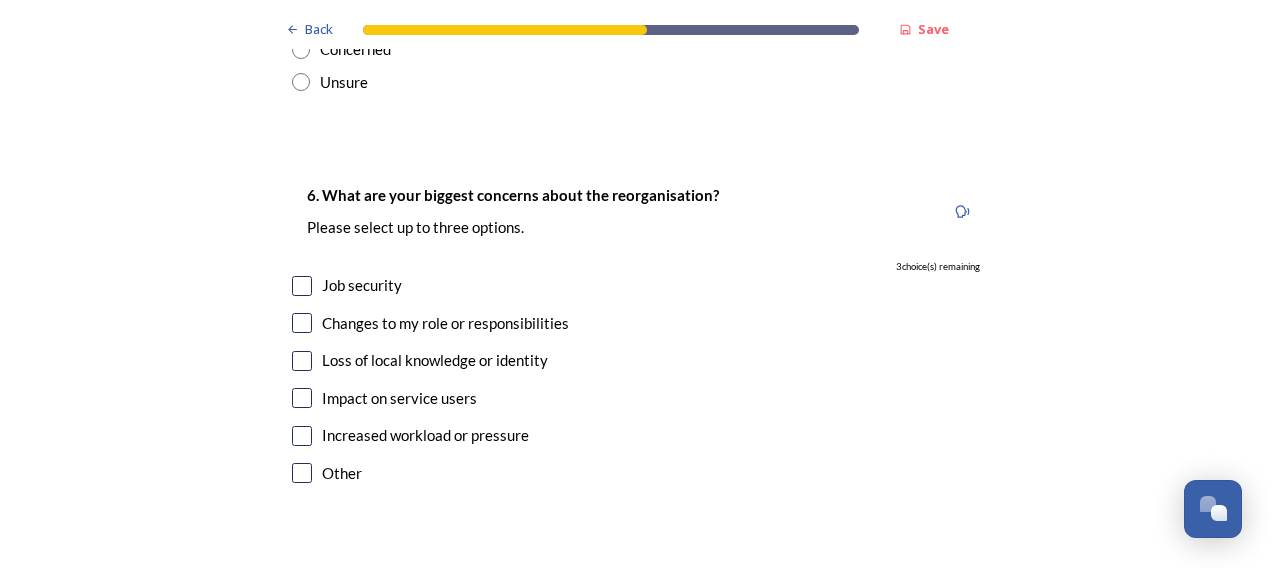 scroll, scrollTop: 3600, scrollLeft: 0, axis: vertical 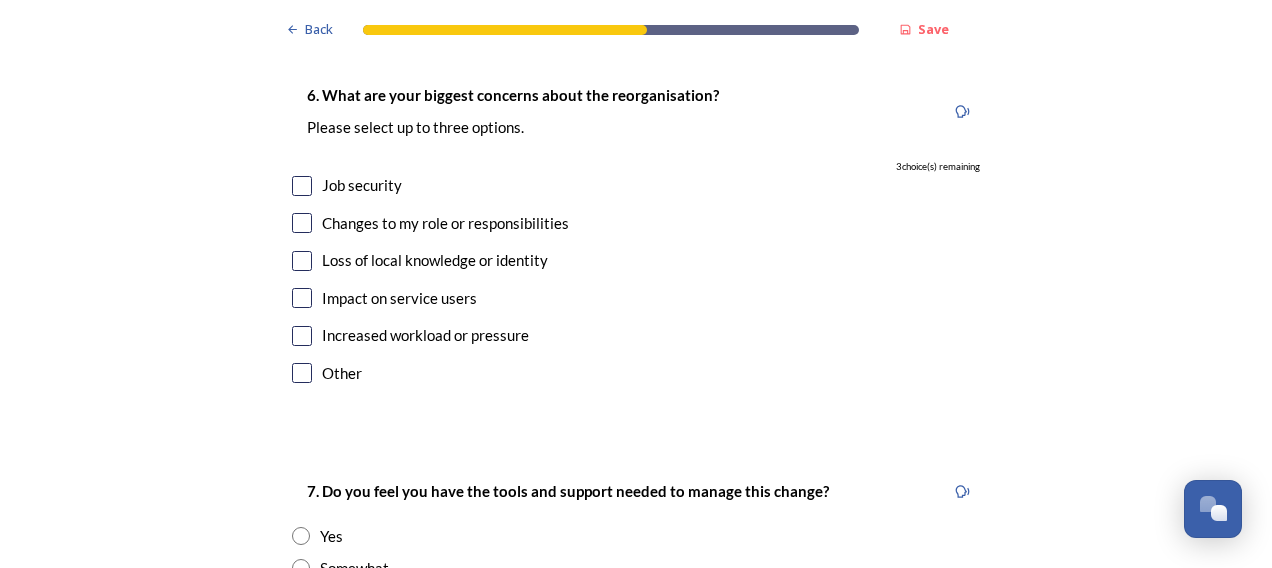 click at bounding box center (302, 186) 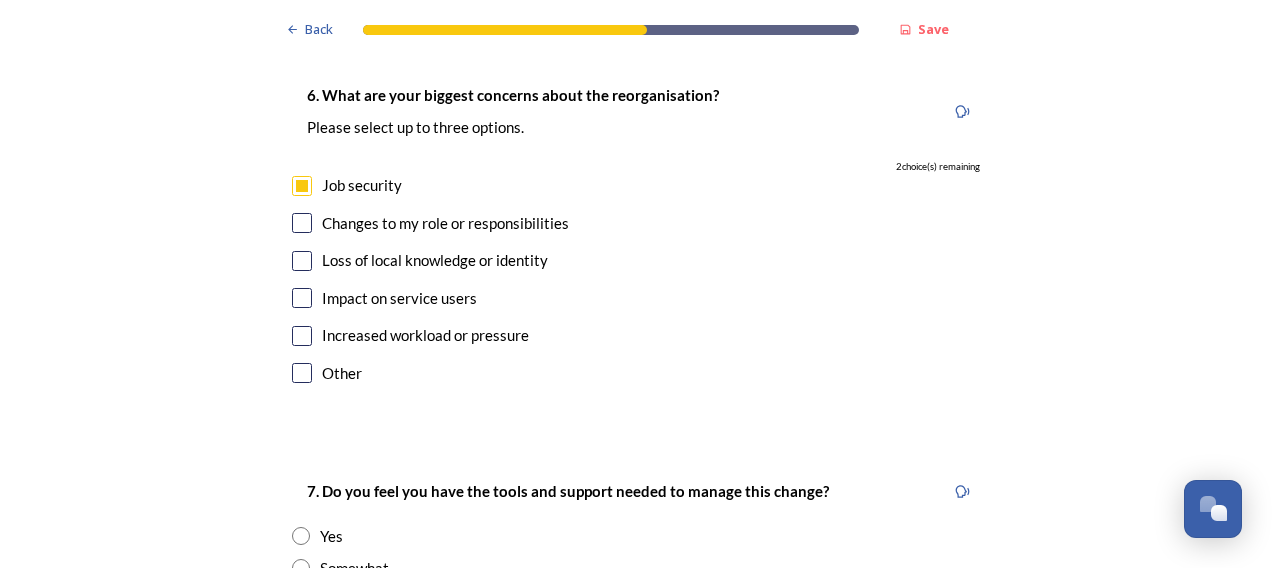 drag, startPoint x: 294, startPoint y: 222, endPoint x: 300, endPoint y: 258, distance: 36.496574 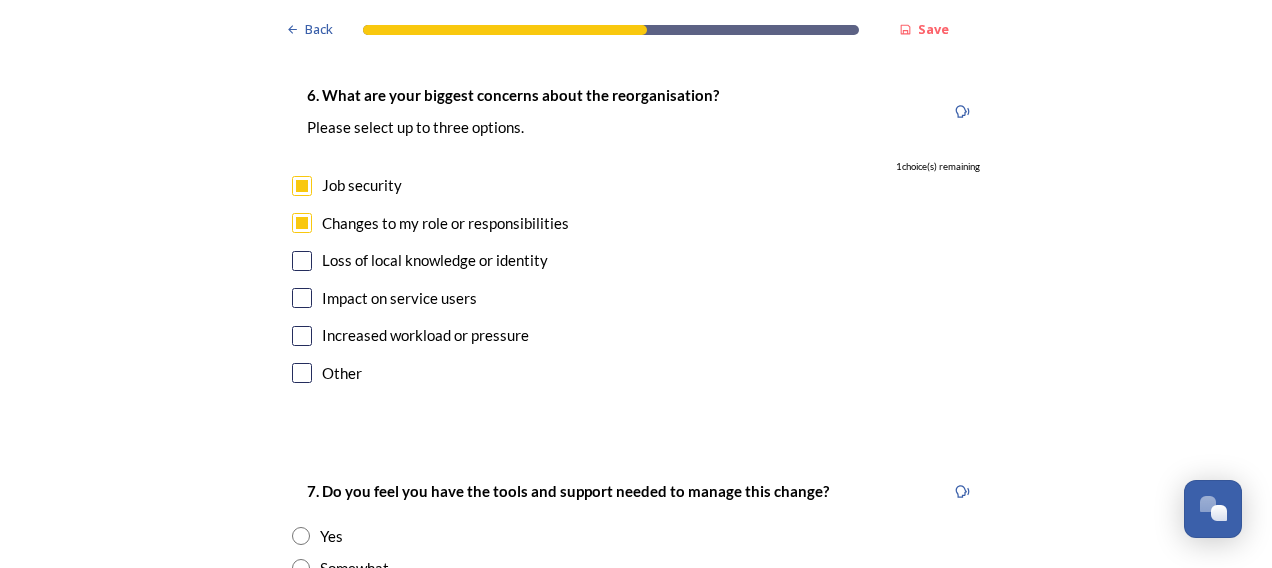 click at bounding box center (302, 261) 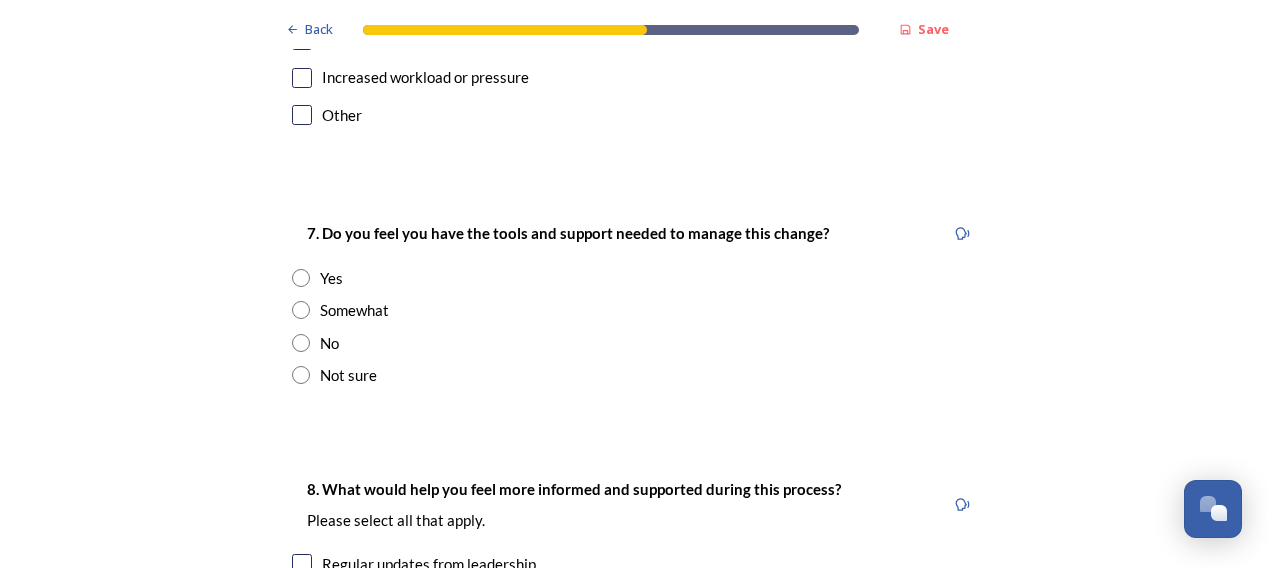scroll, scrollTop: 3900, scrollLeft: 0, axis: vertical 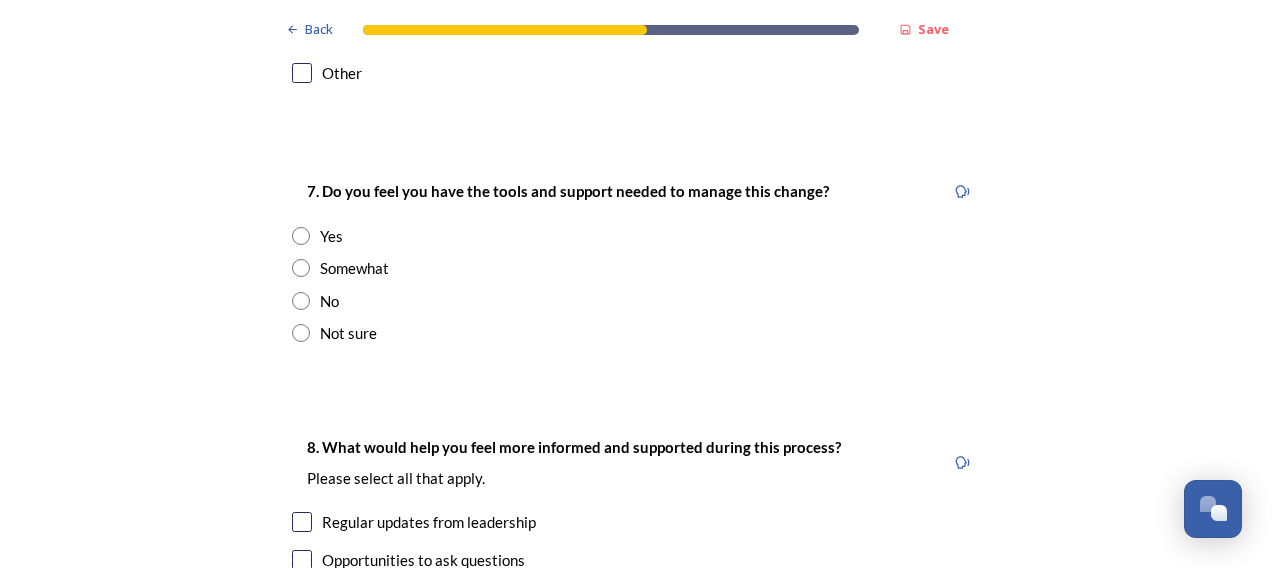 click at bounding box center [301, 268] 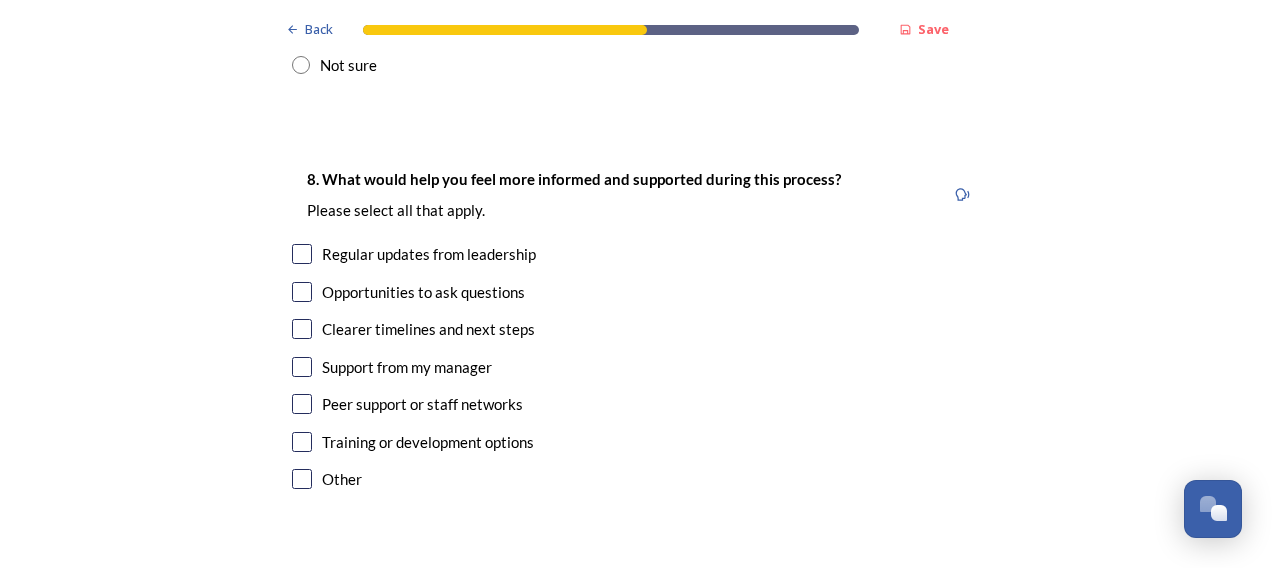 scroll, scrollTop: 4200, scrollLeft: 0, axis: vertical 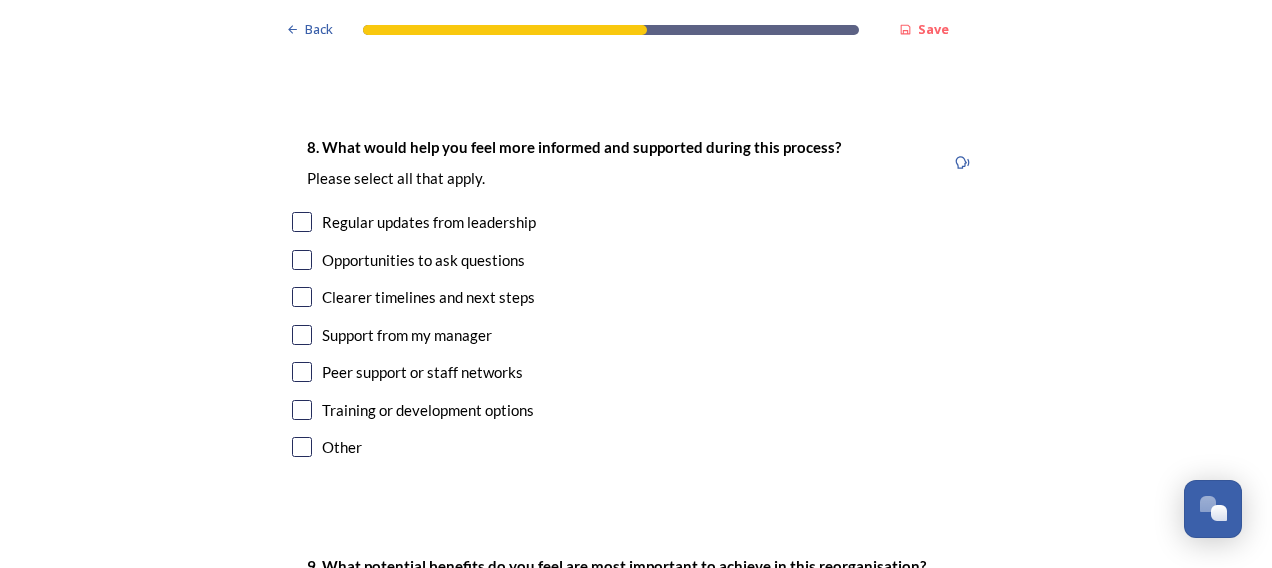 click at bounding box center (302, 222) 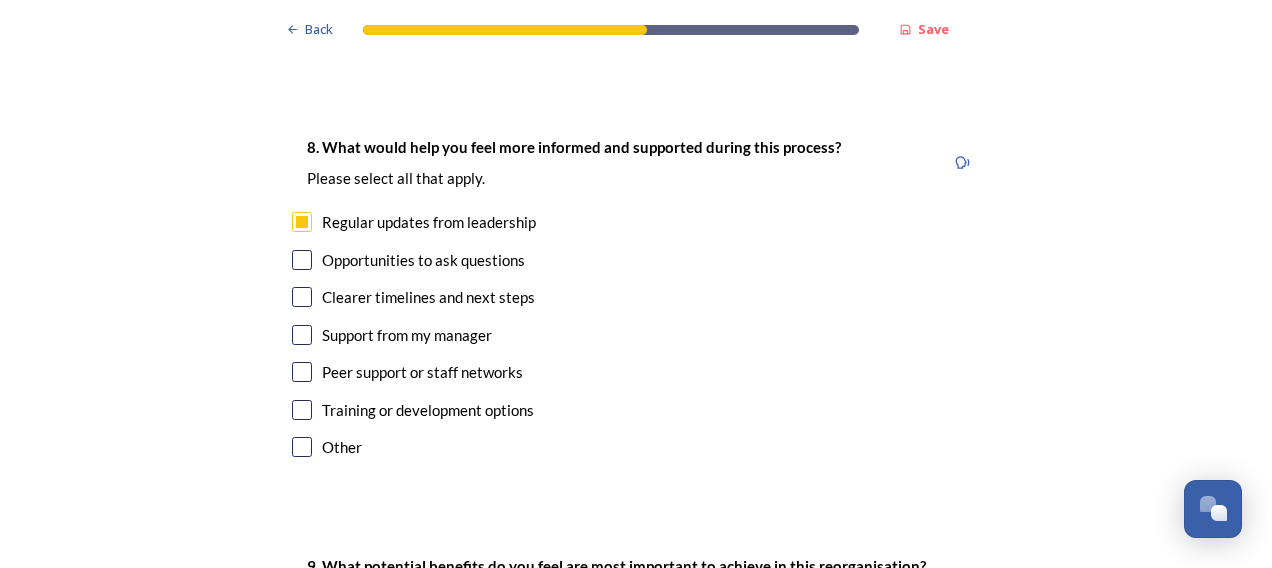 click at bounding box center (302, 297) 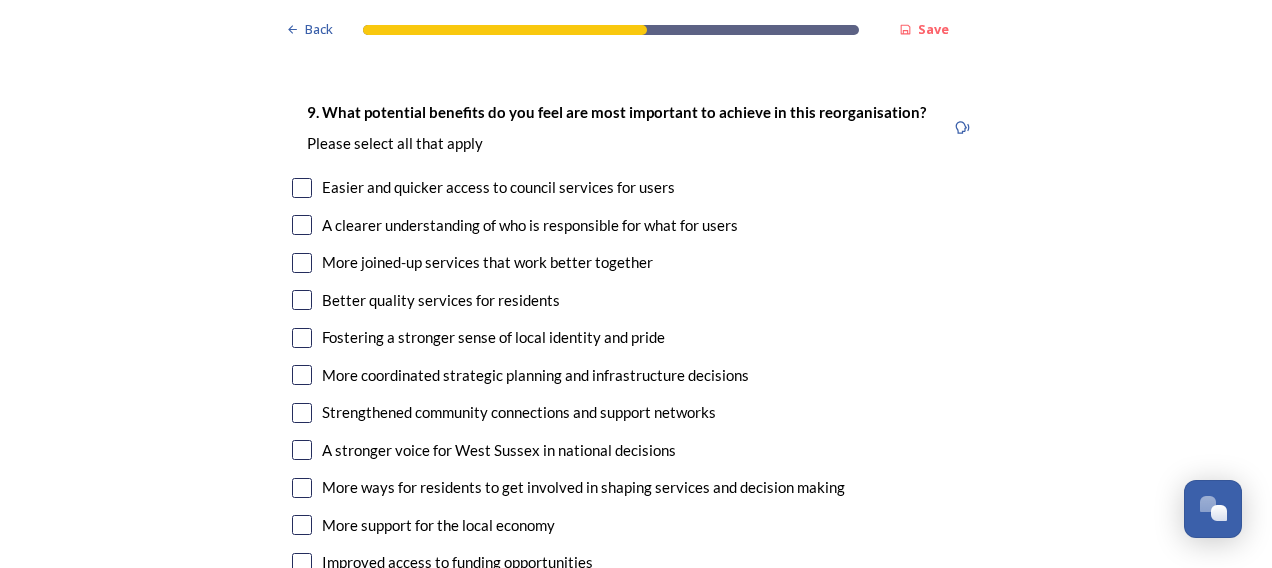 scroll, scrollTop: 4700, scrollLeft: 0, axis: vertical 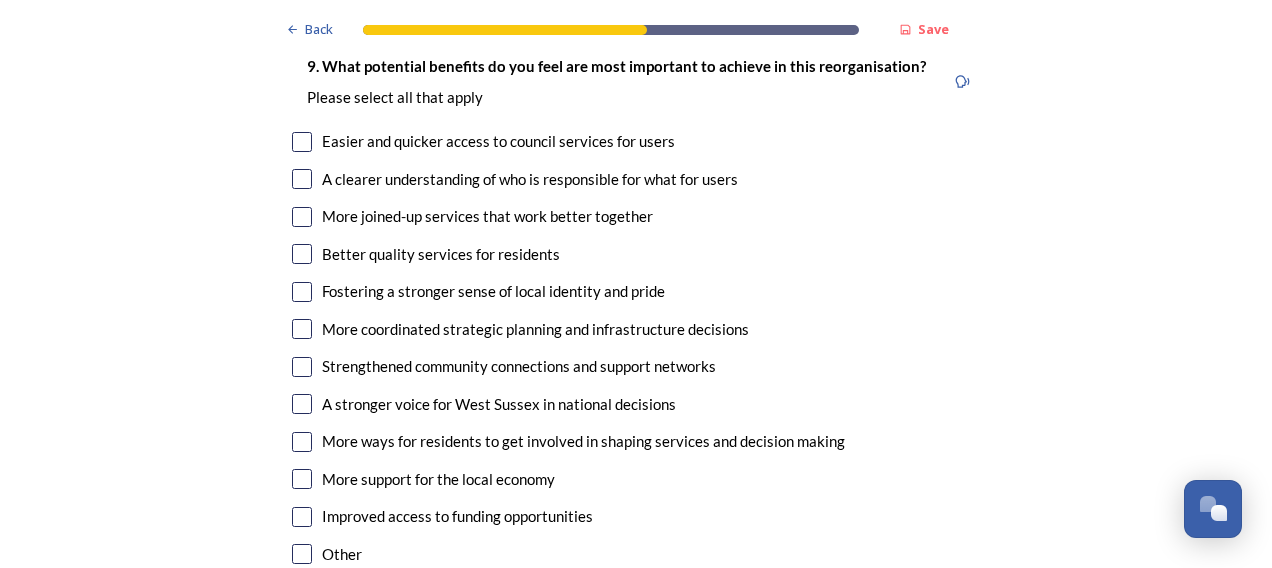 click at bounding box center [302, 217] 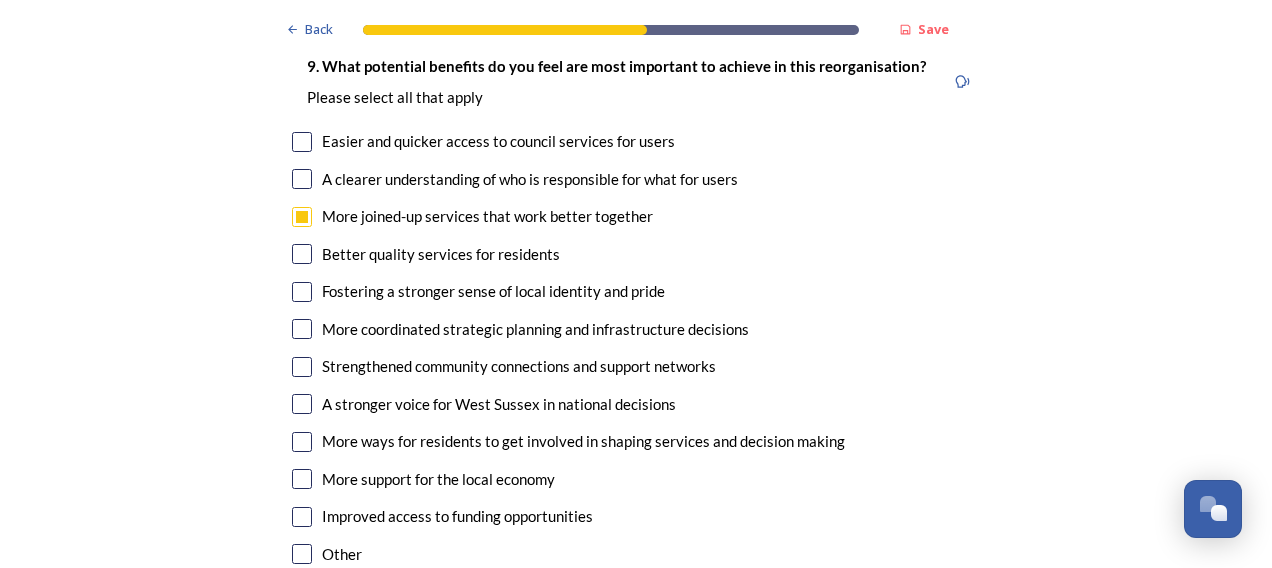 click at bounding box center [302, 254] 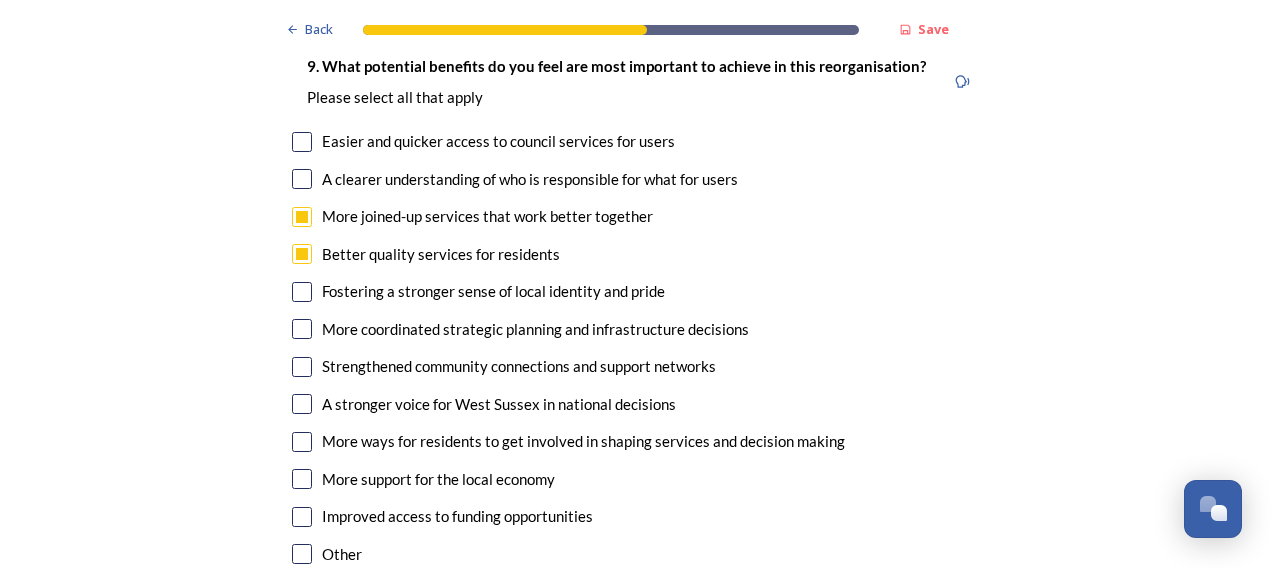 click at bounding box center [302, 292] 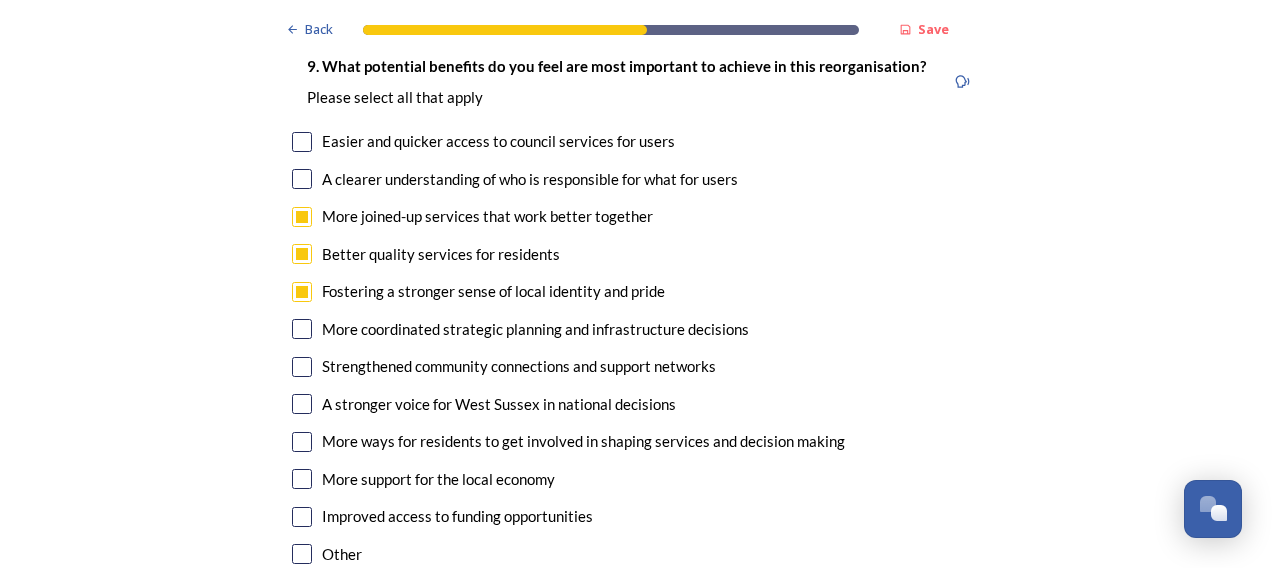 click at bounding box center [302, 179] 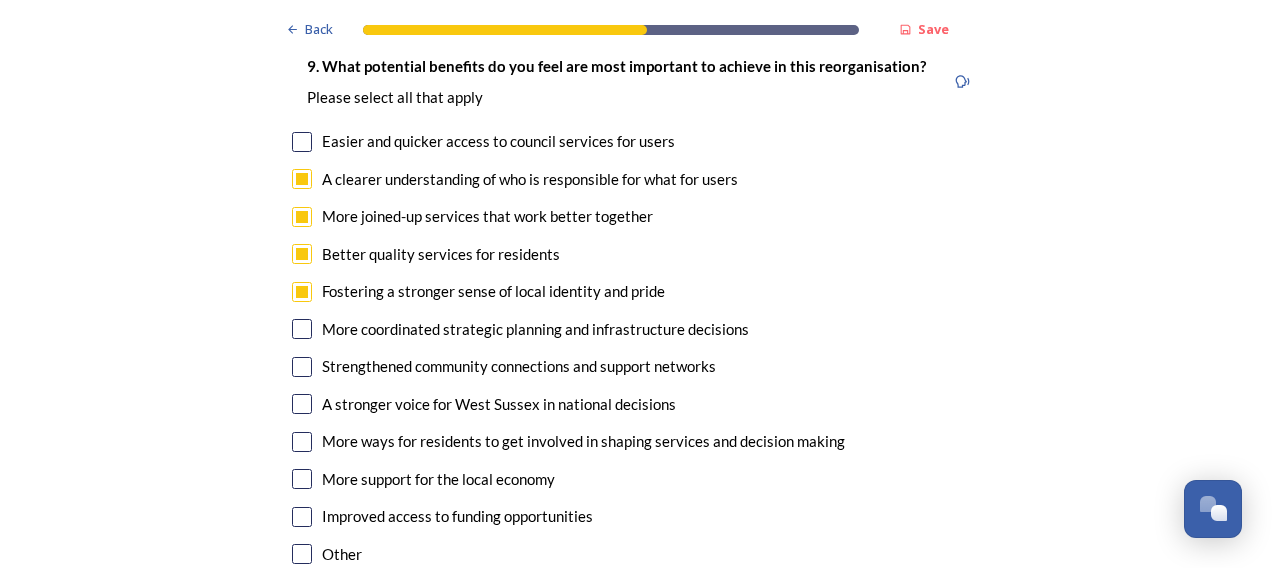 click at bounding box center [302, 142] 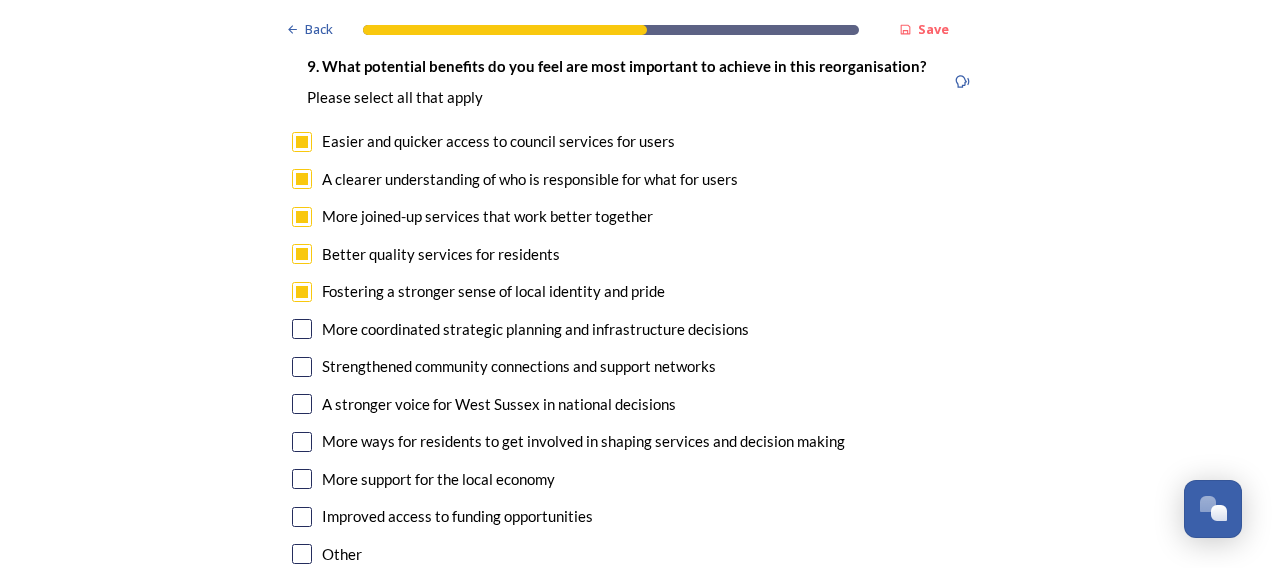 click at bounding box center (302, 329) 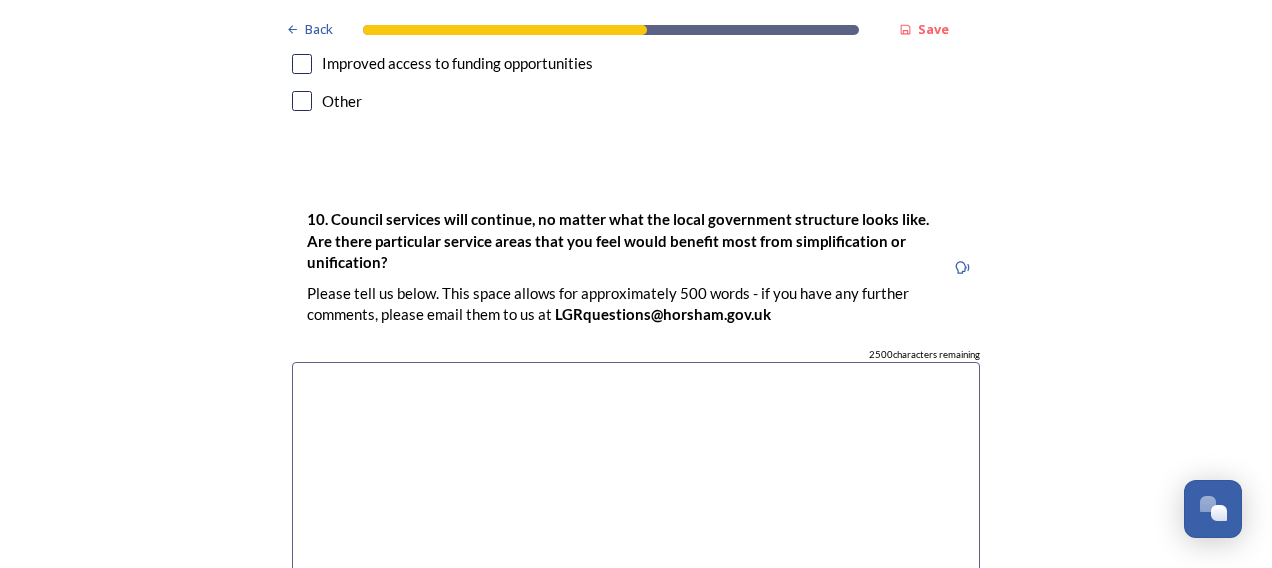 scroll, scrollTop: 5200, scrollLeft: 0, axis: vertical 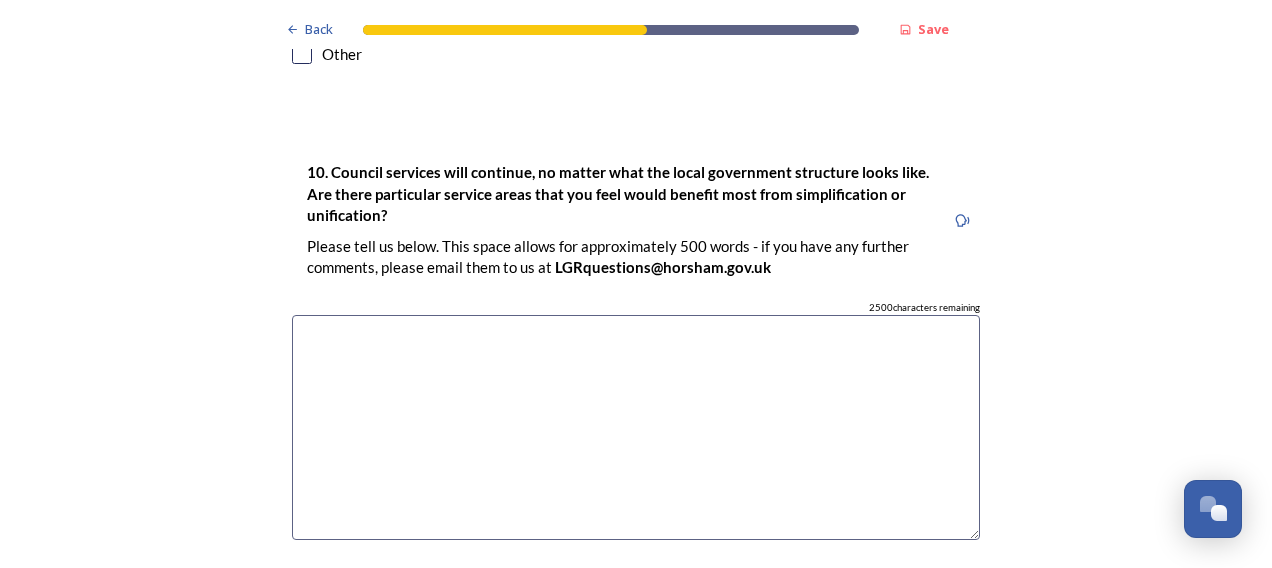 click at bounding box center (636, 427) 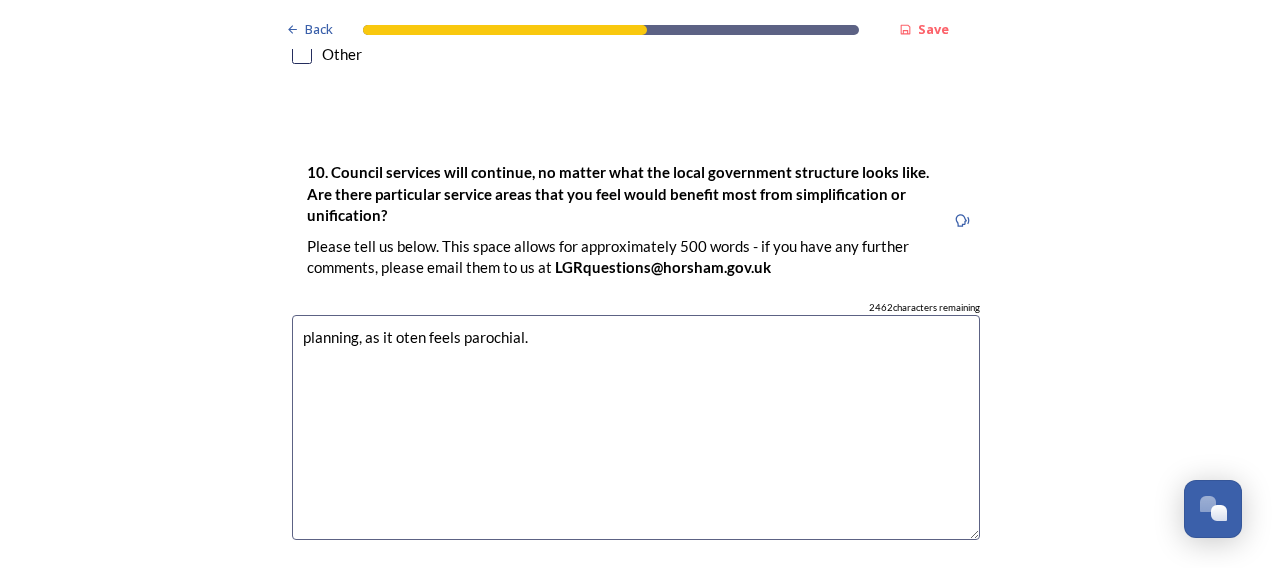 click on "planning, as it oten feels parochial." at bounding box center [636, 427] 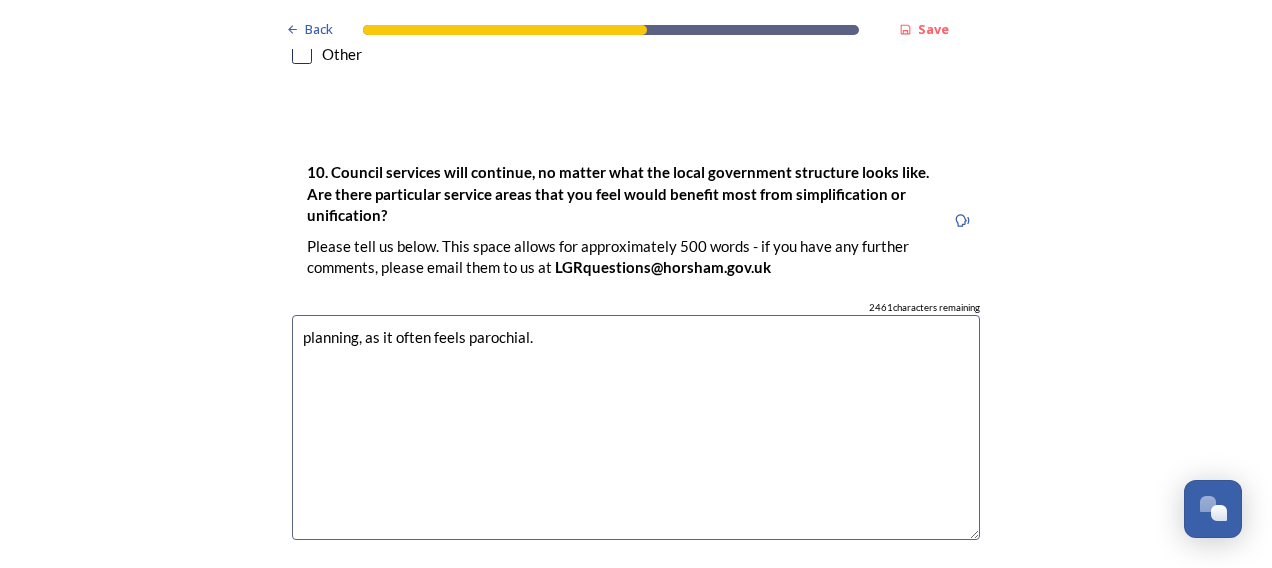 click on "planning, as it often feels parochial." at bounding box center [636, 427] 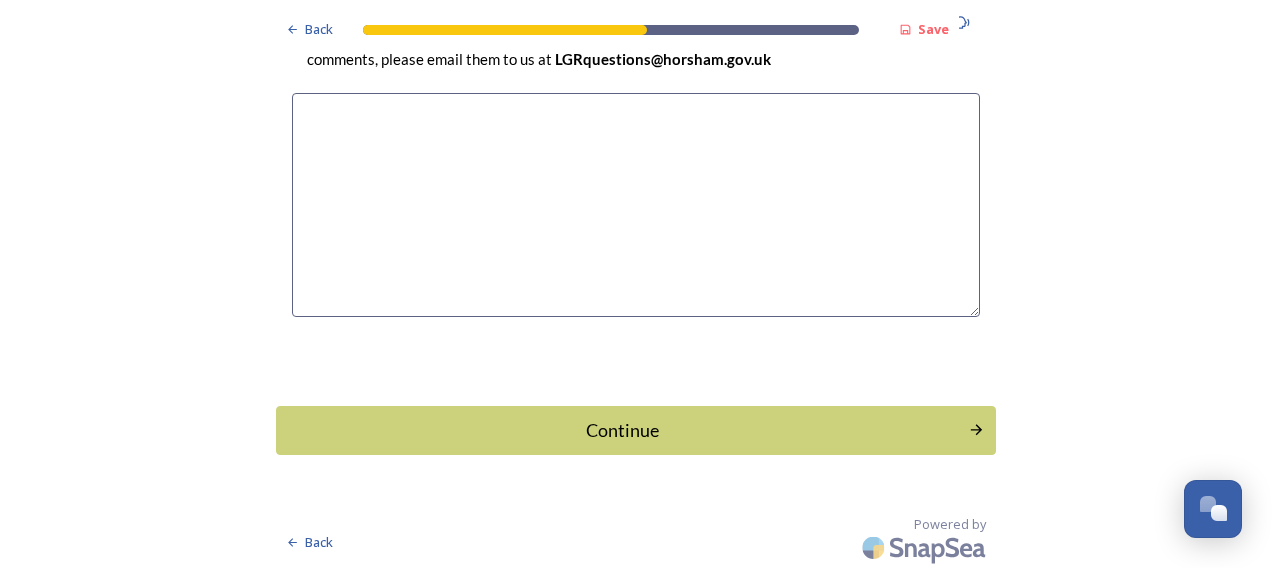 scroll, scrollTop: 5876, scrollLeft: 0, axis: vertical 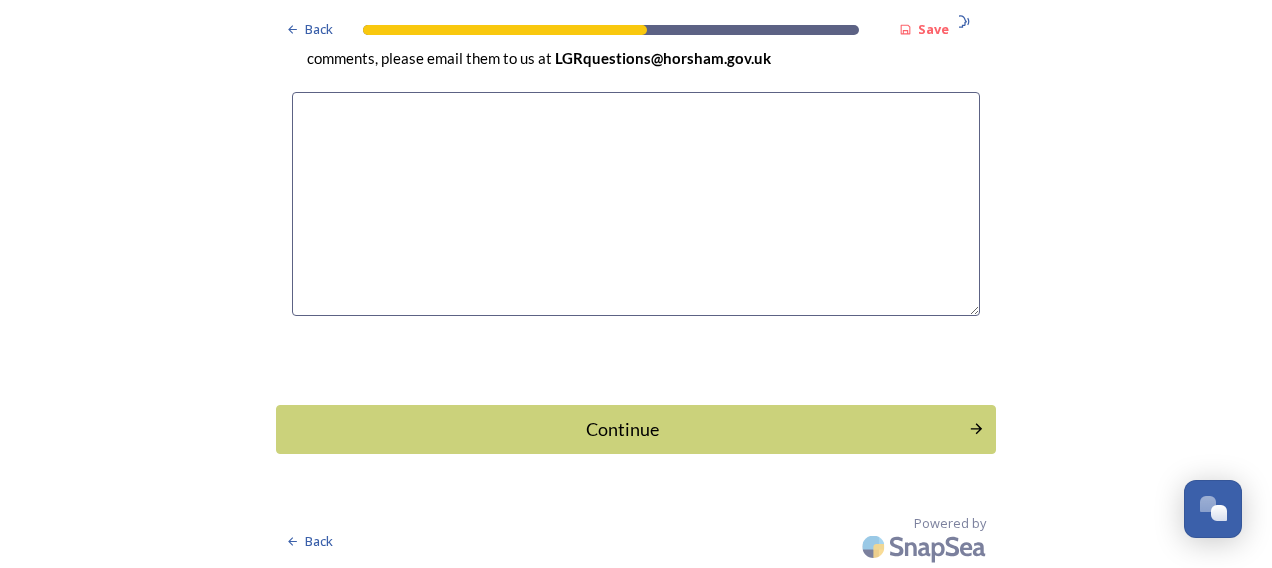 type on "planning, as it often feels parochial." 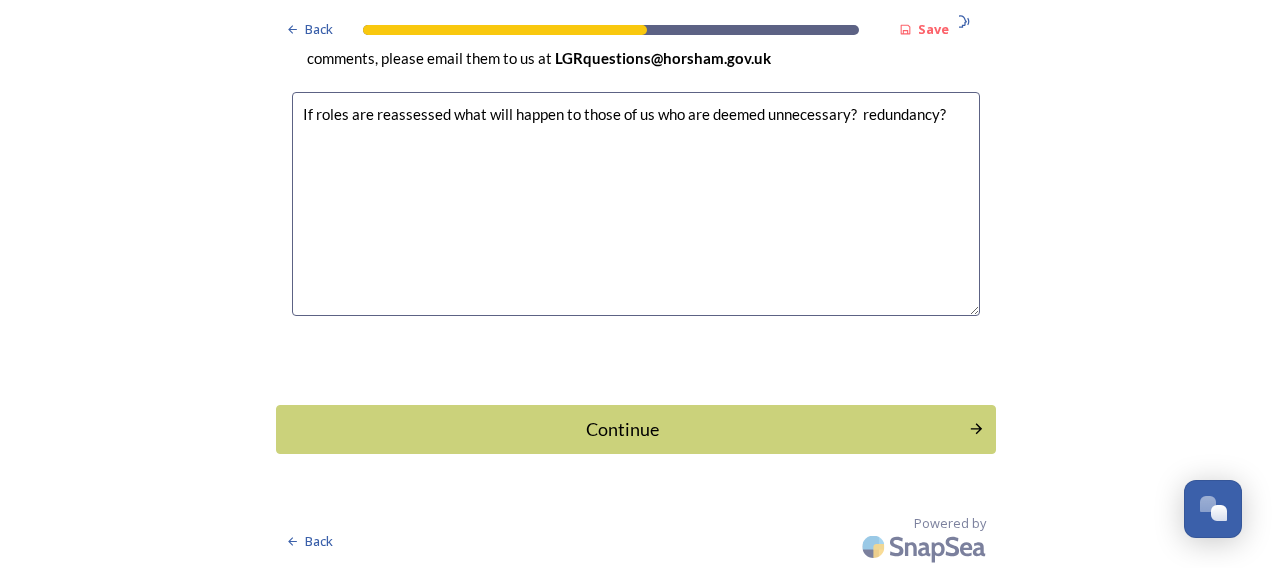click on "If roles are reassessed what will happen to those of us who are deemed unnecessary?  redundancy?" at bounding box center [636, 204] 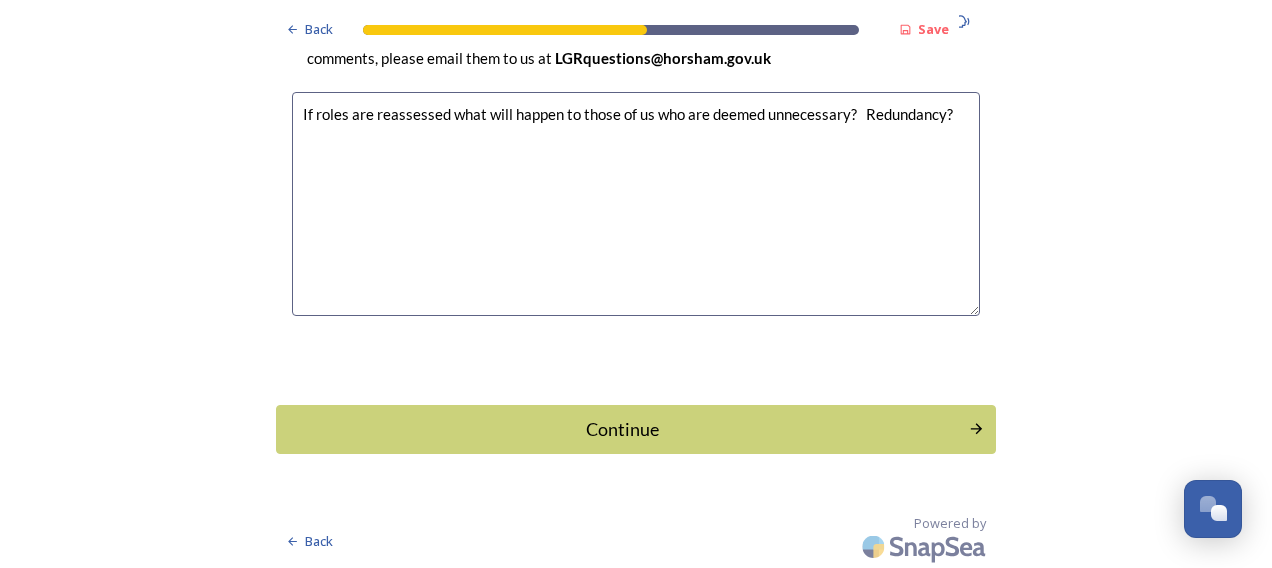 click on "If roles are reassessed what will happen to those of us who are deemed unnecessary?   Redundancy?" at bounding box center (636, 204) 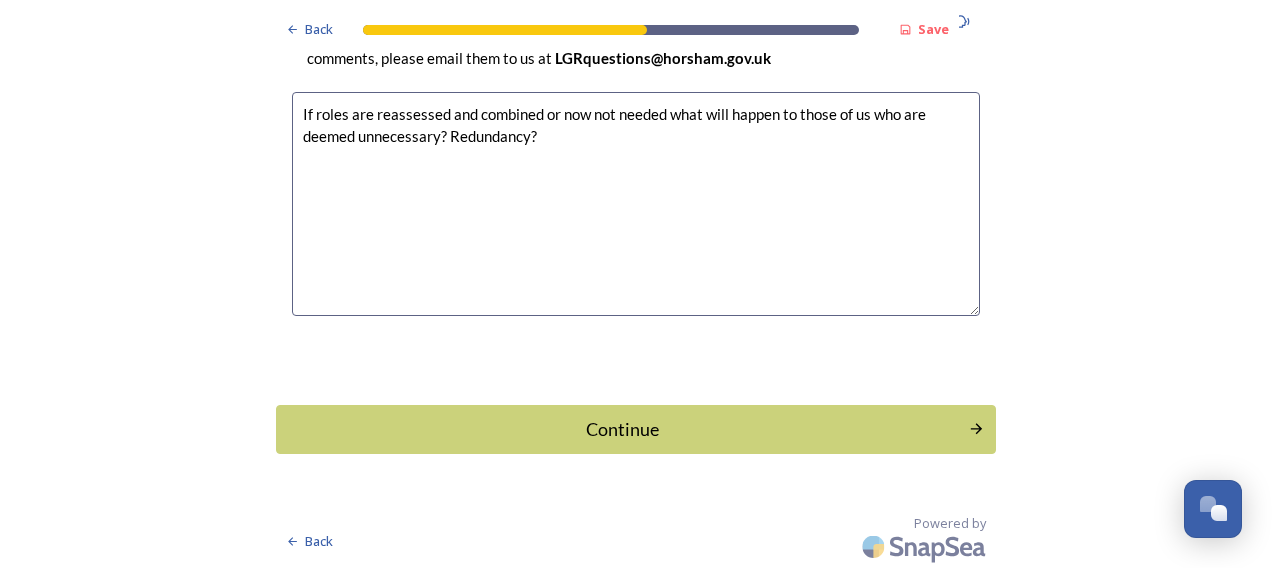 click on "If roles are reassessed and combined or now not needed what will happen to those of us who are deemed unnecessary? Redundancy?" at bounding box center (636, 204) 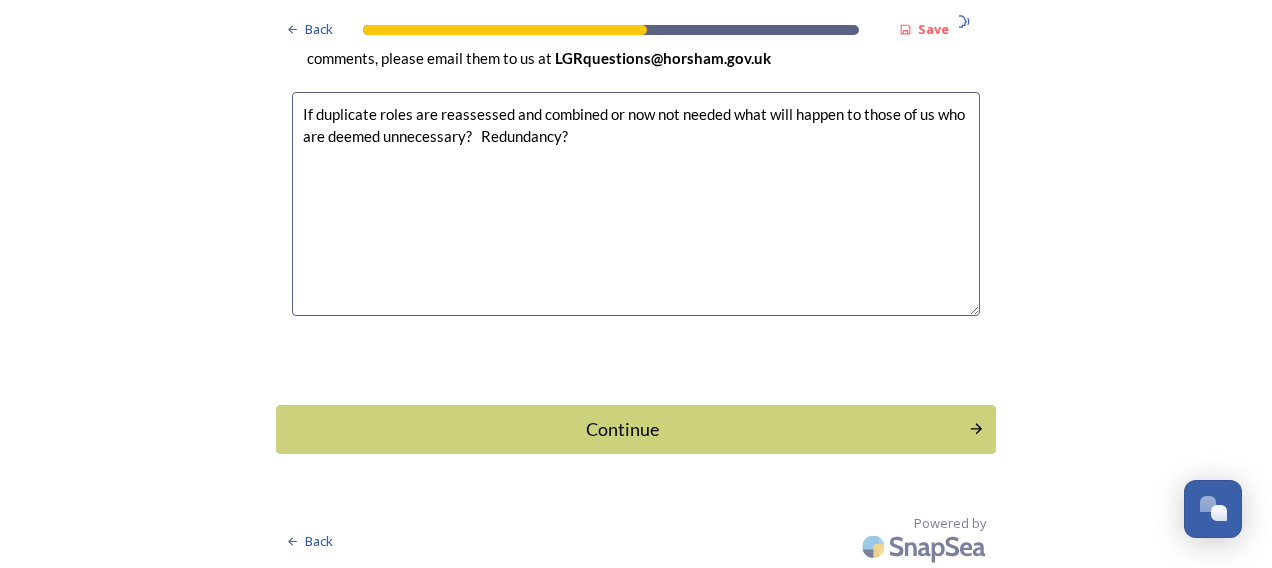 click on "If duplicate roles are reassessed and combined or now not needed what will happen to those of us who are deemed unnecessary?   Redundancy?" at bounding box center (636, 204) 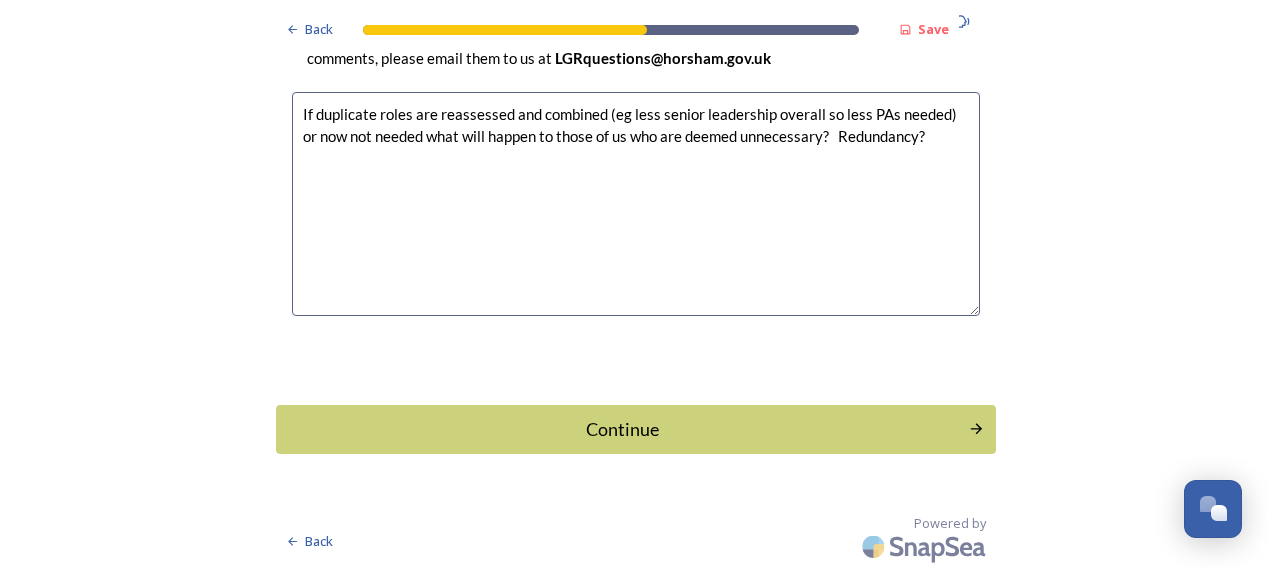 click on "If duplicate roles are reassessed and combined (eg less senior leadership overall so less PAs needed) or now not needed what will happen to those of us who are deemed unnecessary?   Redundancy?" at bounding box center (636, 204) 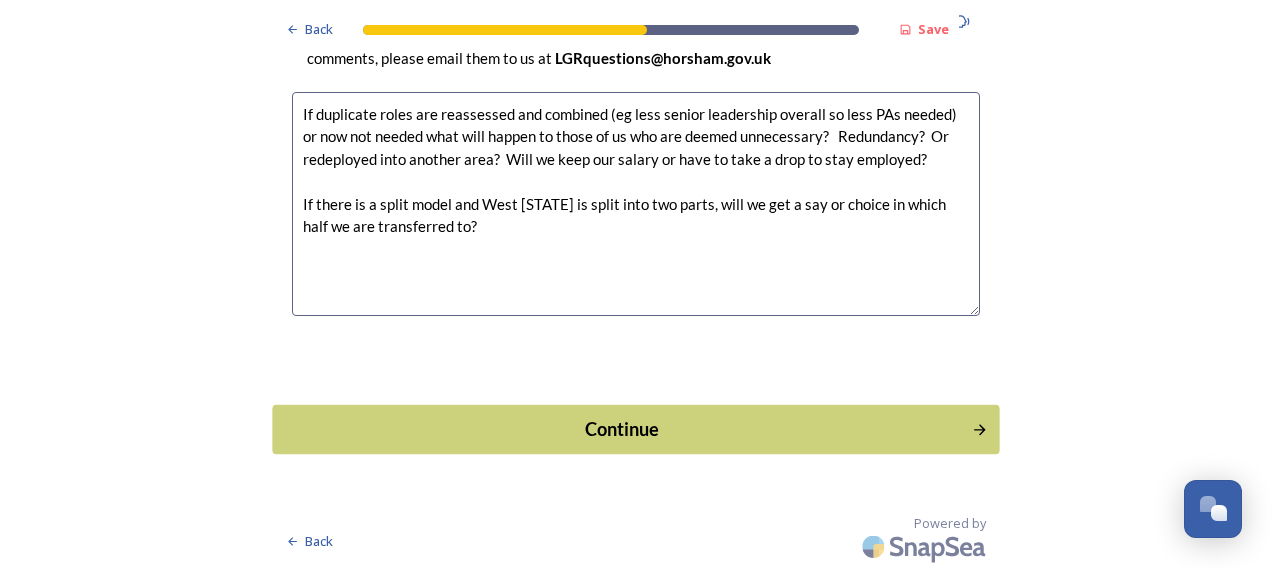 type on "If duplicate roles are reassessed and combined (eg less senior leadership overall so less PAs needed) or now not needed what will happen to those of us who are deemed unnecessary?   Redundancy?  Or redeployed into another area?  Will we keep our salary or have to take a drop to stay employed?
If there is a split model and West [STATE] is split into two parts, will we get a say or choice in which half we are transferred to?" 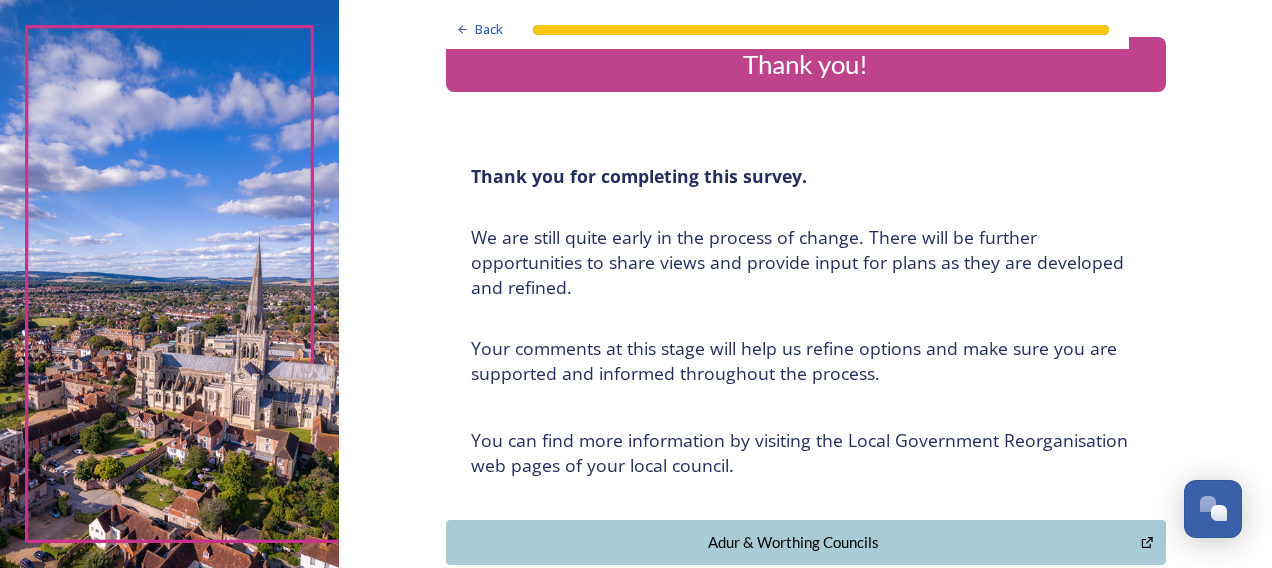 scroll, scrollTop: 0, scrollLeft: 0, axis: both 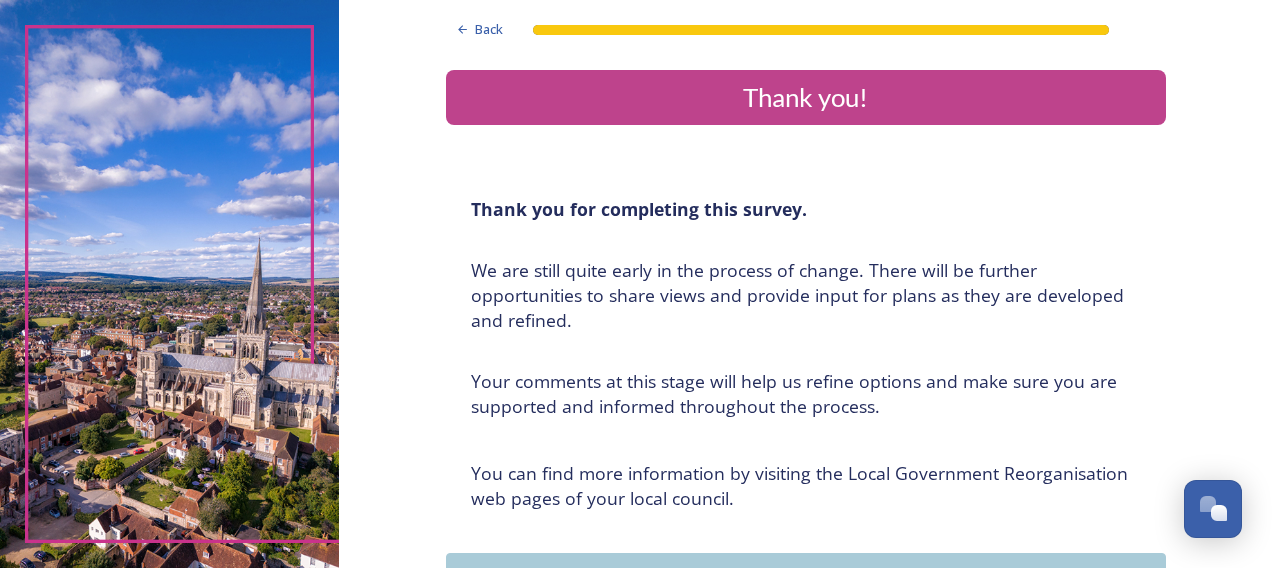 click on "Thank you!" at bounding box center (806, 97) 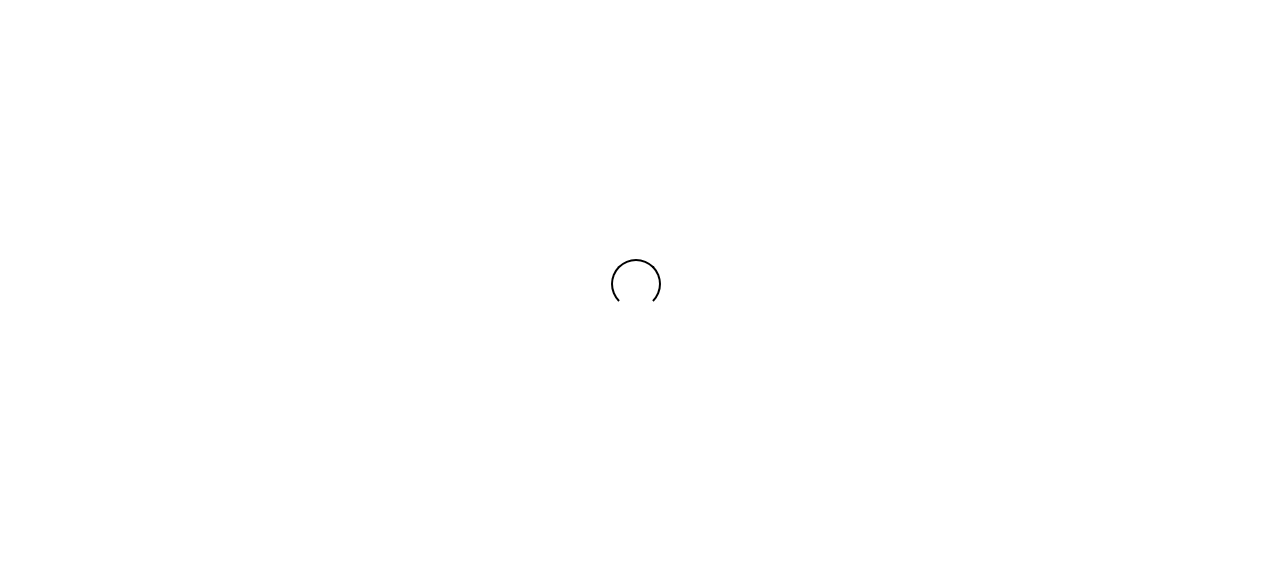 scroll, scrollTop: 0, scrollLeft: 0, axis: both 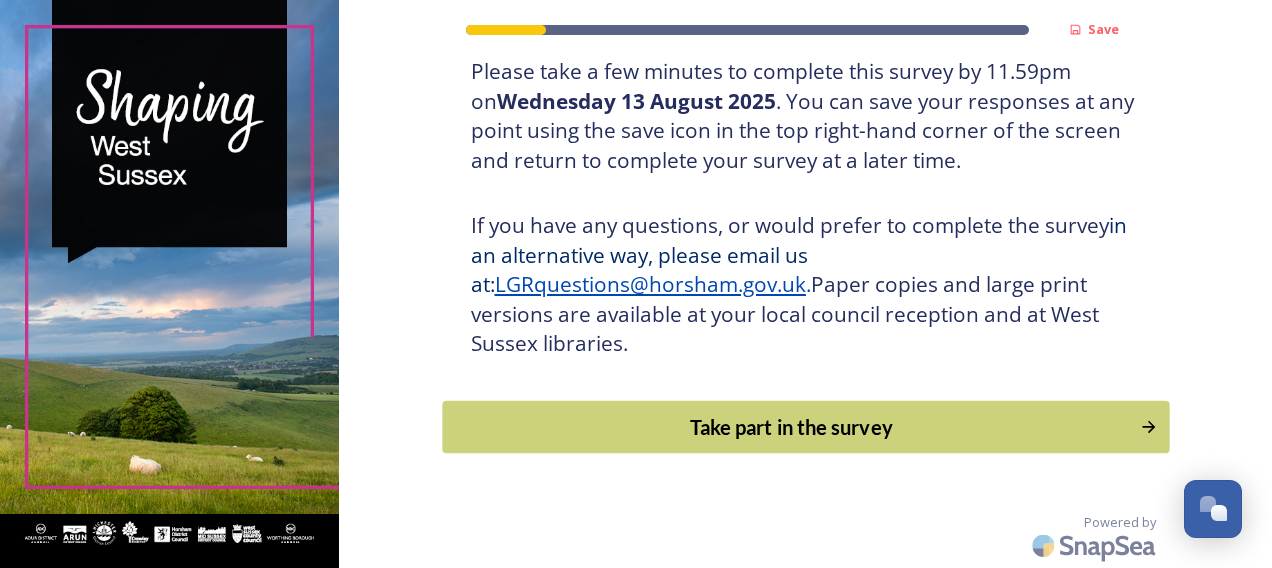 click on "Take part in the survey" at bounding box center (791, 427) 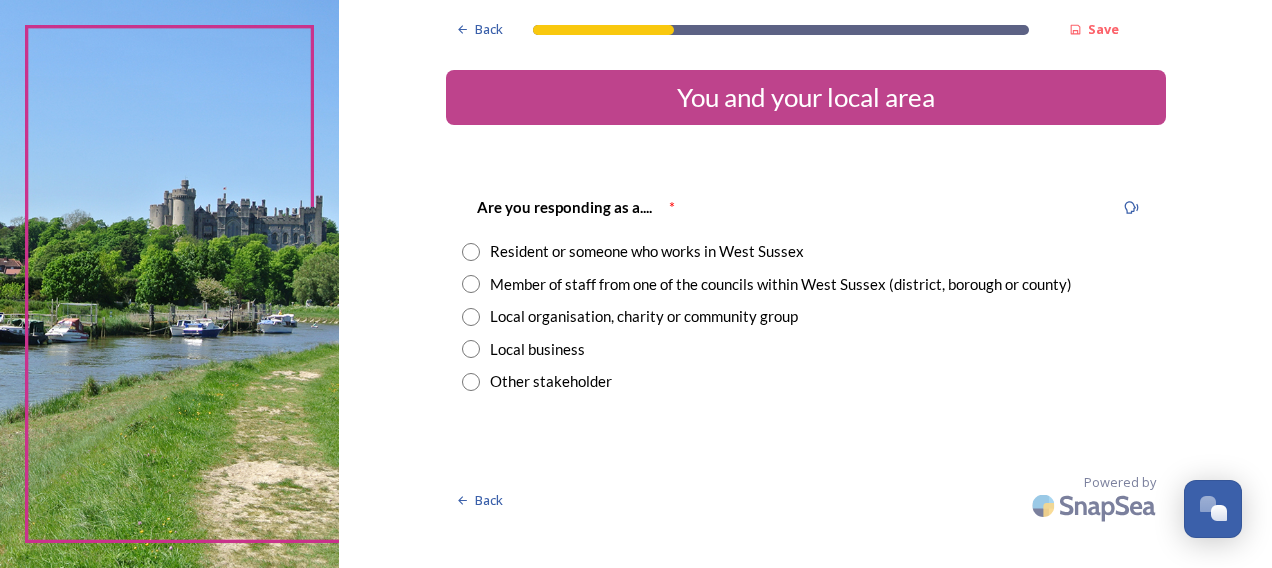 click on "Resident or someone who works in West Sussex" at bounding box center [647, 251] 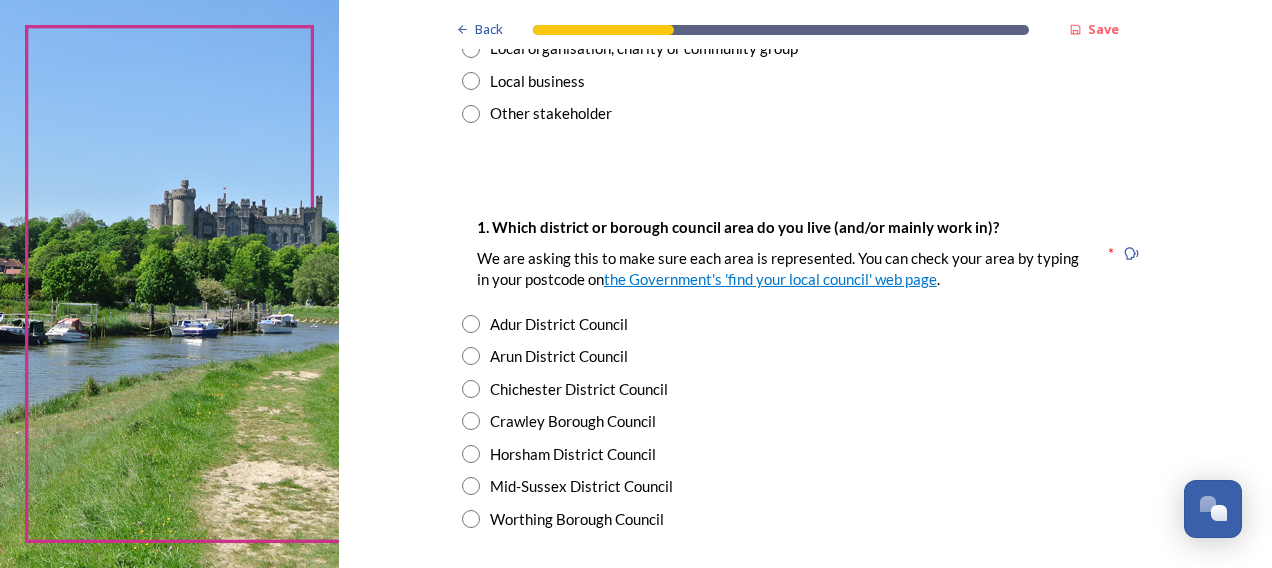 scroll, scrollTop: 300, scrollLeft: 0, axis: vertical 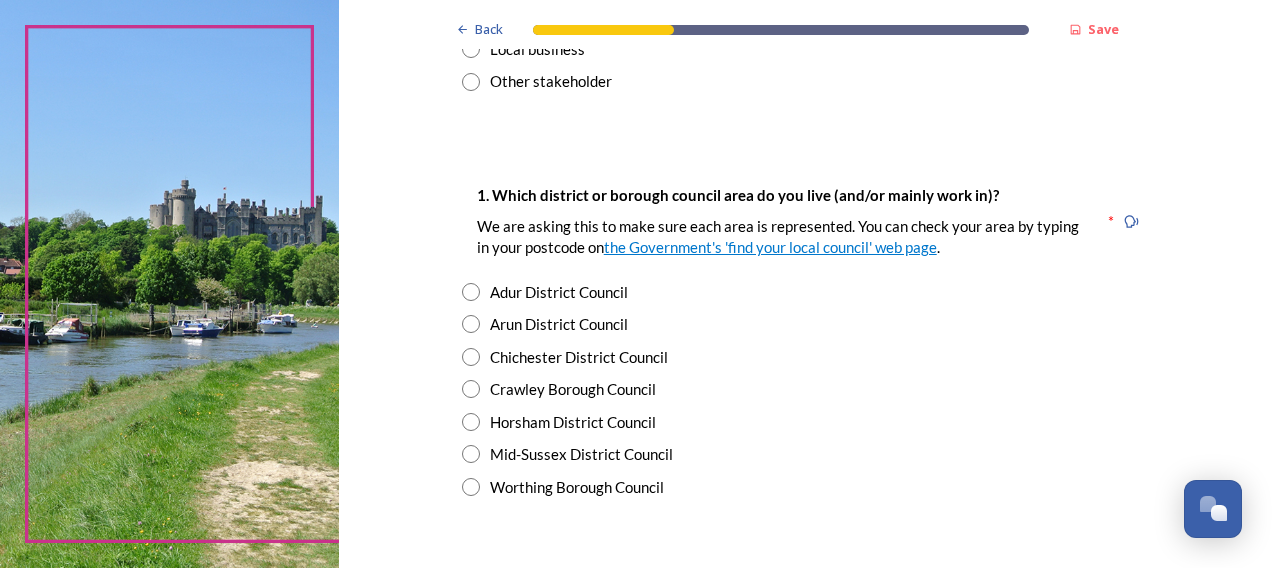 click on "Horsham District Council" at bounding box center [806, 422] 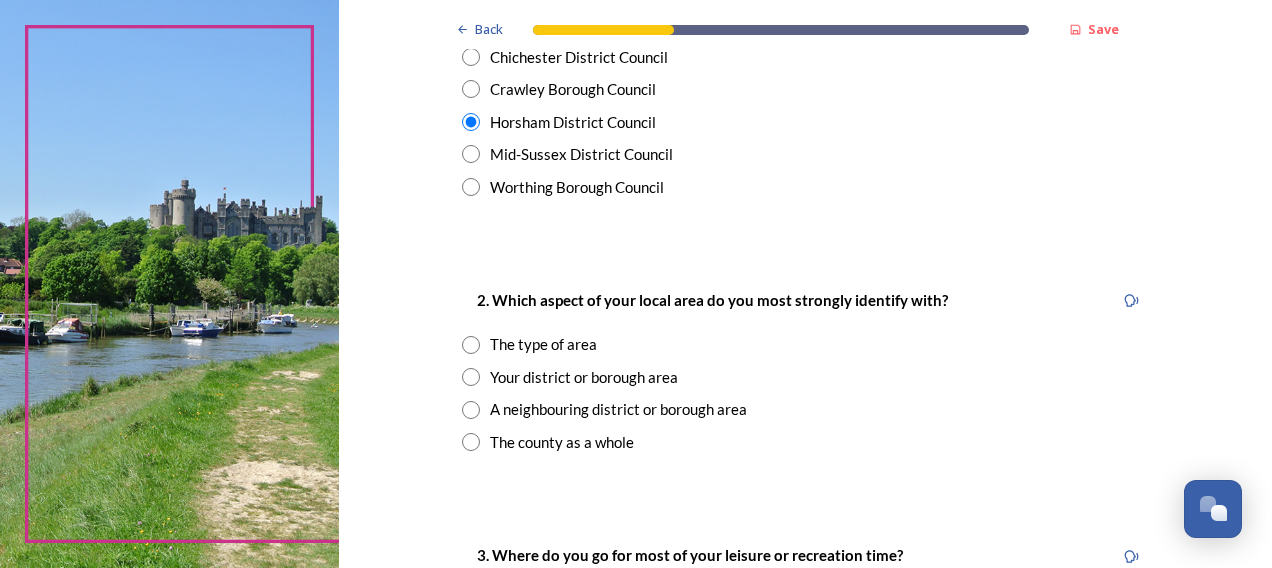 scroll, scrollTop: 700, scrollLeft: 0, axis: vertical 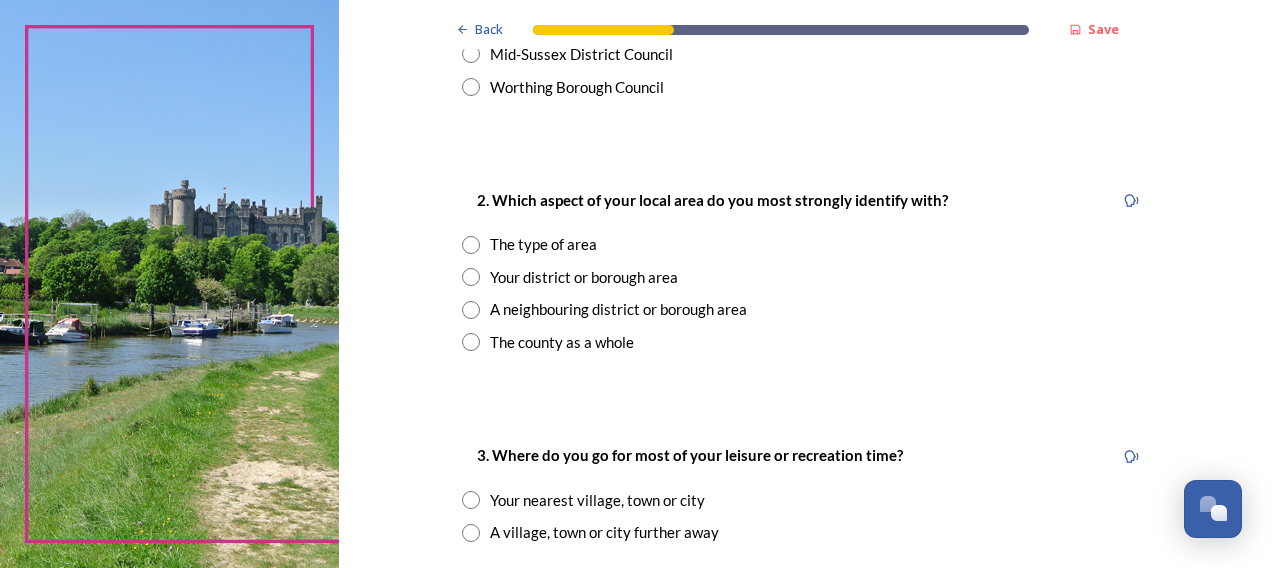 click at bounding box center [471, 342] 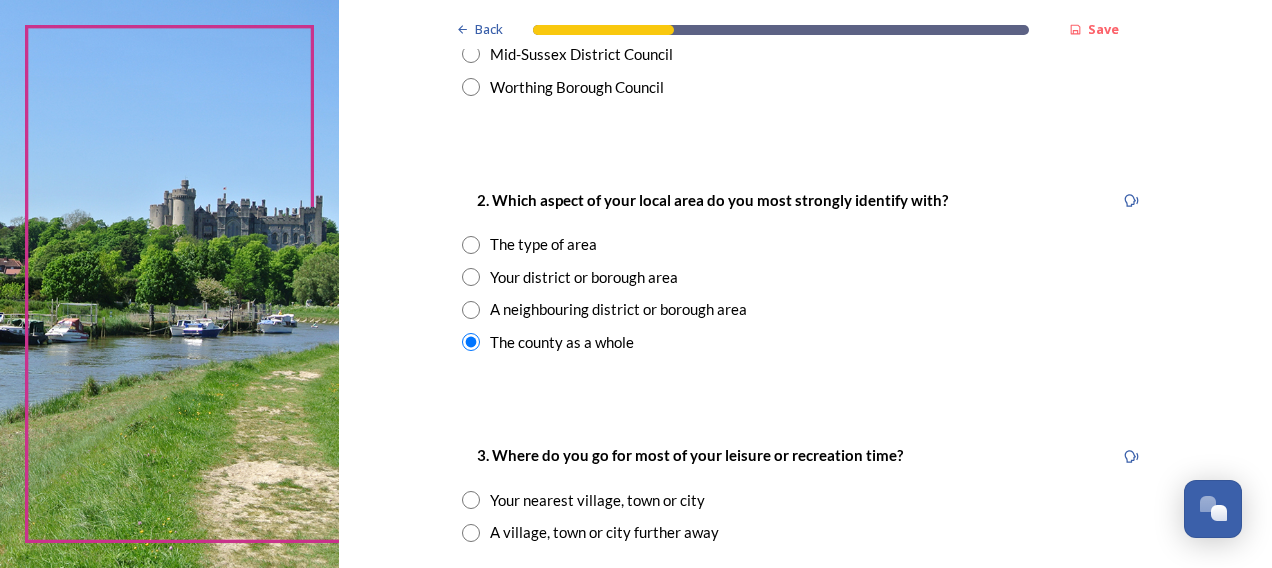 click at bounding box center [471, 245] 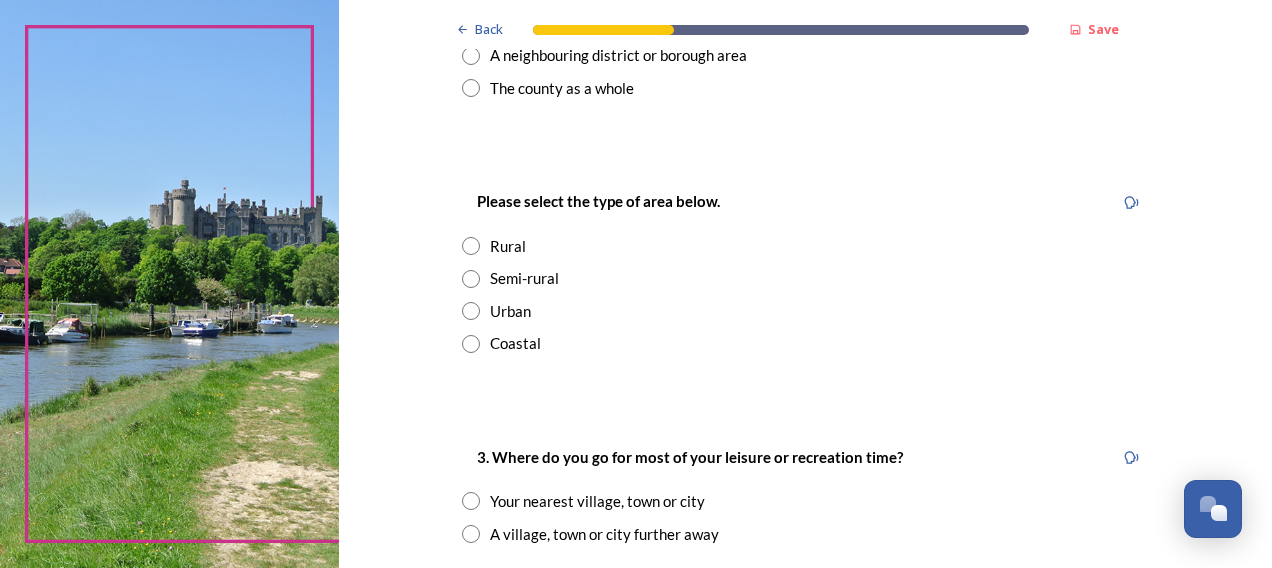 scroll, scrollTop: 1000, scrollLeft: 0, axis: vertical 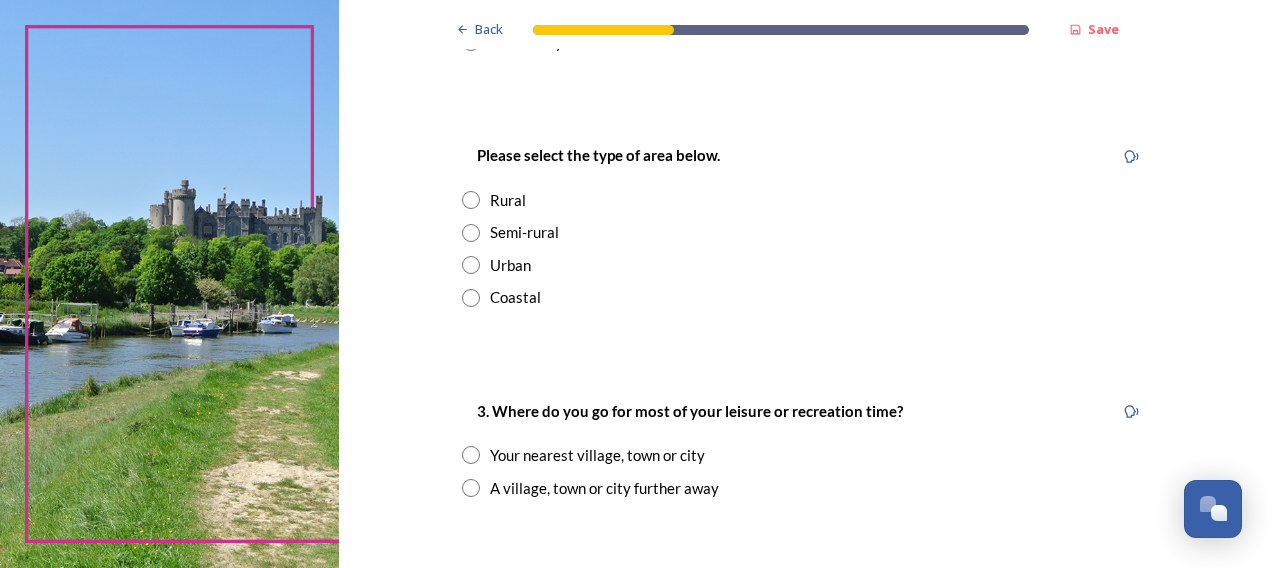 click at bounding box center (471, 200) 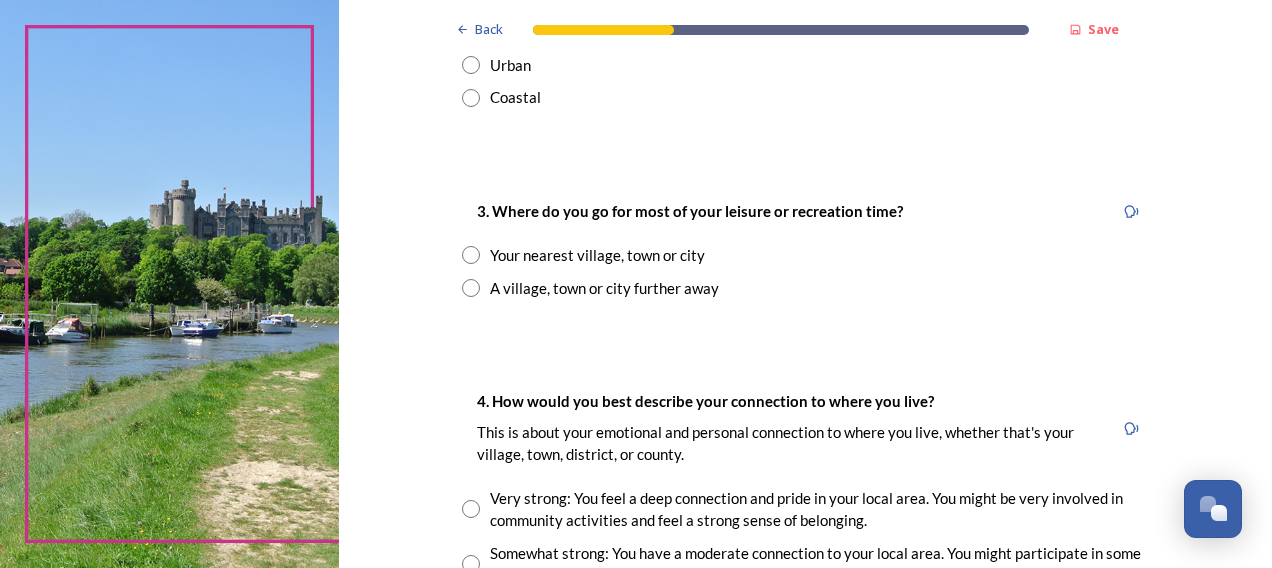 scroll, scrollTop: 1300, scrollLeft: 0, axis: vertical 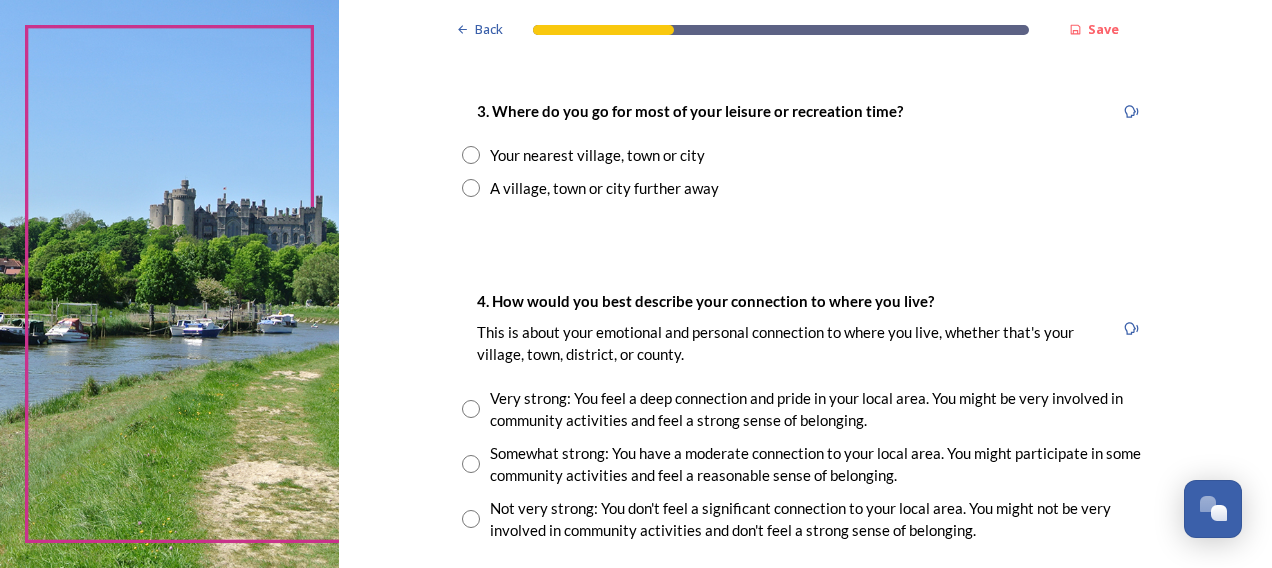click at bounding box center (471, 155) 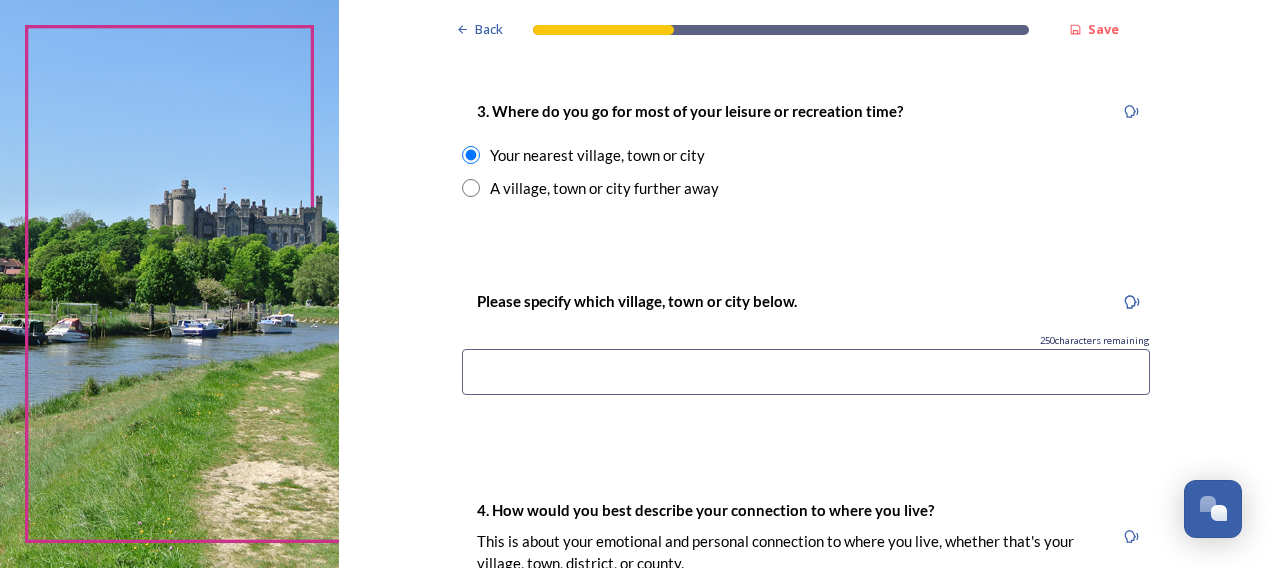 click at bounding box center [806, 372] 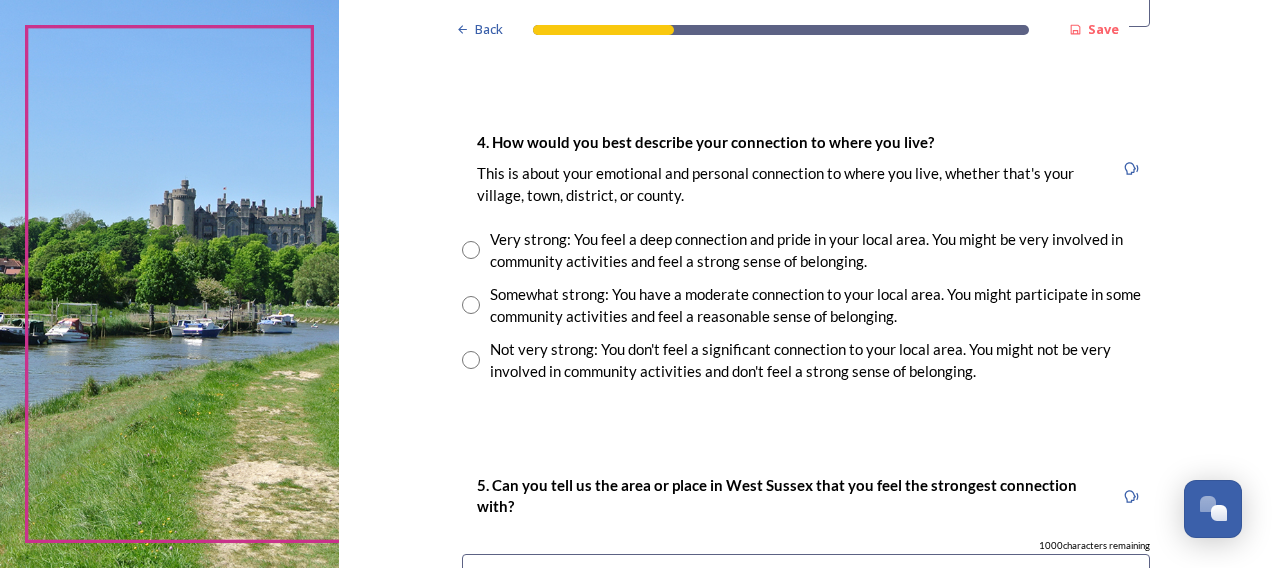 scroll, scrollTop: 1700, scrollLeft: 0, axis: vertical 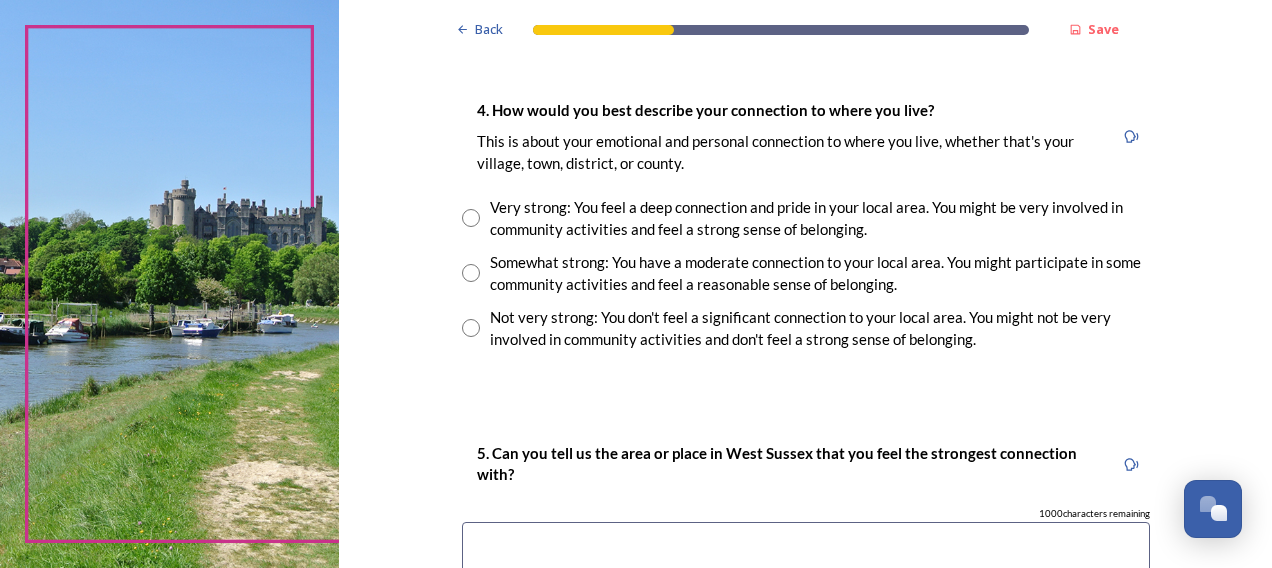 type on "Arundel" 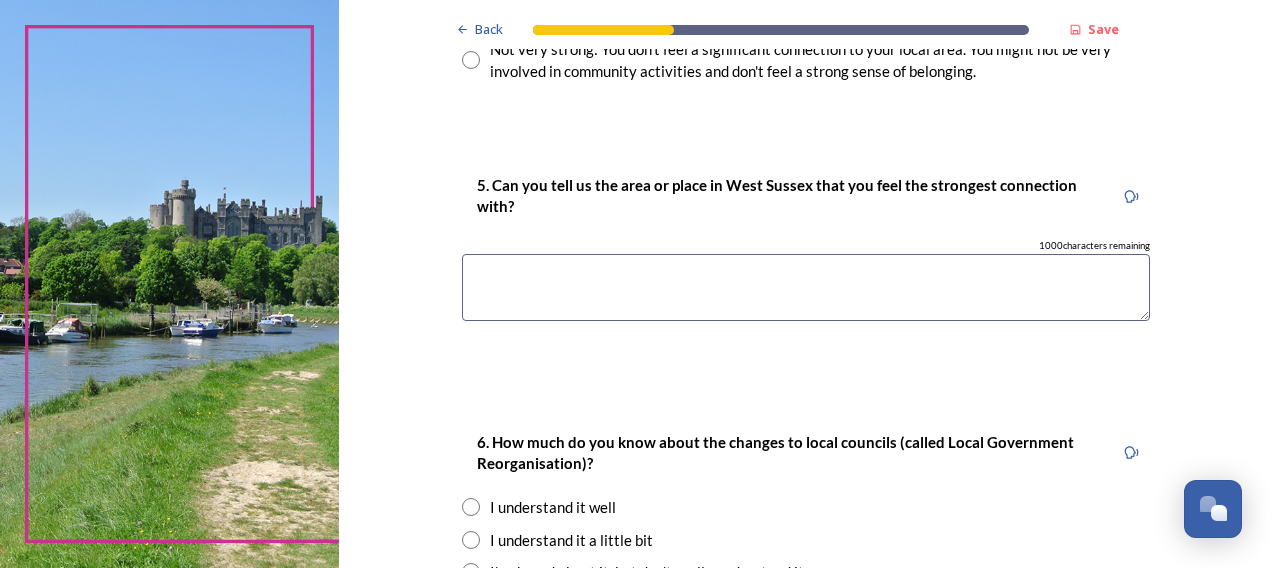 scroll, scrollTop: 2000, scrollLeft: 0, axis: vertical 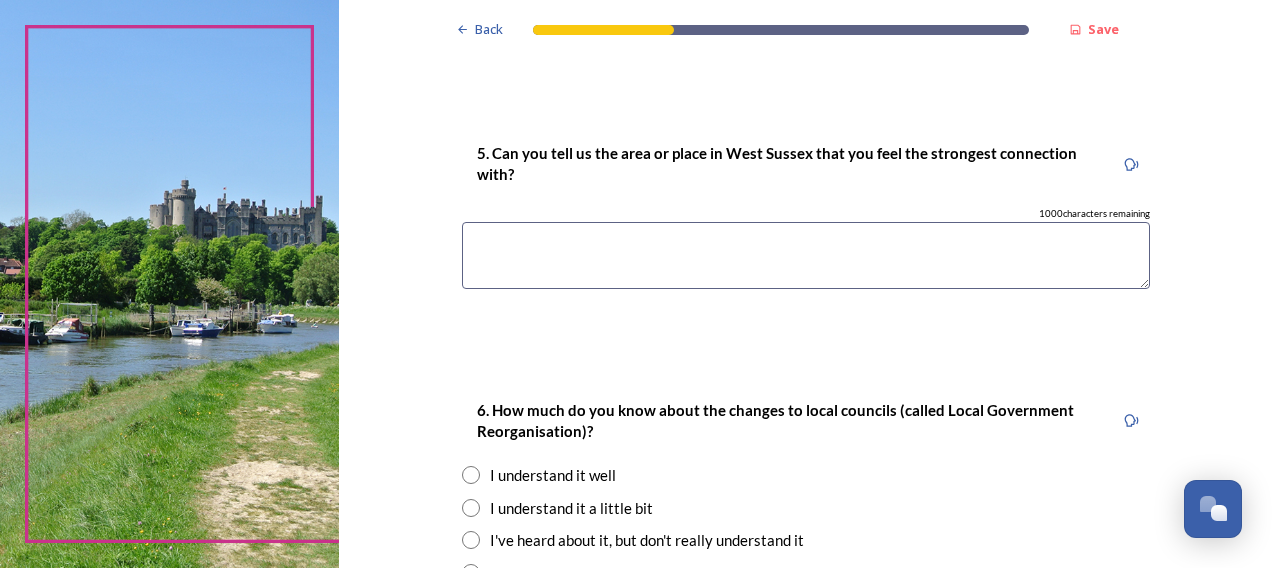 click at bounding box center [806, 255] 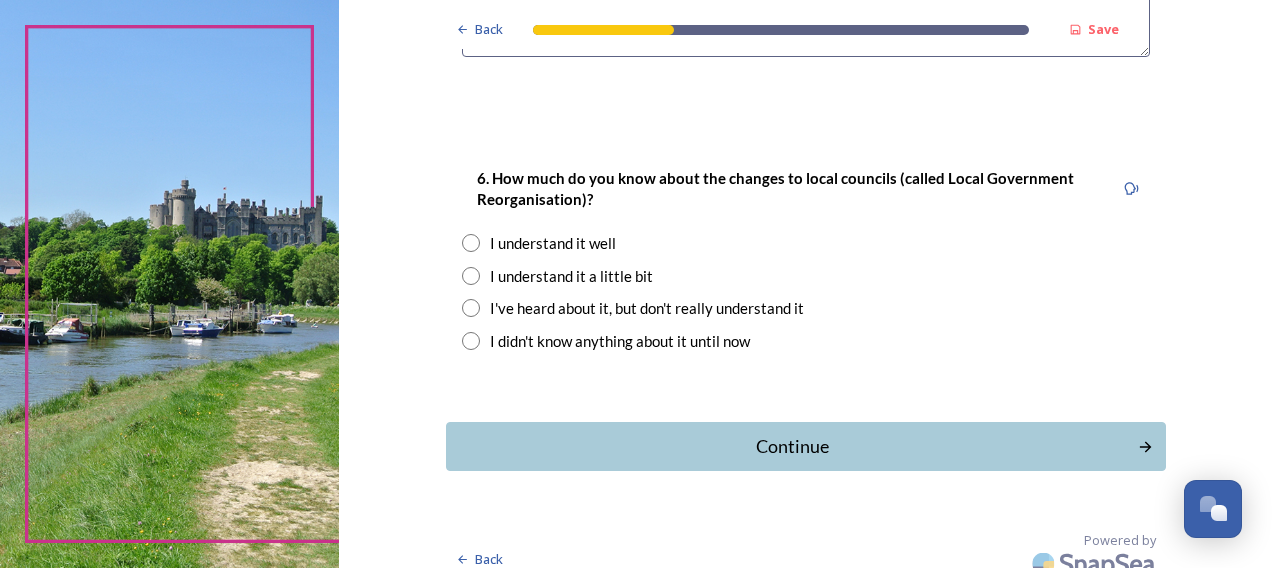 scroll, scrollTop: 2249, scrollLeft: 0, axis: vertical 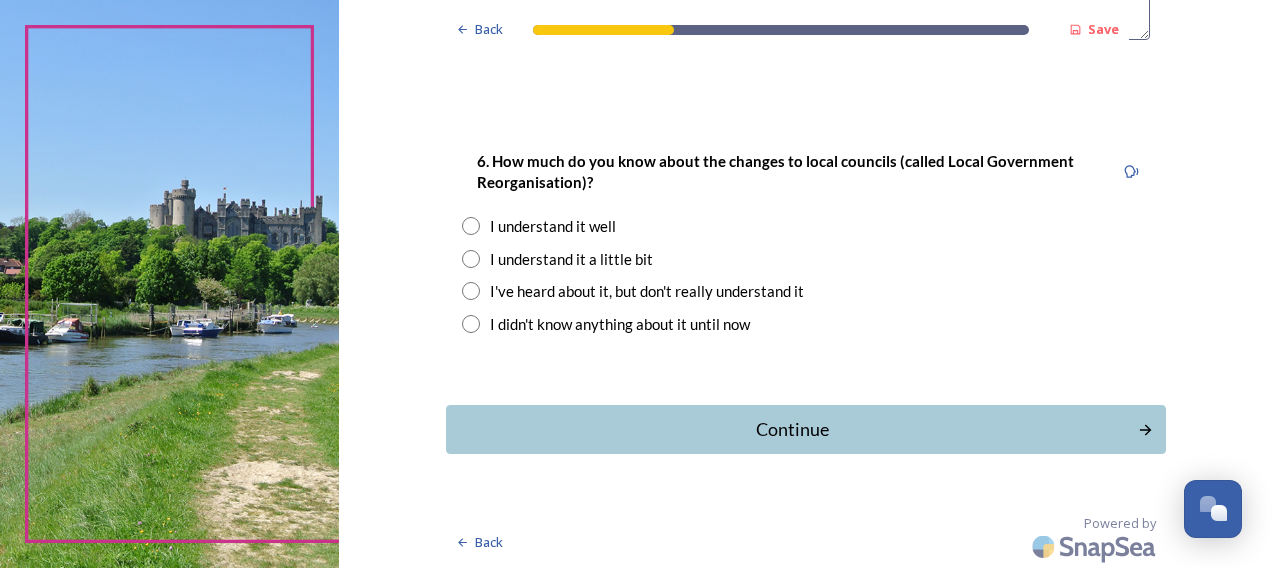 type on "Arundel, Chichester, and rural areas" 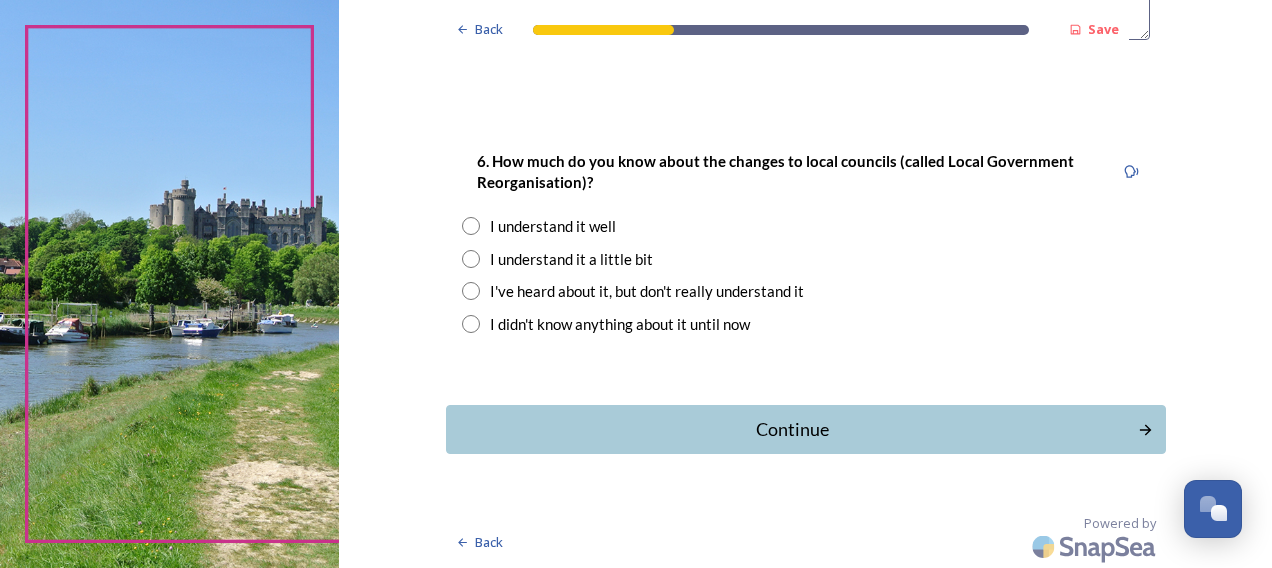 radio on "true" 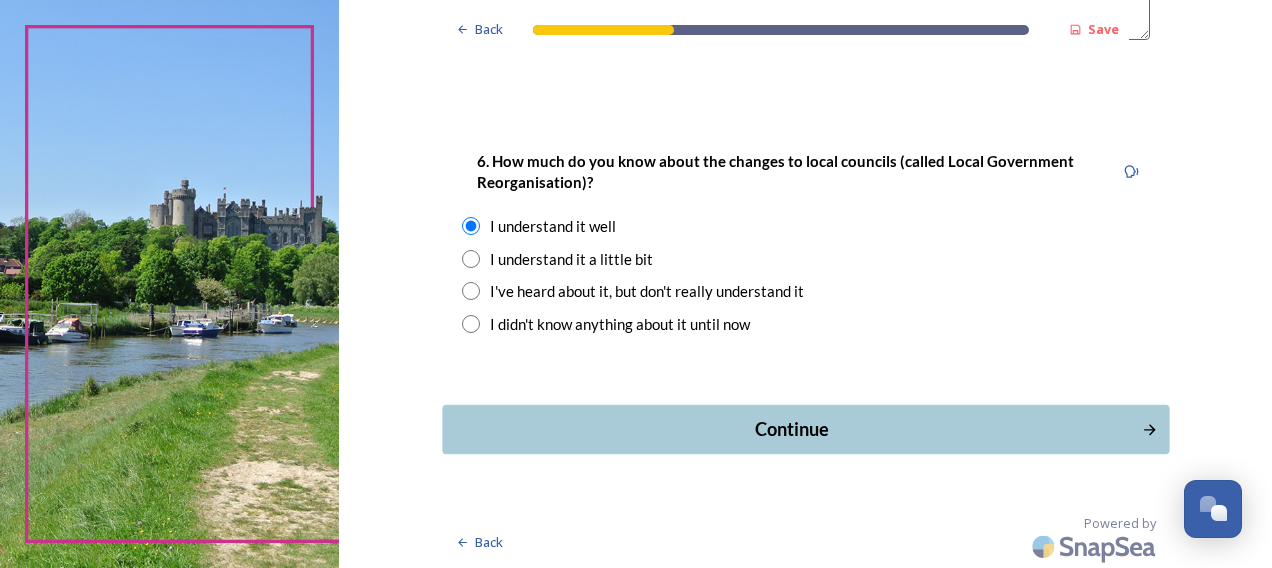 click on "Continue" at bounding box center [791, 429] 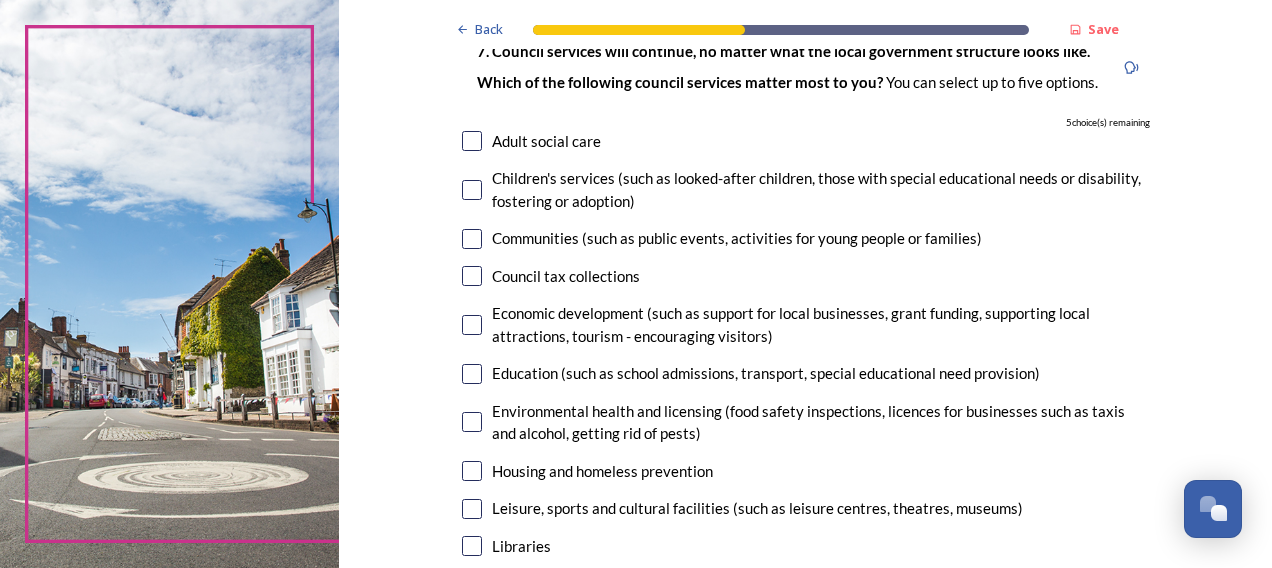 scroll, scrollTop: 200, scrollLeft: 0, axis: vertical 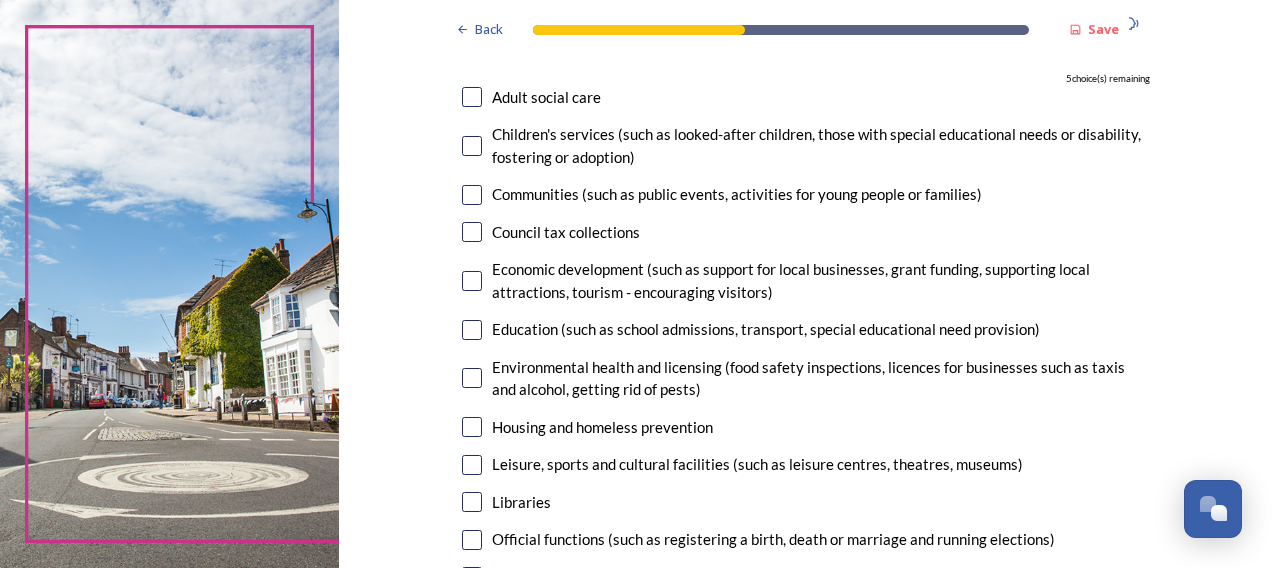 click at bounding box center (472, 378) 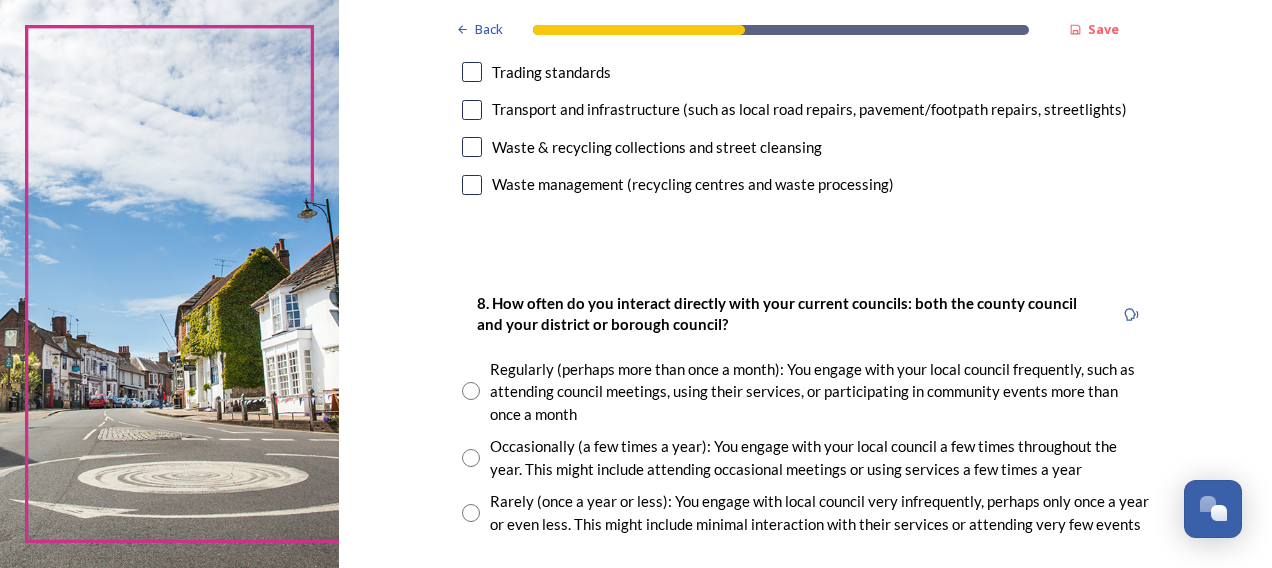 scroll, scrollTop: 800, scrollLeft: 0, axis: vertical 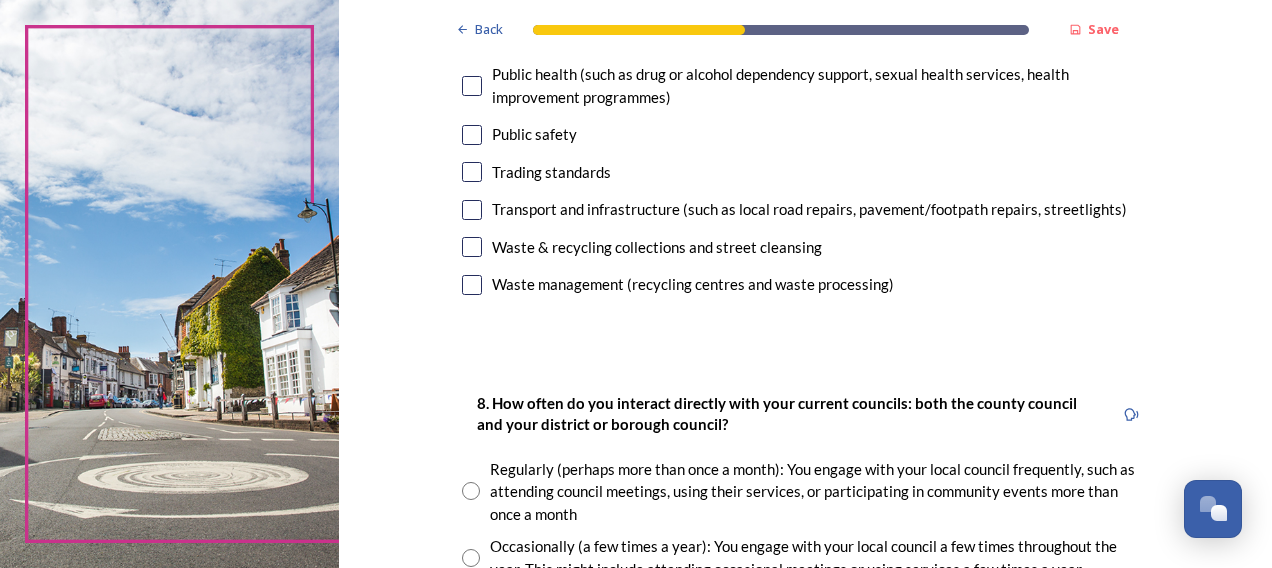 click at bounding box center (472, 210) 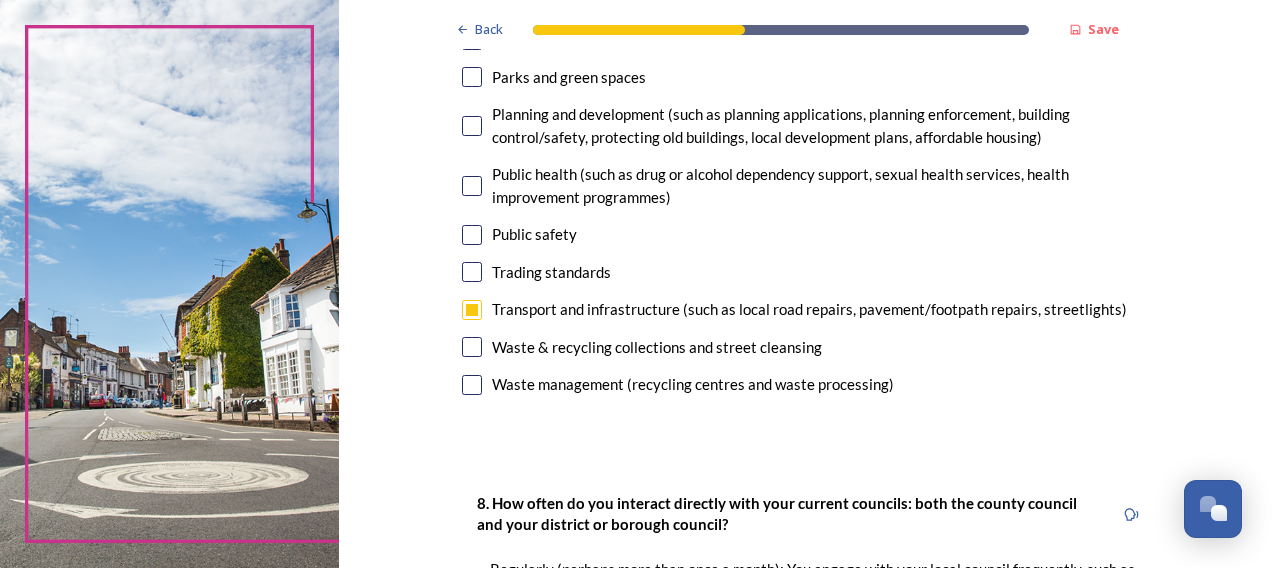 scroll, scrollTop: 600, scrollLeft: 0, axis: vertical 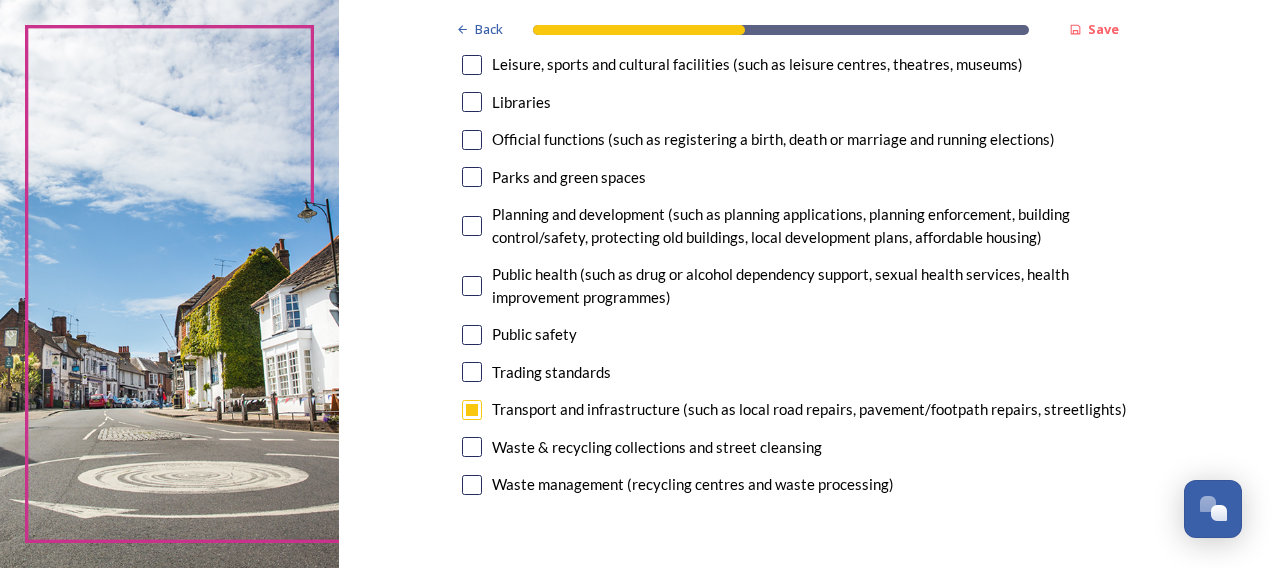 click at bounding box center [472, 226] 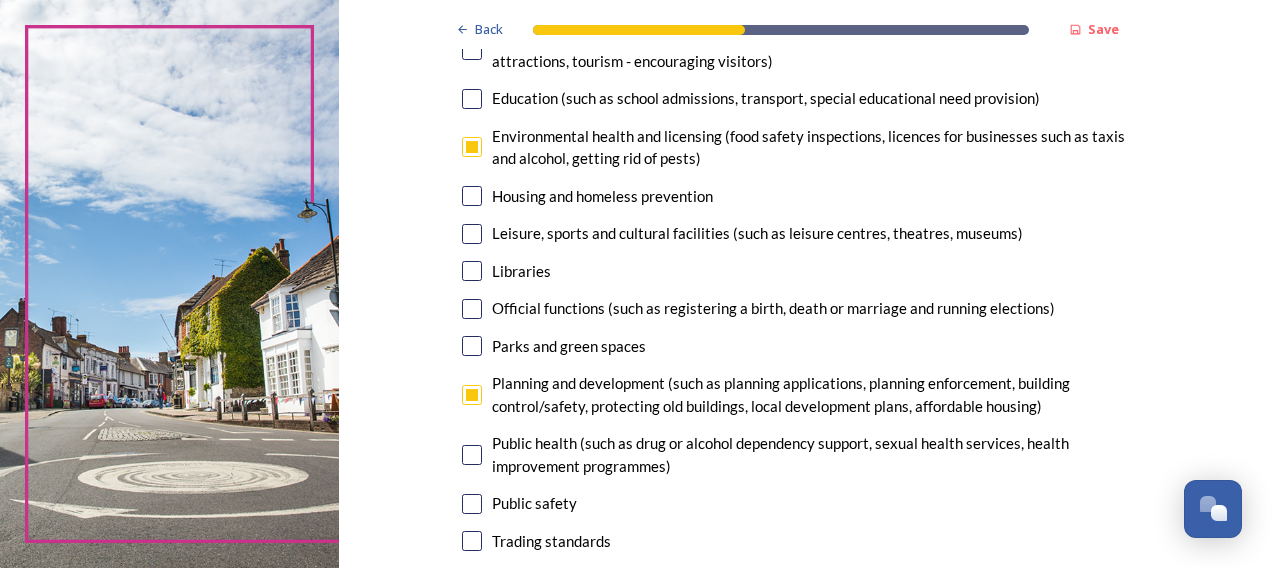 scroll, scrollTop: 400, scrollLeft: 0, axis: vertical 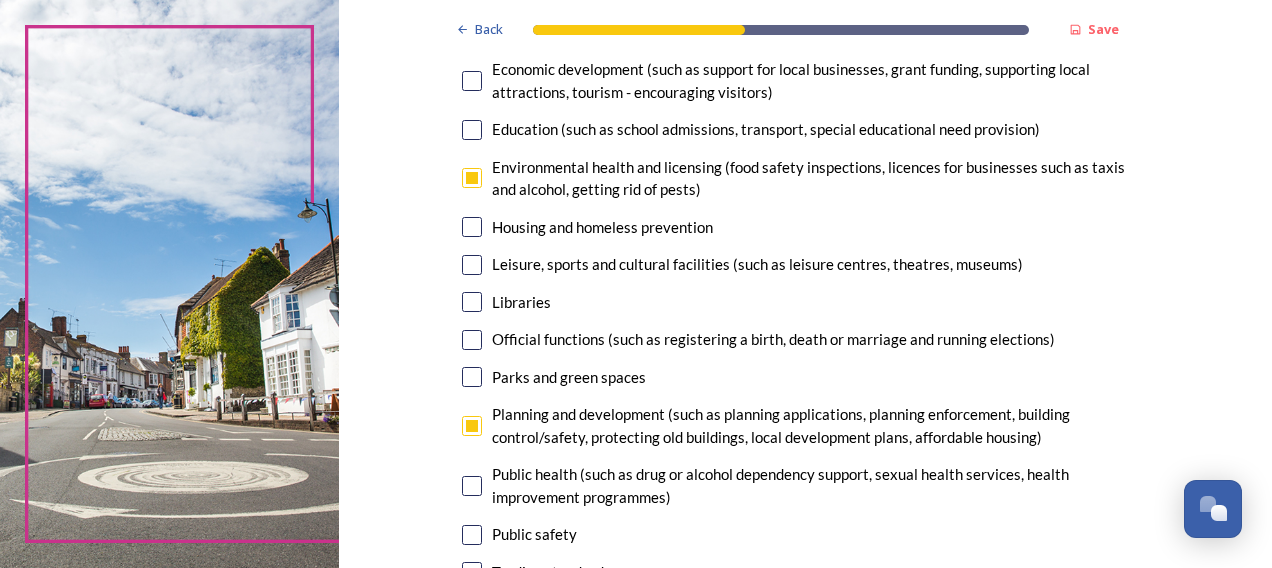 click at bounding box center [472, 265] 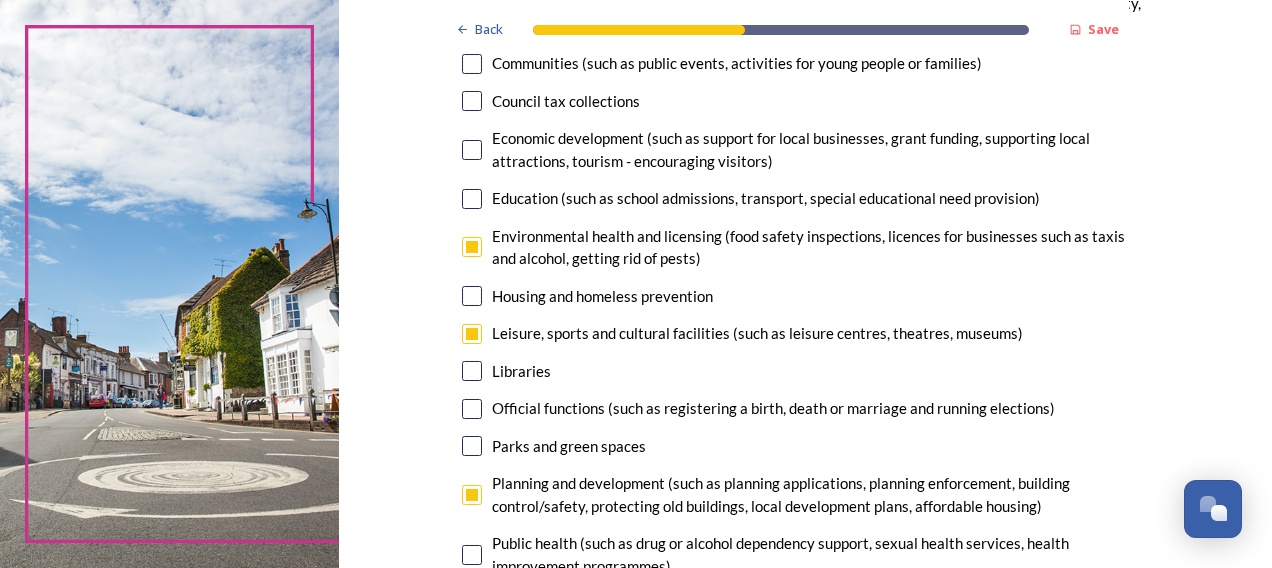 scroll, scrollTop: 300, scrollLeft: 0, axis: vertical 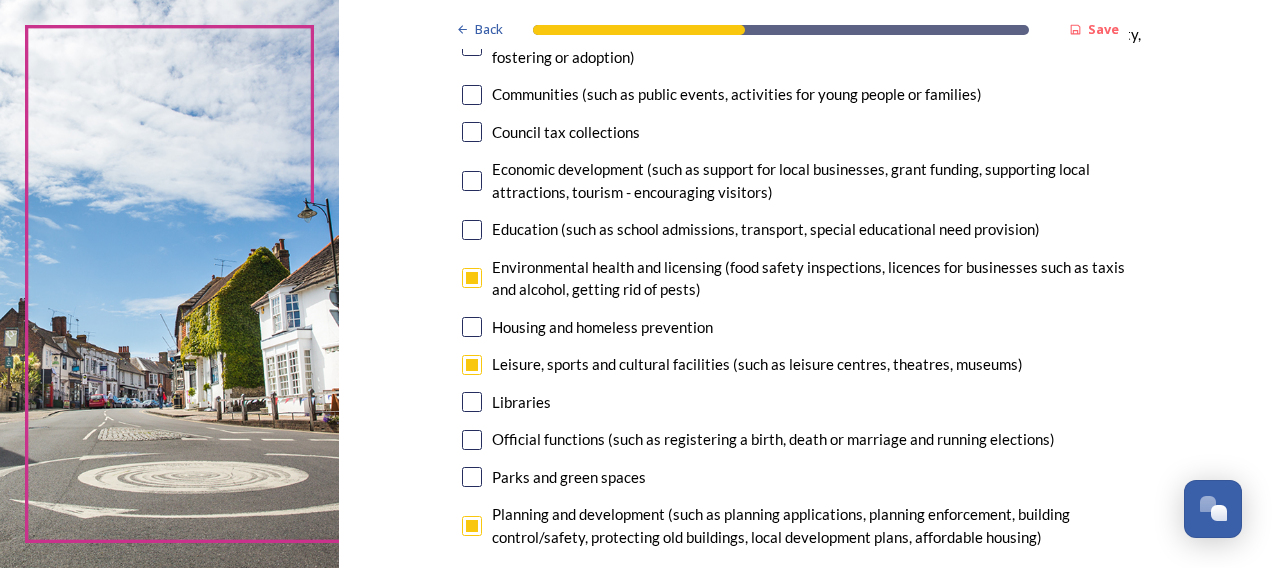 click at bounding box center (472, 181) 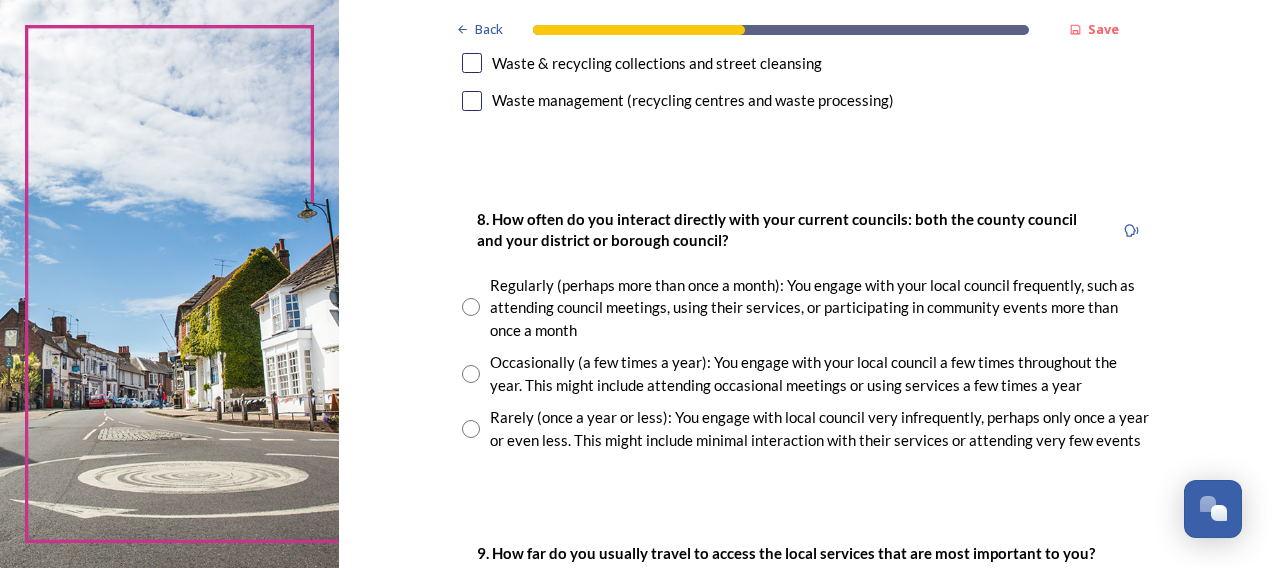 scroll, scrollTop: 1100, scrollLeft: 0, axis: vertical 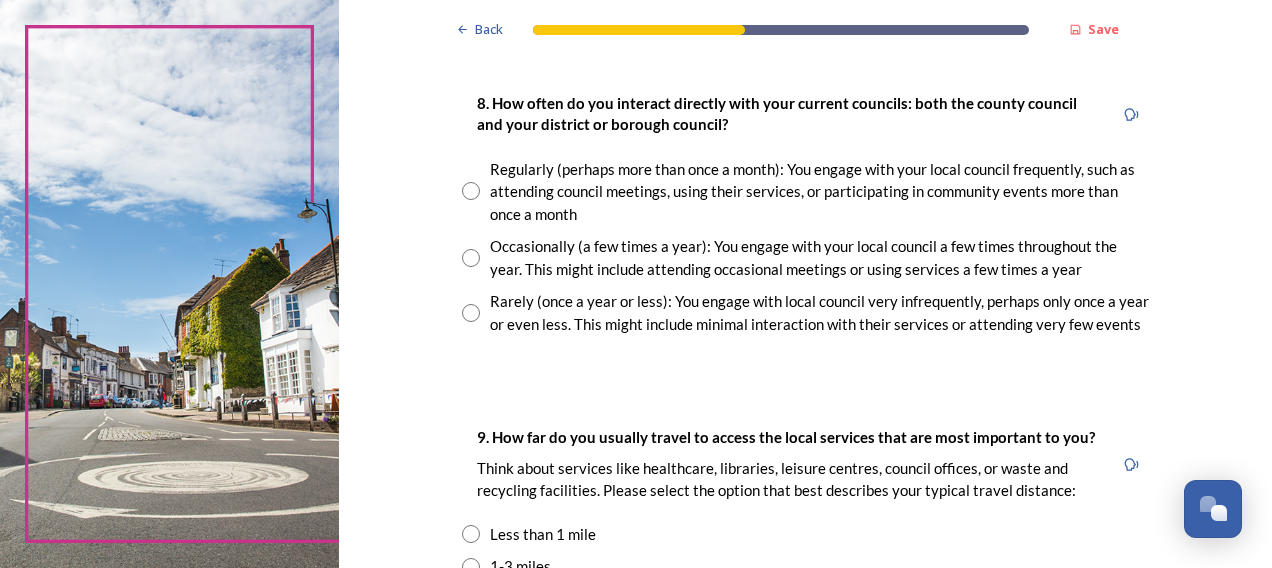 click at bounding box center [471, 258] 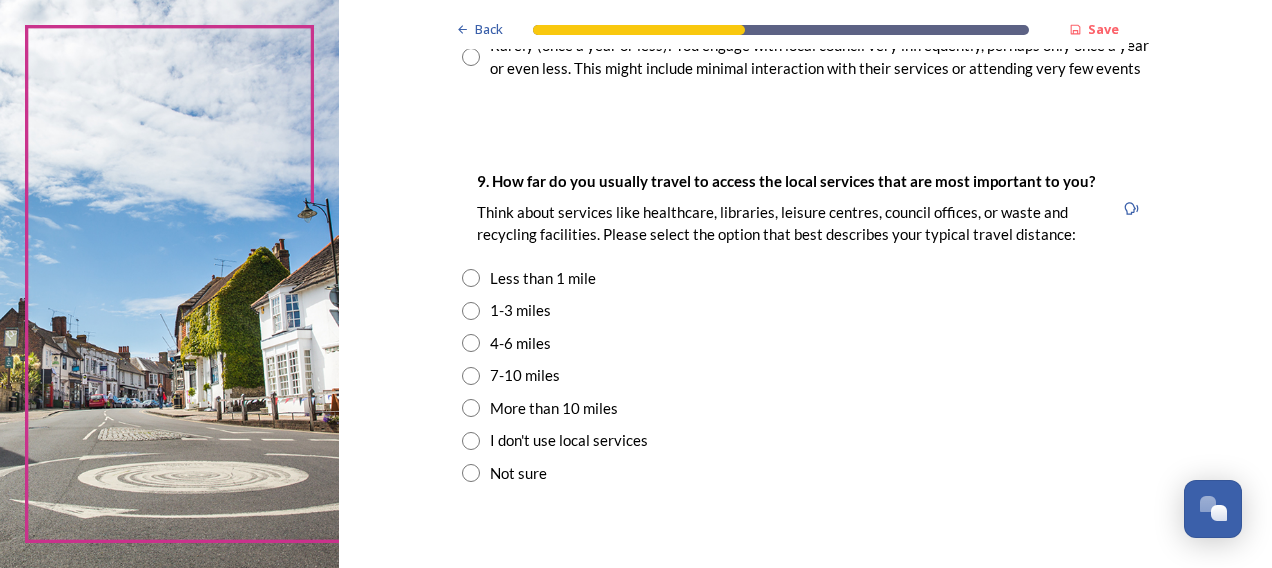 scroll, scrollTop: 1400, scrollLeft: 0, axis: vertical 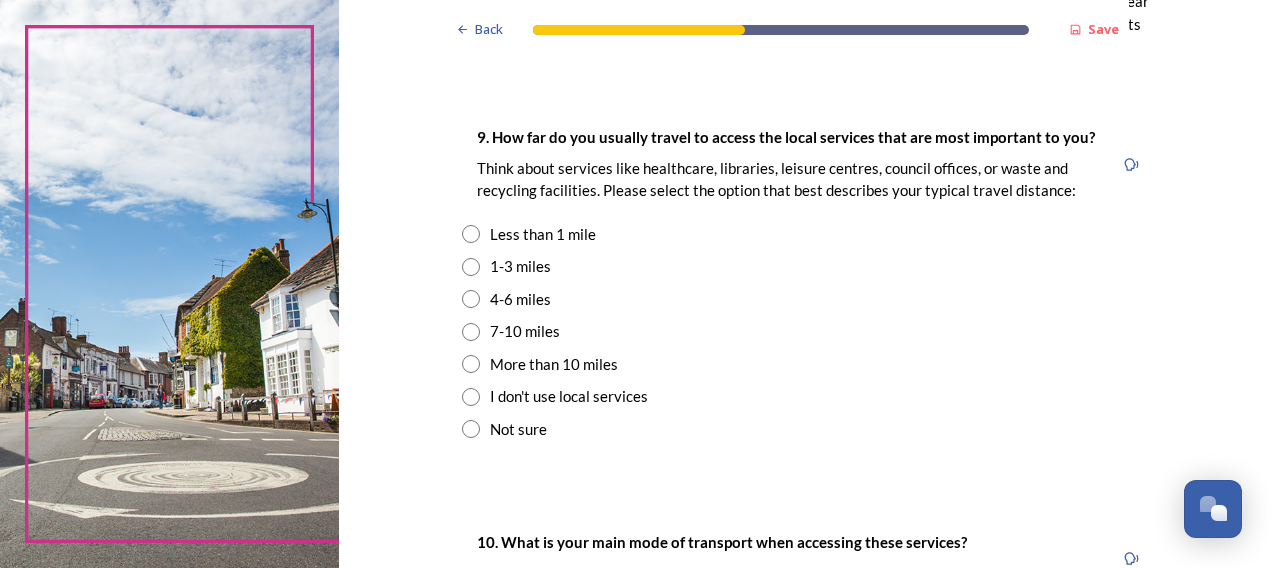 click at bounding box center [471, 299] 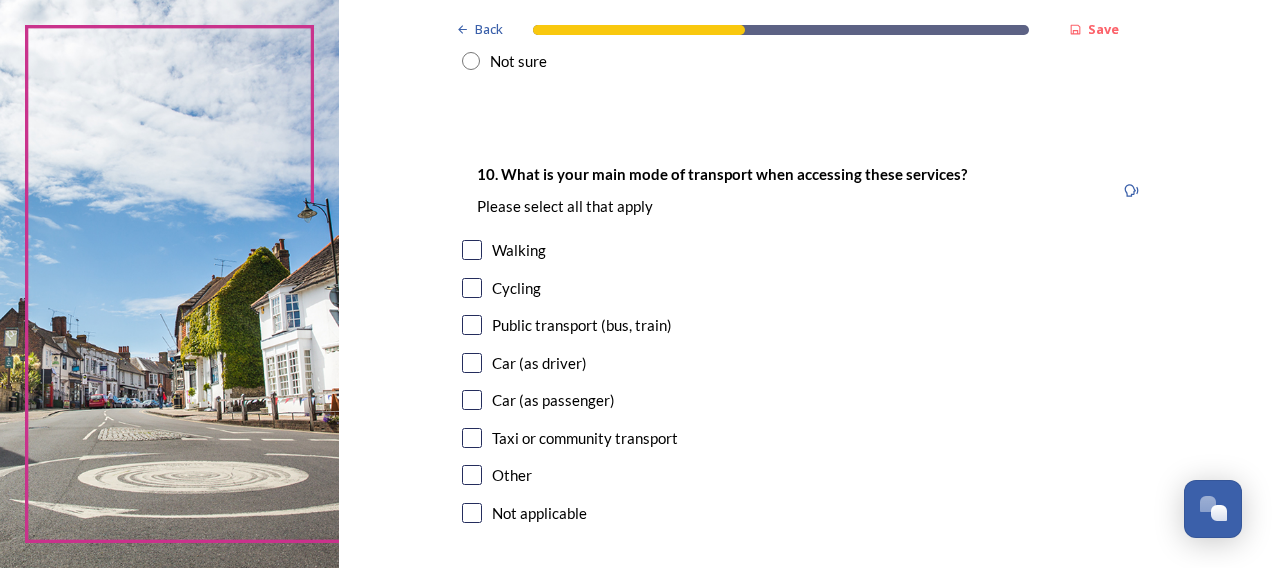 scroll, scrollTop: 1800, scrollLeft: 0, axis: vertical 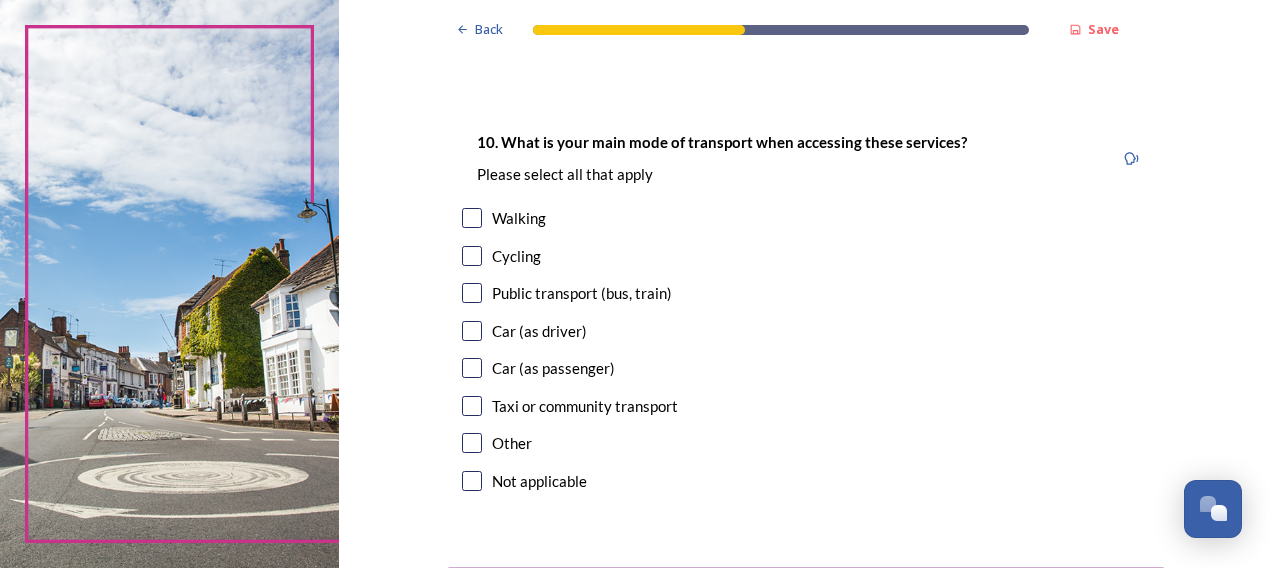 click on "Car (as driver)" at bounding box center [806, 331] 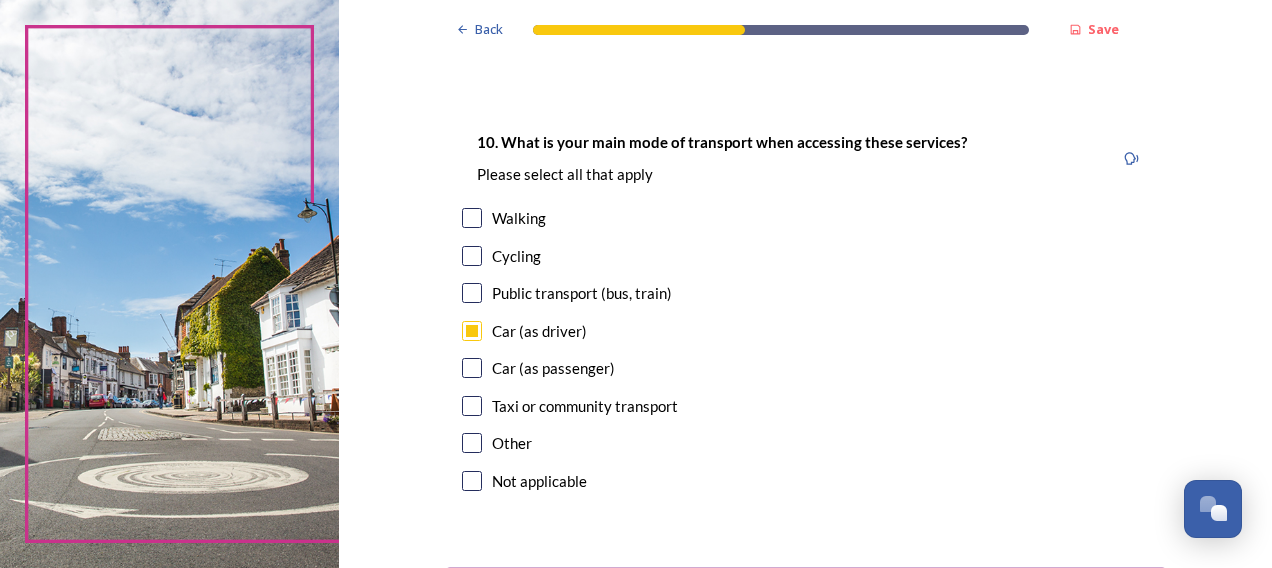 click at bounding box center [472, 368] 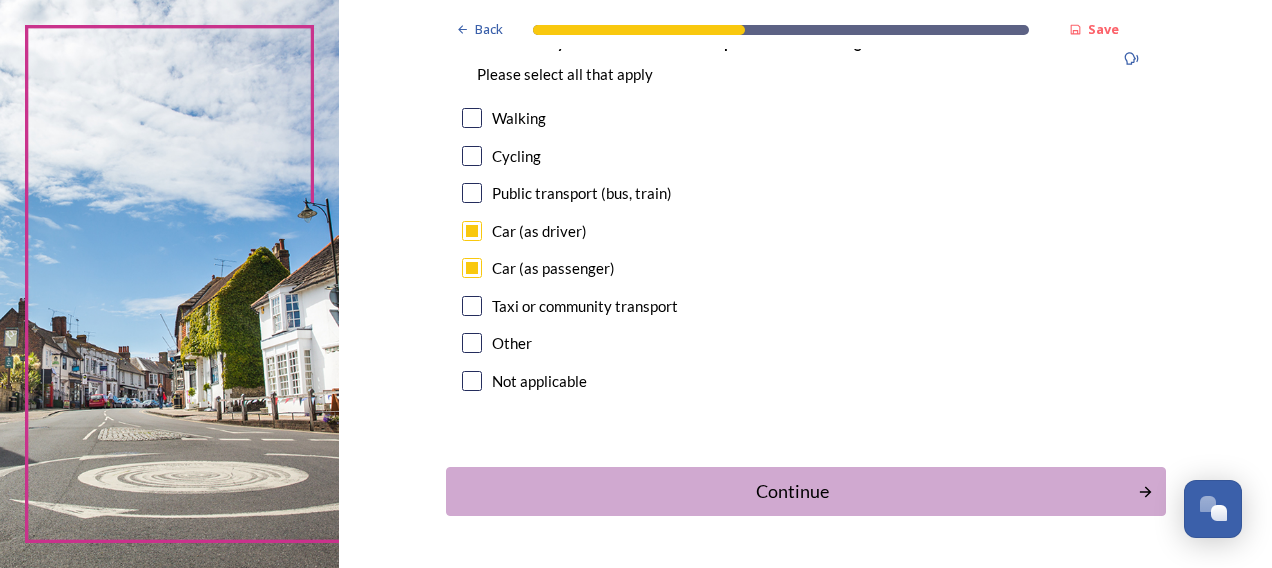 scroll, scrollTop: 1963, scrollLeft: 0, axis: vertical 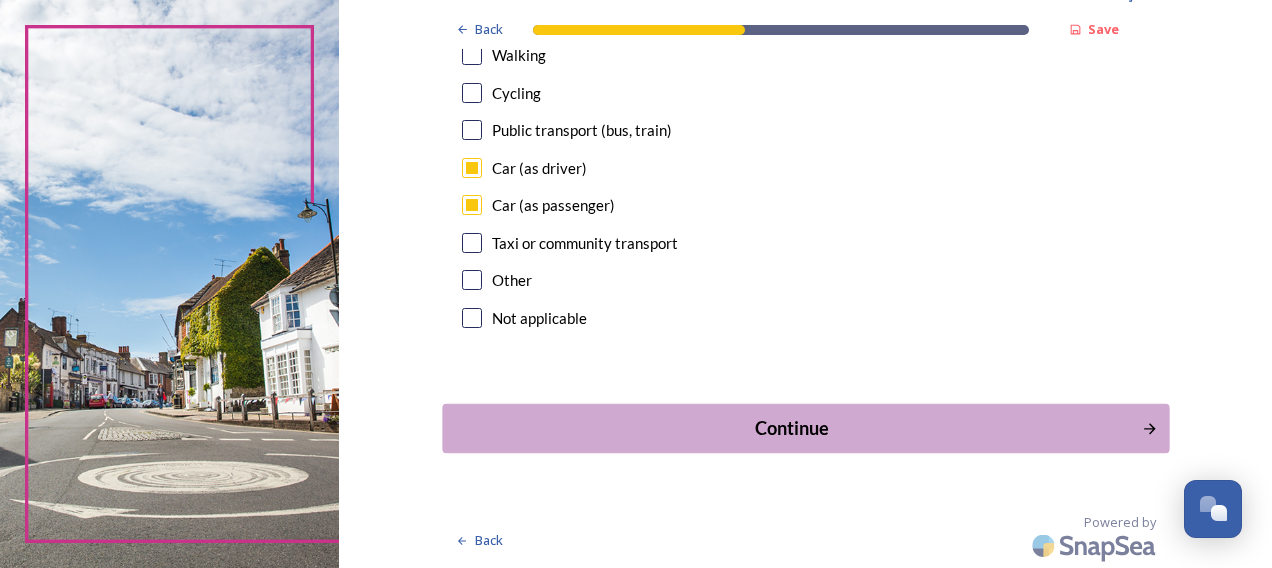 click on "Continue" at bounding box center (791, 428) 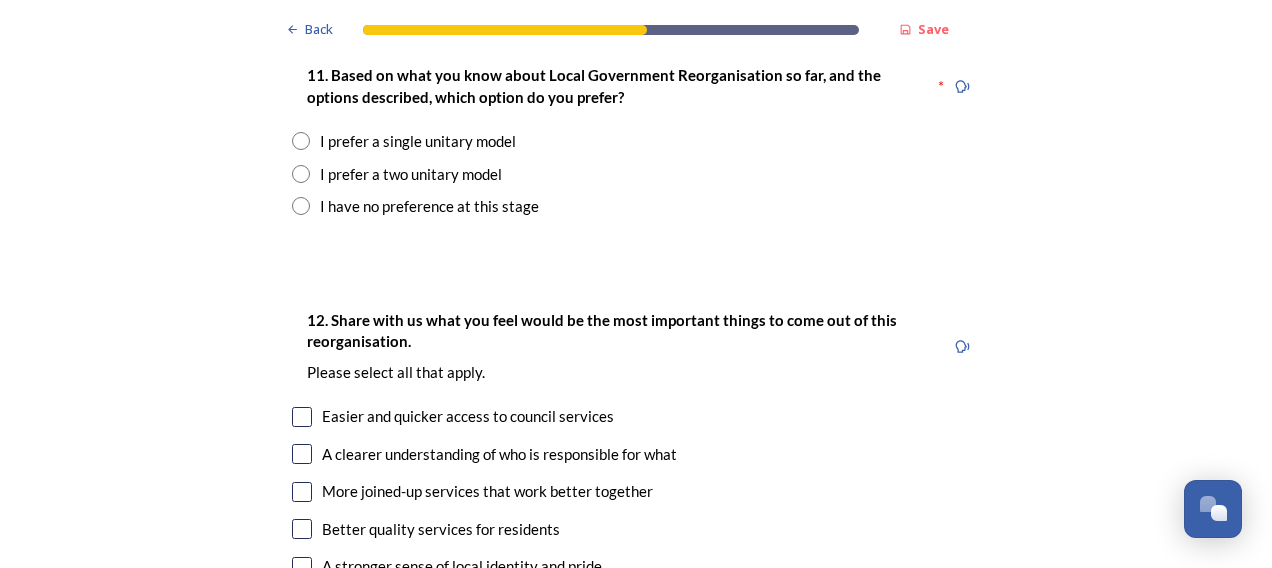 scroll, scrollTop: 2700, scrollLeft: 0, axis: vertical 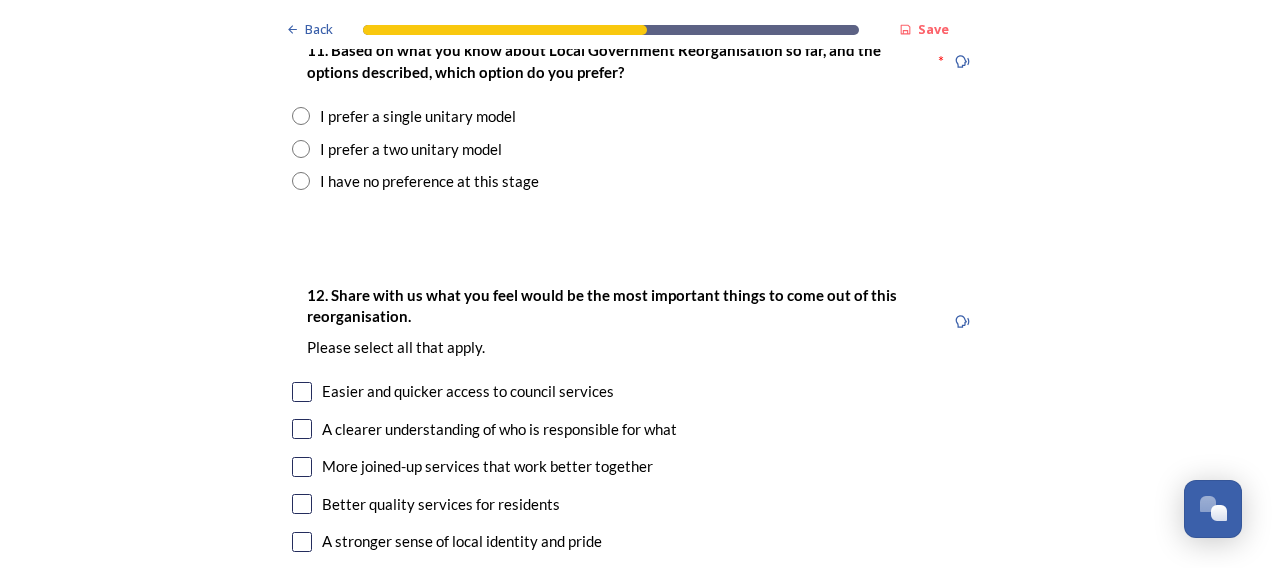 click at bounding box center (301, 116) 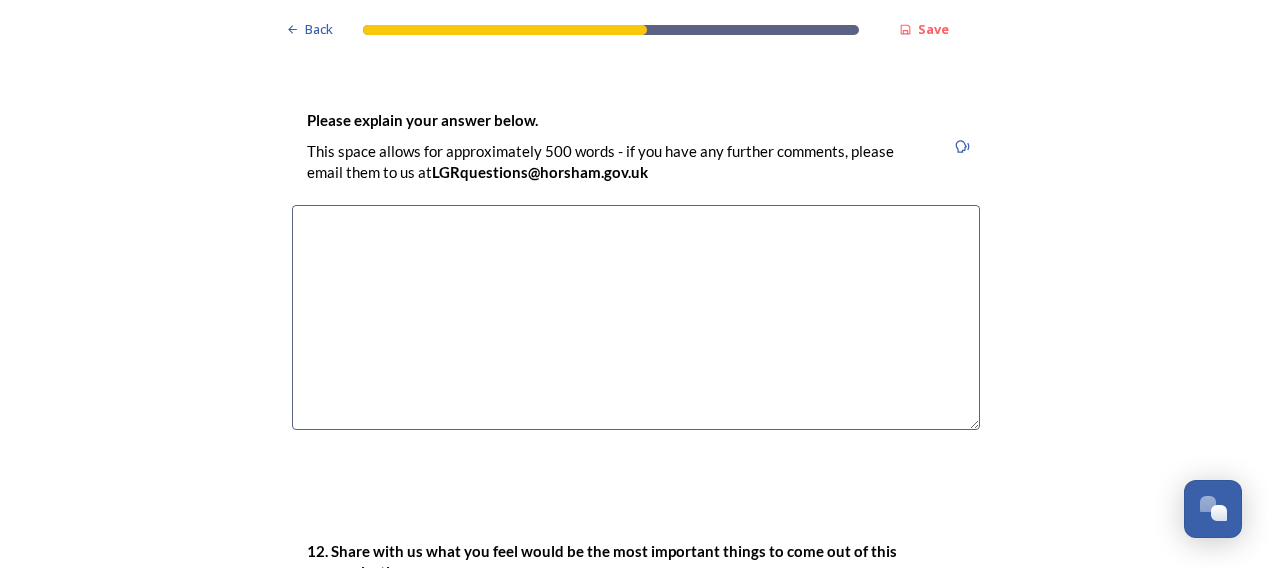 scroll, scrollTop: 2900, scrollLeft: 0, axis: vertical 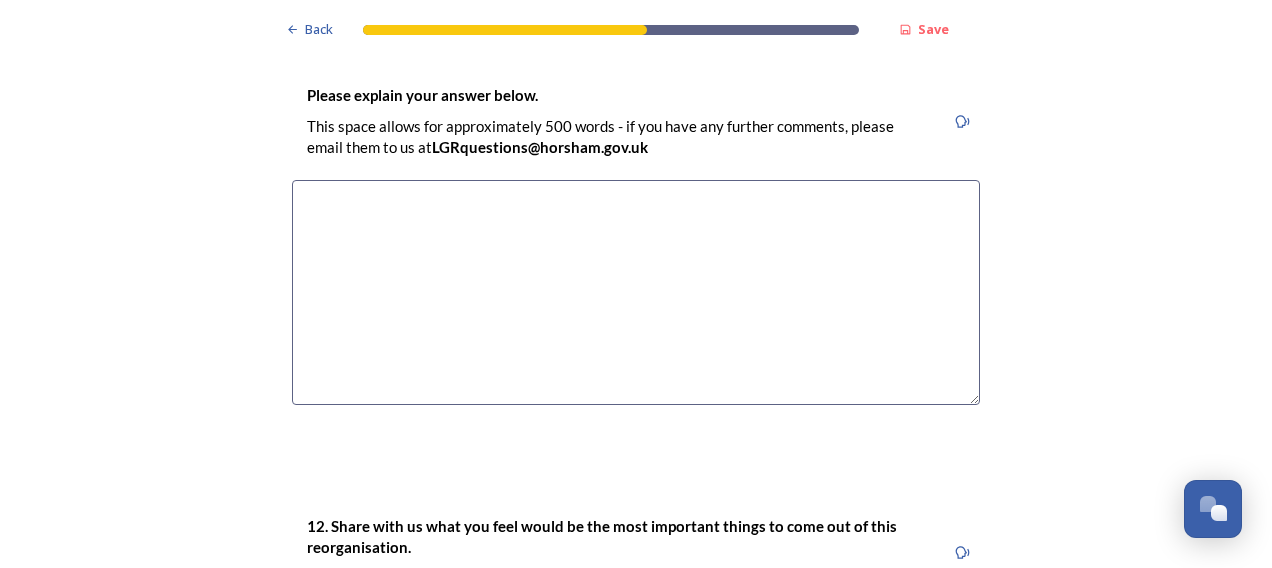 paste on "Option 2 variation 1 does not feel like a fair split, with a considerable number of the areas of deprivation contained within it.  Option 2 variation 2 feels fairer as it is a more equal split.  But overall, I think unitary model 1 provides a better representation of the various different areas of [STATE], of weald to waves, and gives a better location identity." 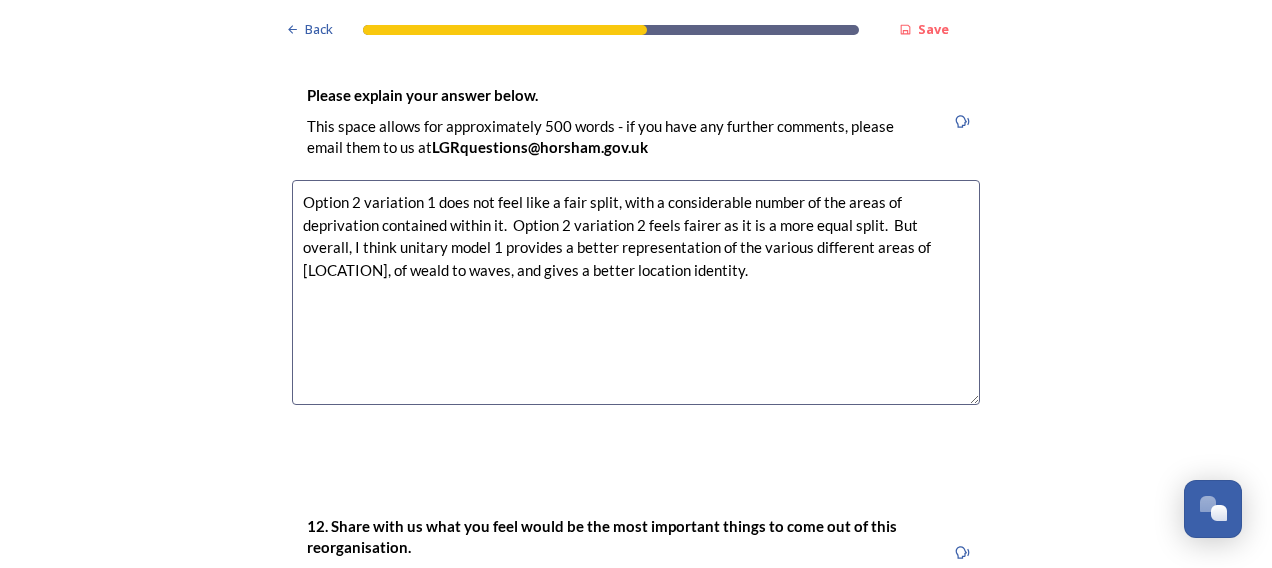 click on "Option 2 variation 1 does not feel like a fair split, with a considerable number of the areas of deprivation contained within it.  Option 2 variation 2 feels fairer as it is a more equal split.  But overall, I think unitary model 1 provides a better representation of the various different areas of [STATE], of weald to waves, and gives a better location identity." at bounding box center (636, 292) 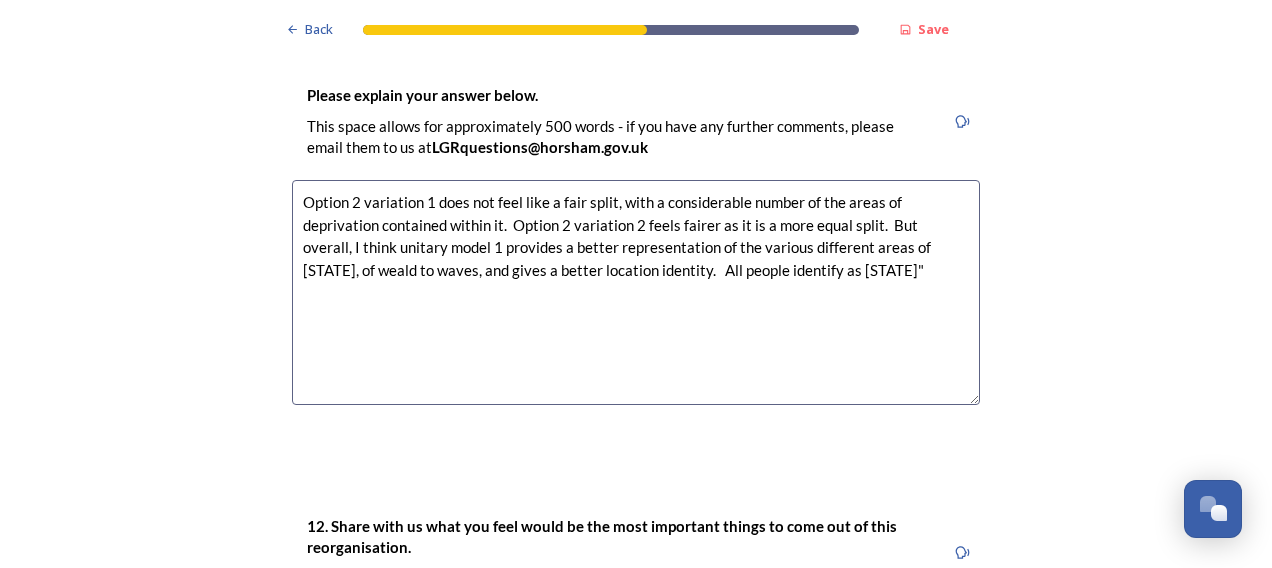 click on "Option 2 variation 1 does not feel like a fair split, with a considerable number of the areas of deprivation contained within it.  Option 2 variation 2 feels fairer as it is a more equal split.  But overall, I think unitary model 1 provides a better representation of the various different areas of West Sussex, of weald to waves, and gives a better location identity.   All people identify as West Sussex"" at bounding box center (636, 292) 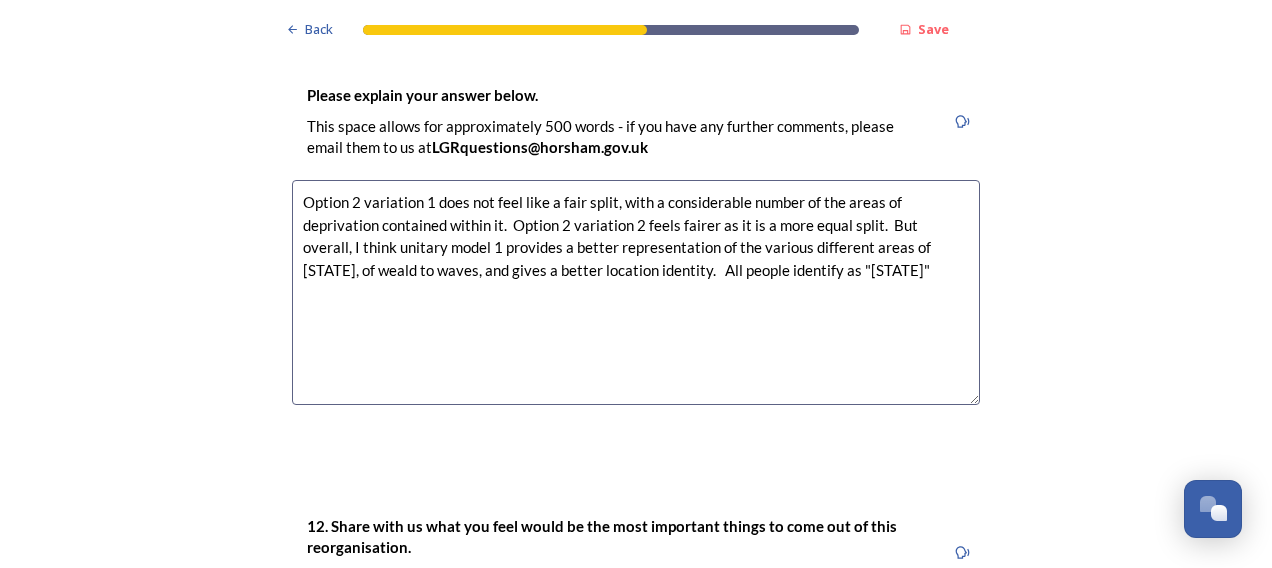 click on "Option 2 variation 1 does not feel like a fair split, with a considerable number of the areas of deprivation contained within it.  Option 2 variation 2 feels fairer as it is a more equal split.  But overall, I think unitary model 1 provides a better representation of the various different areas of West Sussex, of weald to waves, and gives a better location identity.   All people identify as "West Sussex"" at bounding box center (636, 292) 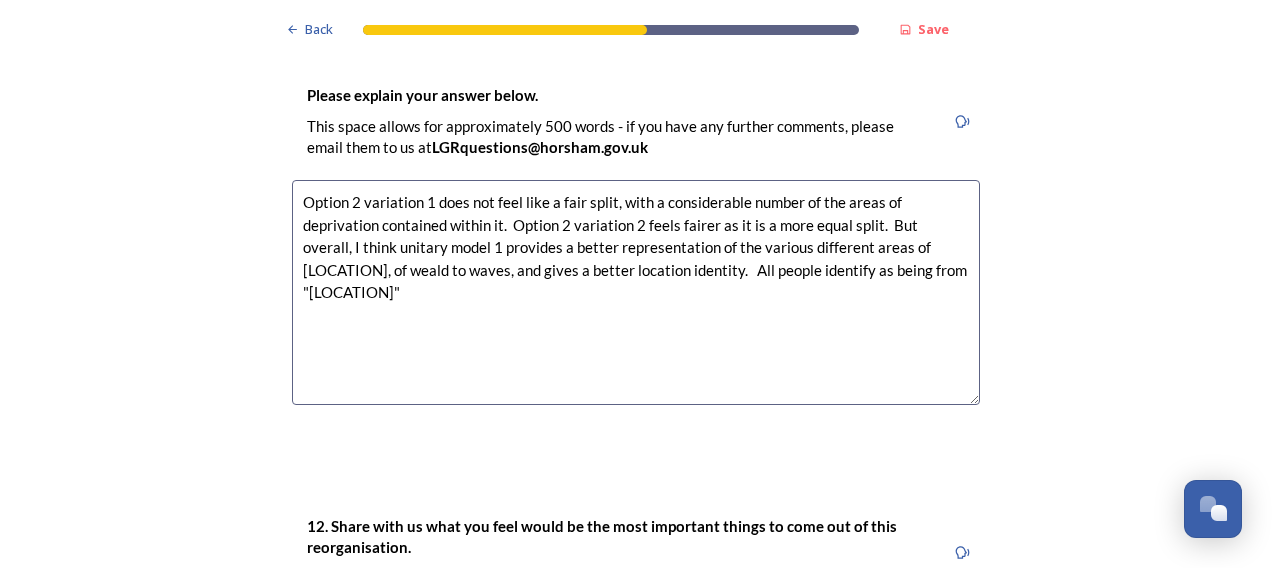 click on "Option 2 variation 1 does not feel like a fair split, with a considerable number of the areas of deprivation contained within it.  Option 2 variation 2 feels fairer as it is a more equal split.  But overall, I think unitary model 1 provides a better representation of the various different areas of West Sussex, of weald to waves, and gives a better location identity.   All people identify as being from "West Sussex"" at bounding box center (636, 292) 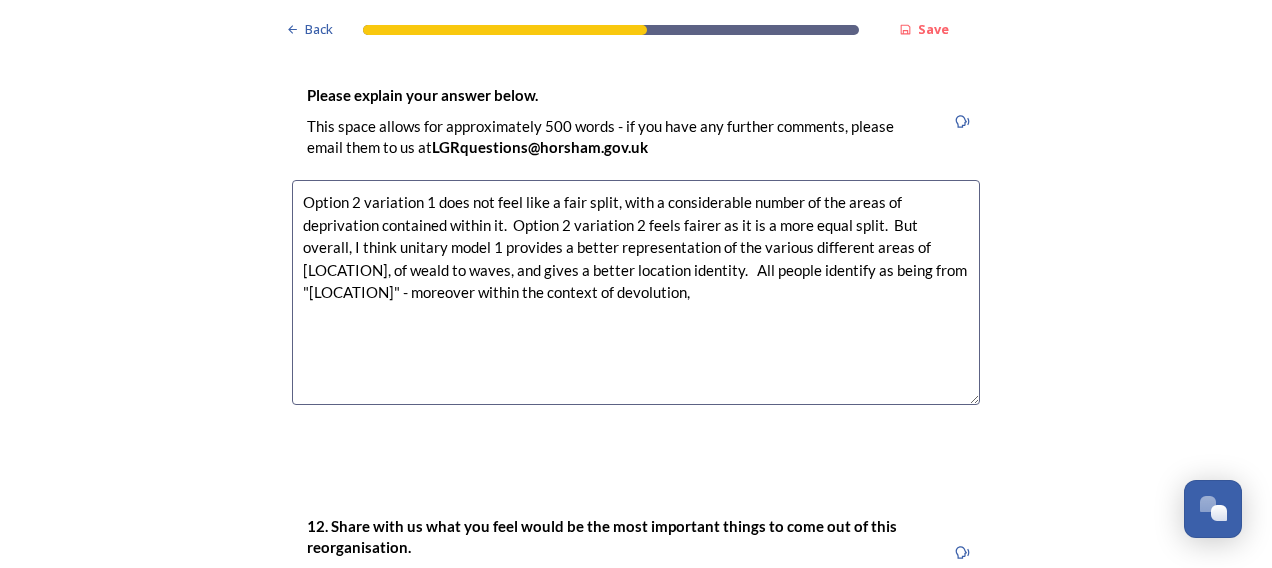 click on "Option 2 variation 1 does not feel like a fair split, with a considerable number of the areas of deprivation contained within it.  Option 2 variation 2 feels fairer as it is a more equal split.  But overall, I think unitary model 1 provides a better representation of the various different areas of West Sussex, of weald to waves, and gives a better location identity.   All people identify as being from "West Sussex" - moreover within the context of devolution," at bounding box center (636, 292) 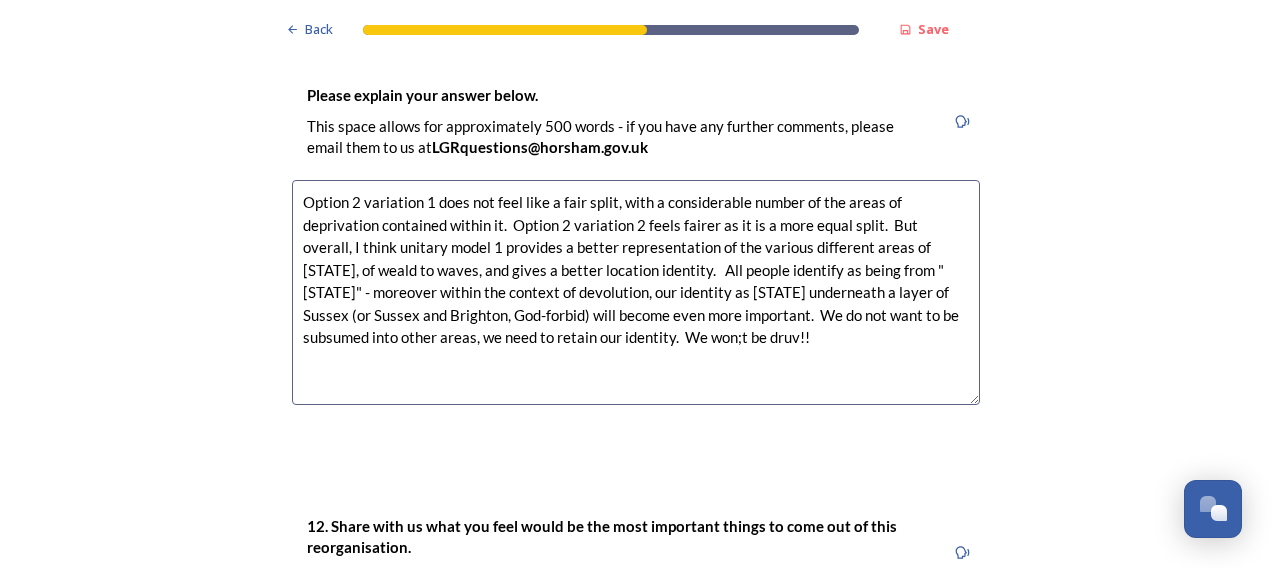 click on "Option 2 variation 1 does not feel like a fair split, with a considerable number of the areas of deprivation contained within it.  Option 2 variation 2 feels fairer as it is a more equal split.  But overall, I think unitary model 1 provides a better representation of the various different areas of West Sussex, of weald to waves, and gives a better location identity.   All people identify as being from "West Sussex" - moreover within the context of devolution, our identity as West Sussex underneath a layer of Sussex (or Sussex and Brighton, God-forbid) will become even more important.  We do not want to be subsumed into other areas, we need to retain our identity.  We won;t be druv!!" at bounding box center [636, 292] 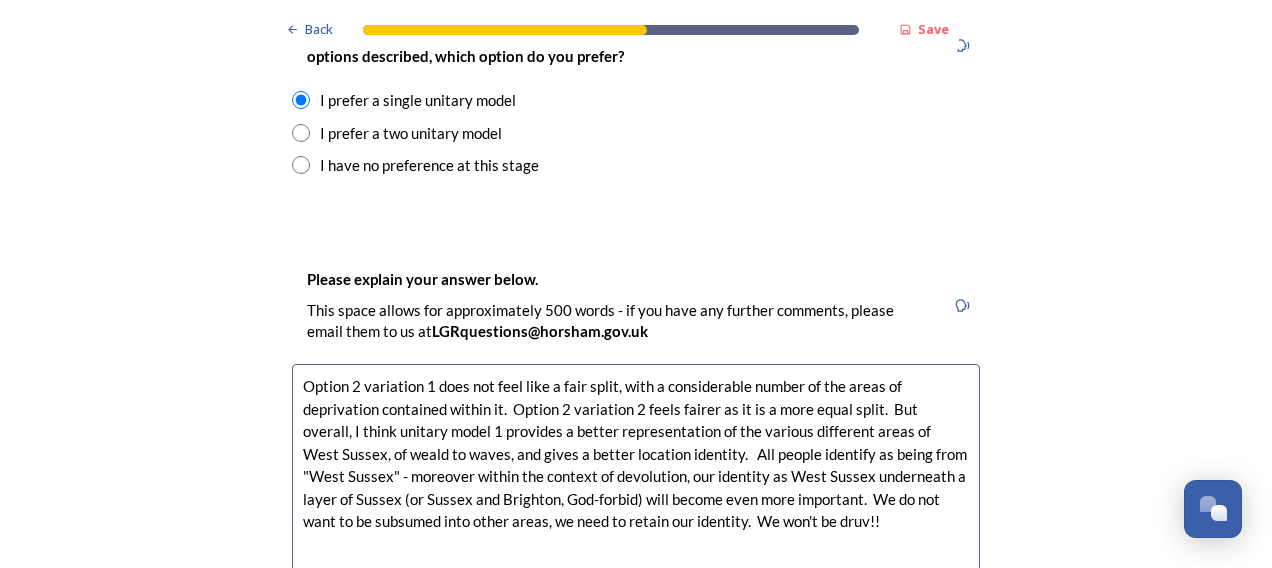 scroll, scrollTop: 2700, scrollLeft: 0, axis: vertical 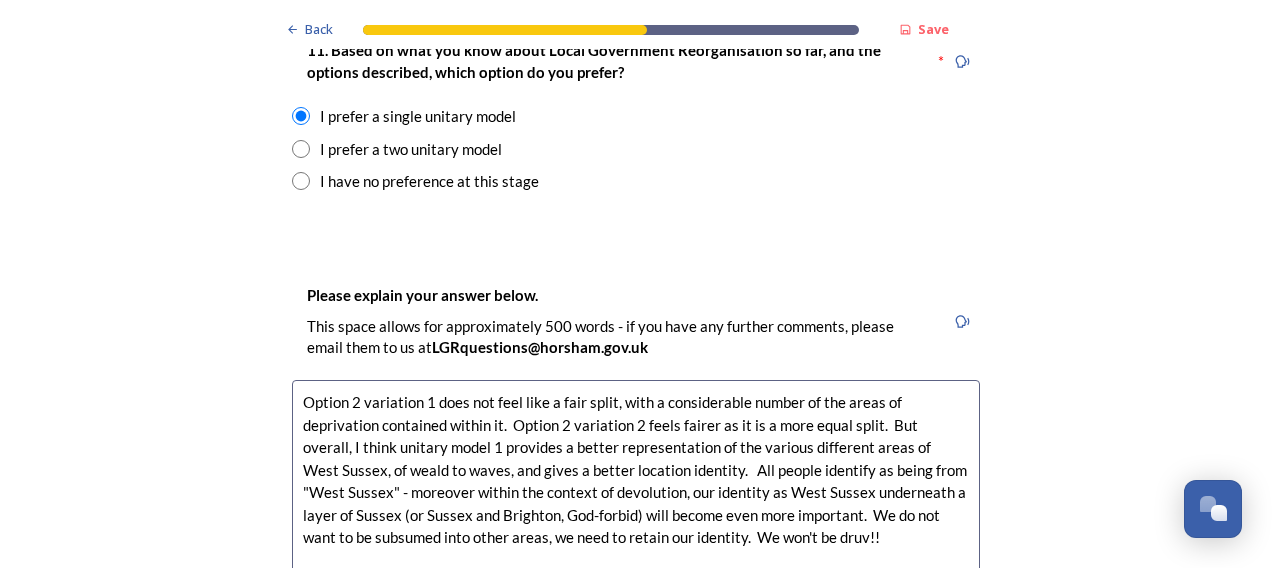 drag, startPoint x: 814, startPoint y: 534, endPoint x: 296, endPoint y: 392, distance: 537.1108 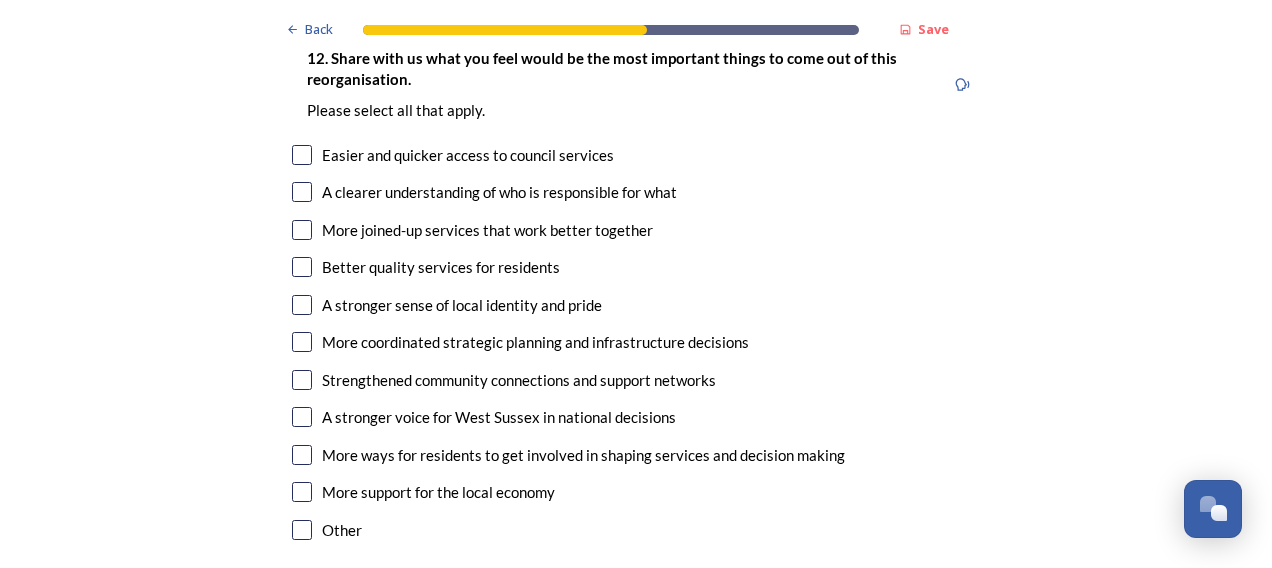scroll, scrollTop: 3400, scrollLeft: 0, axis: vertical 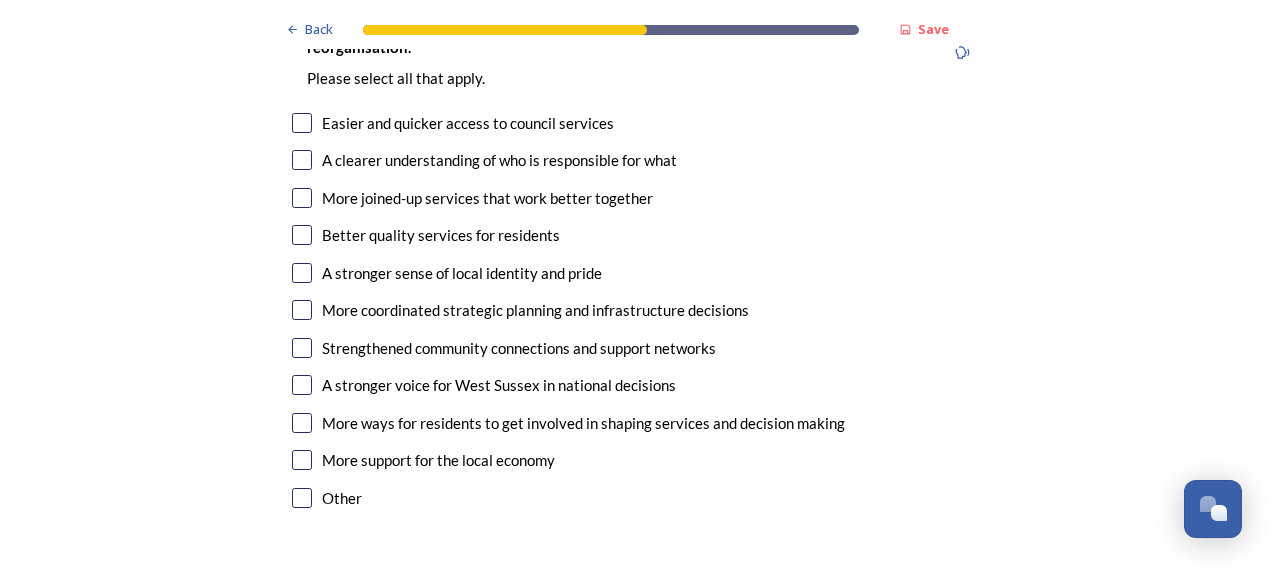 click at bounding box center [302, 123] 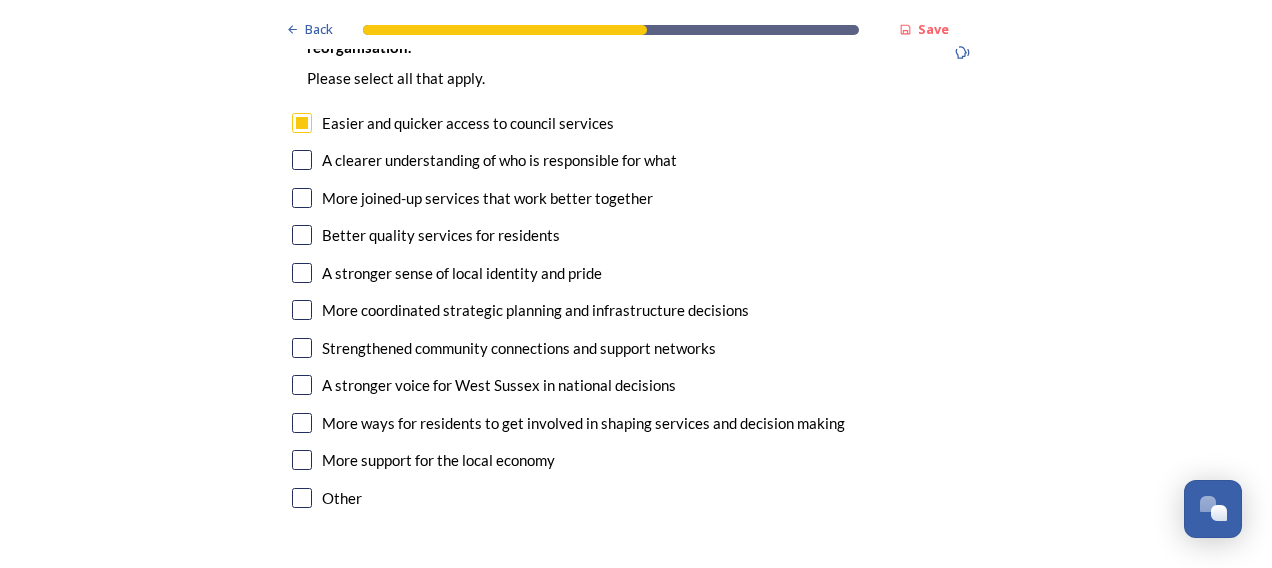 click at bounding box center [302, 160] 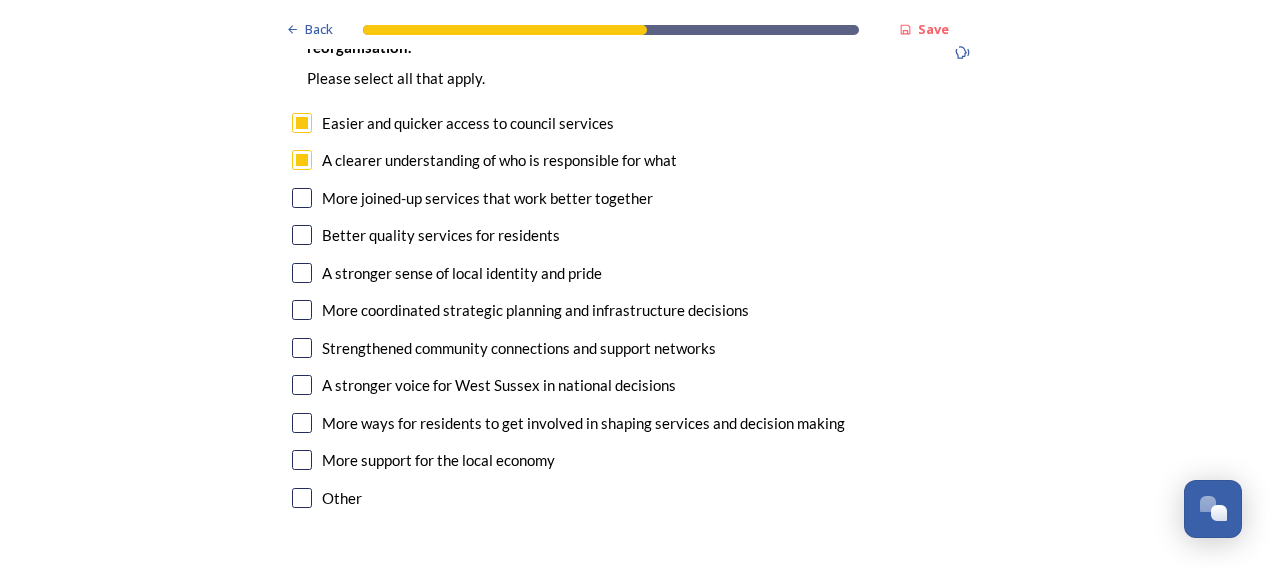 click at bounding box center (302, 198) 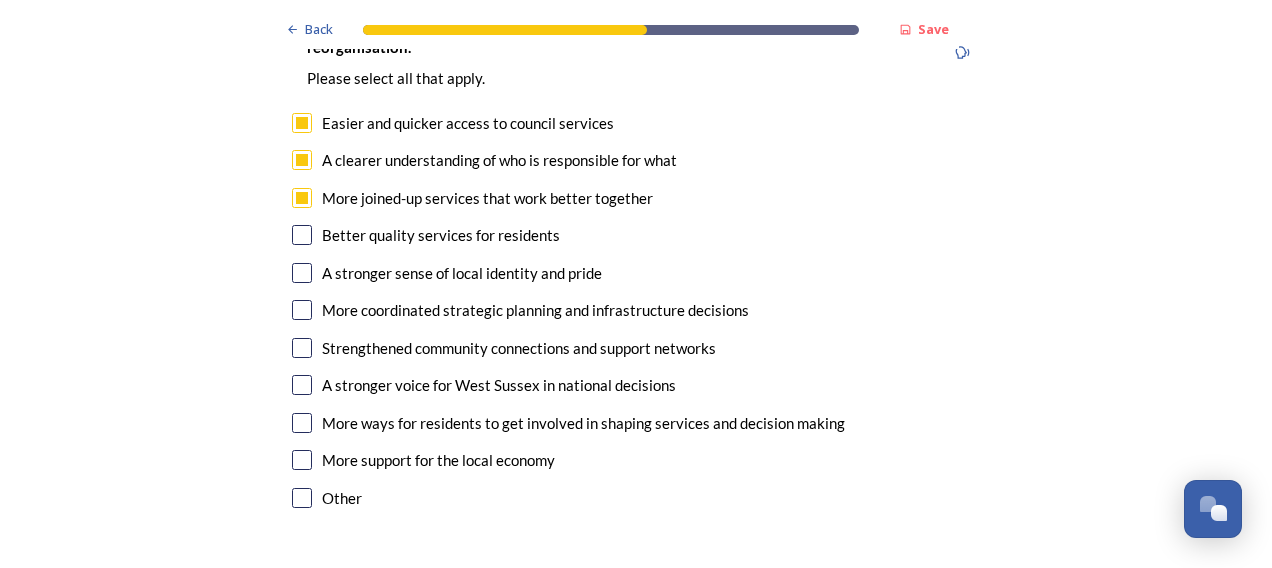 click at bounding box center (302, 235) 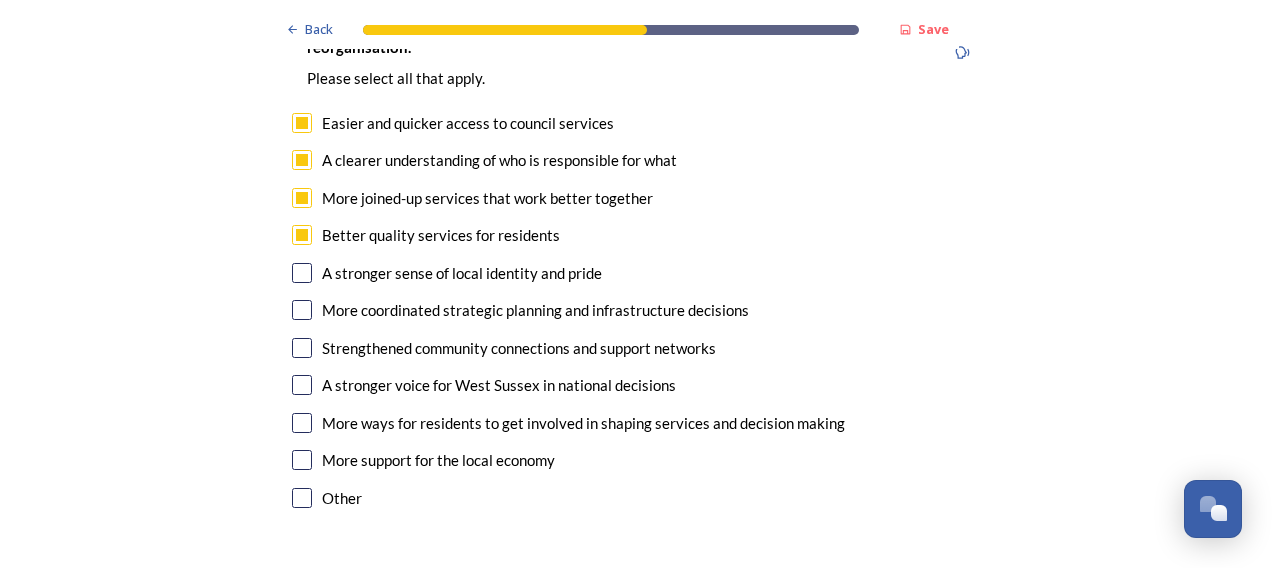click at bounding box center (302, 273) 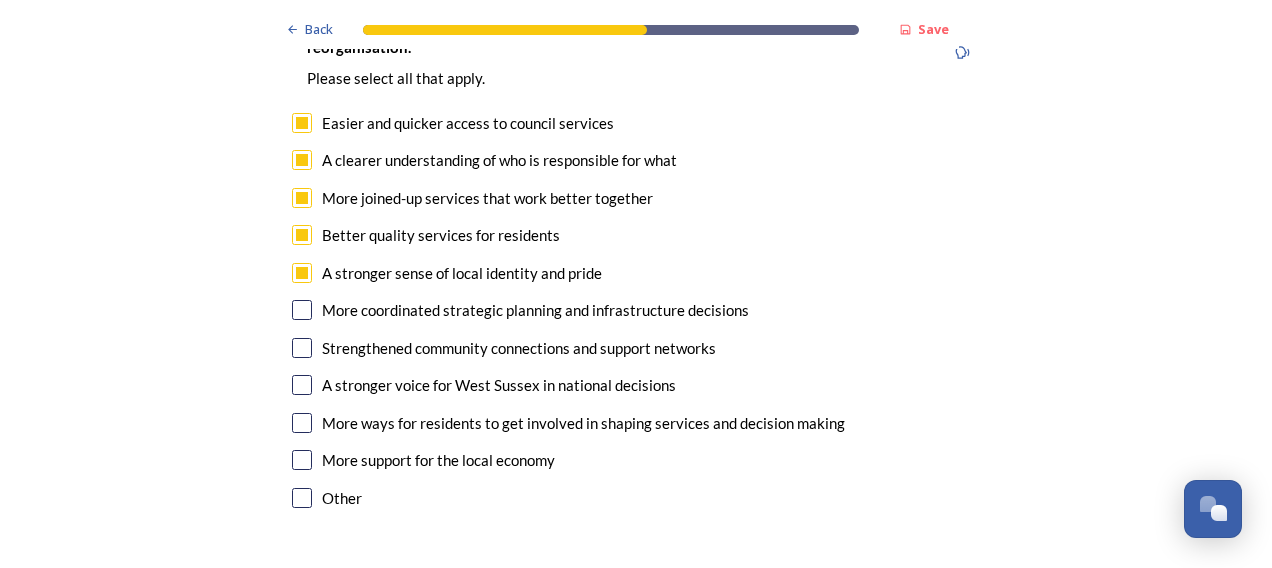 click at bounding box center (302, 310) 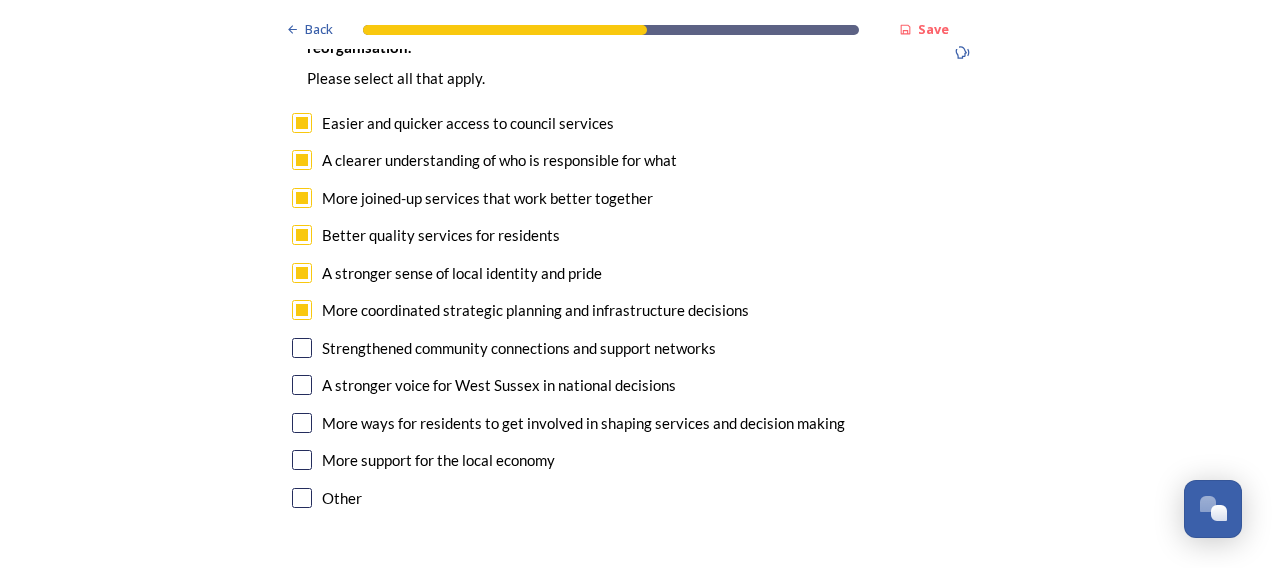 click at bounding box center (302, 385) 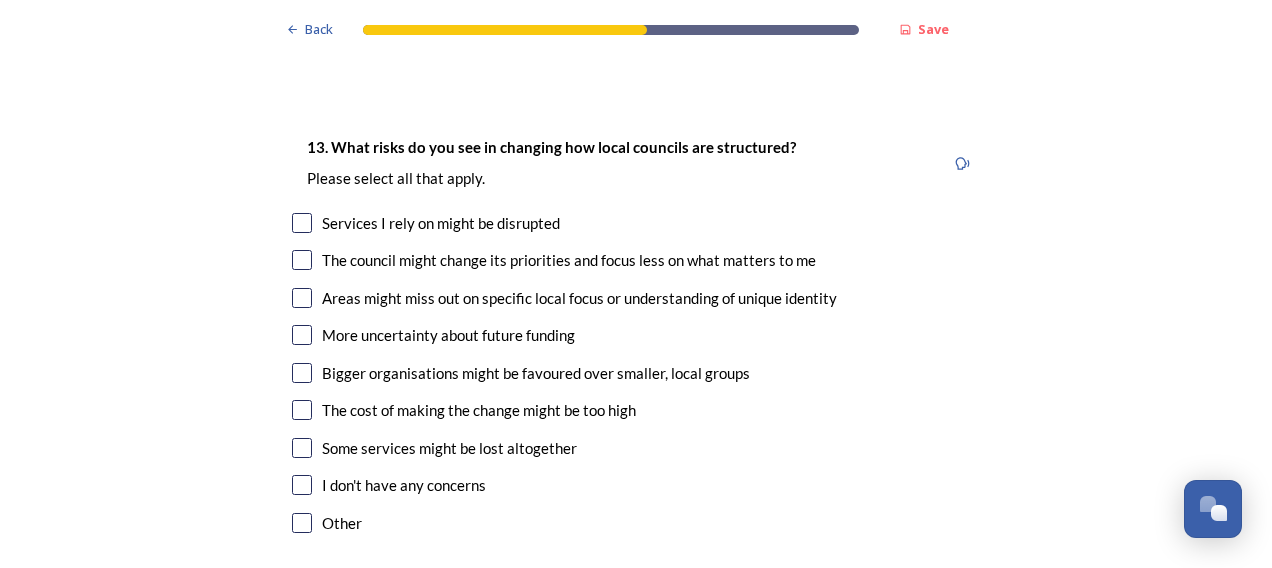 scroll, scrollTop: 3900, scrollLeft: 0, axis: vertical 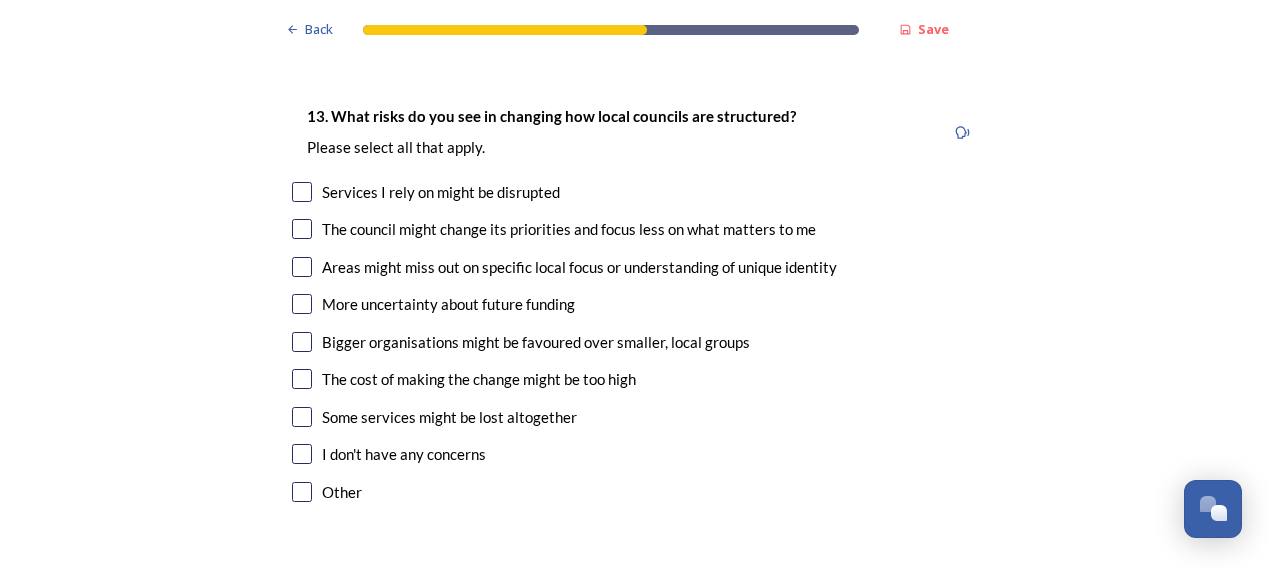click at bounding box center (302, 229) 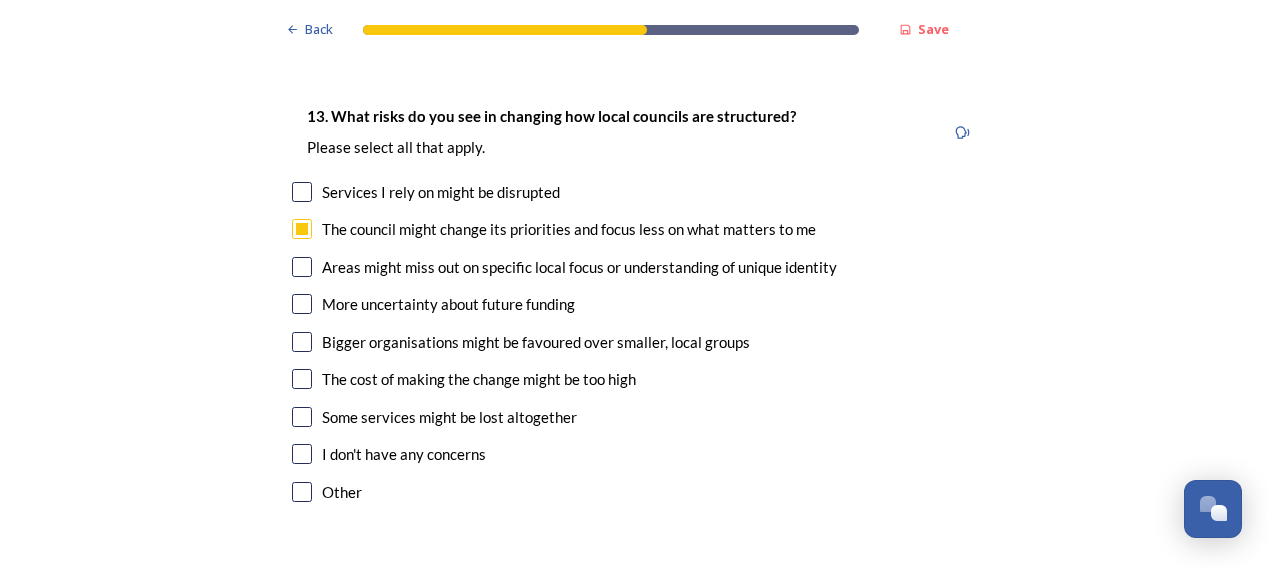 click at bounding box center [302, 267] 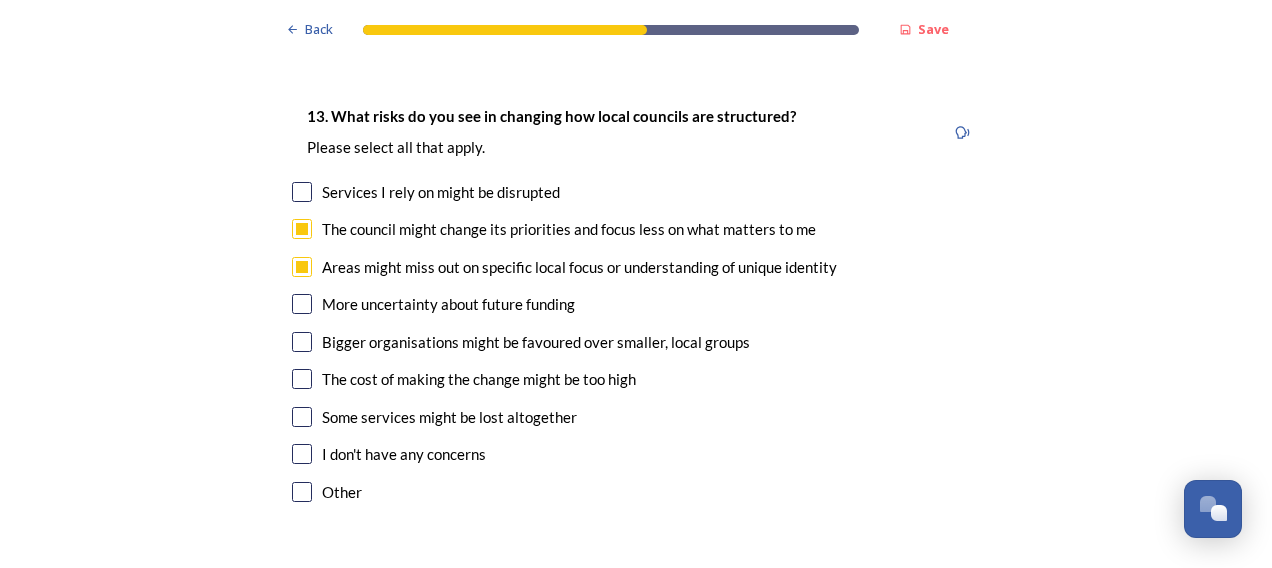 click at bounding box center (302, 304) 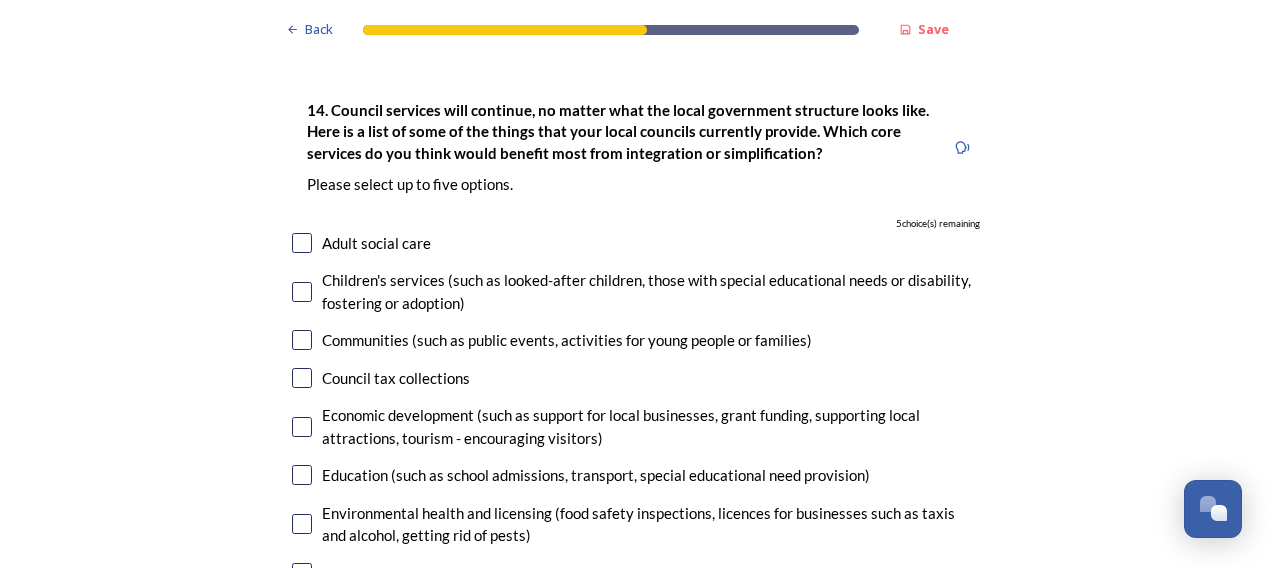scroll, scrollTop: 4500, scrollLeft: 0, axis: vertical 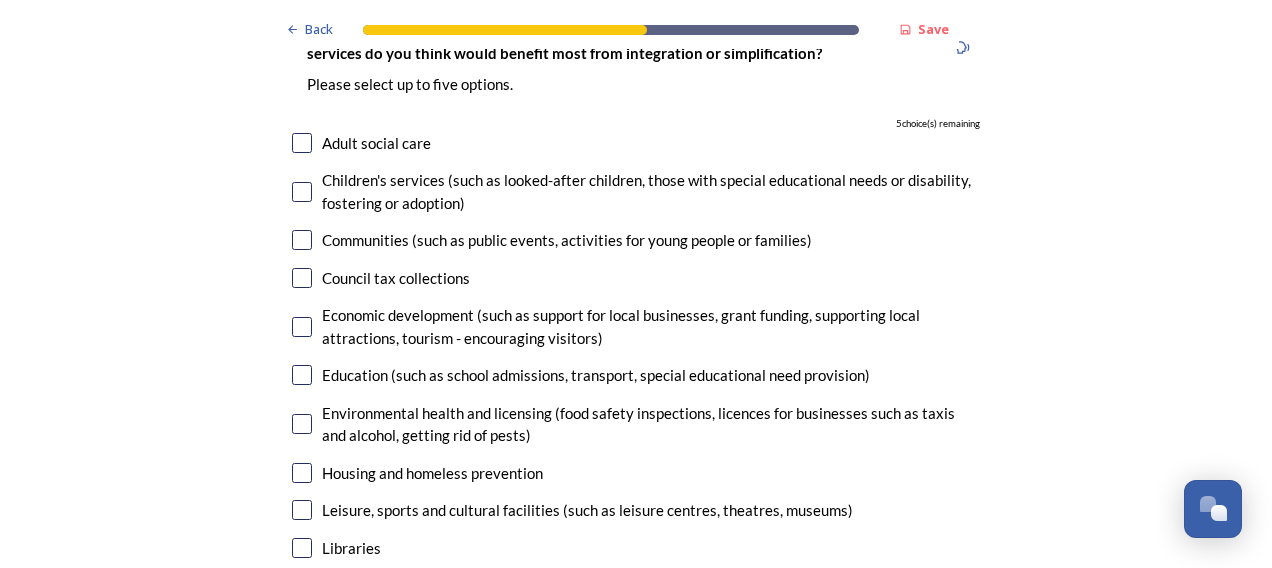 click at bounding box center [302, 278] 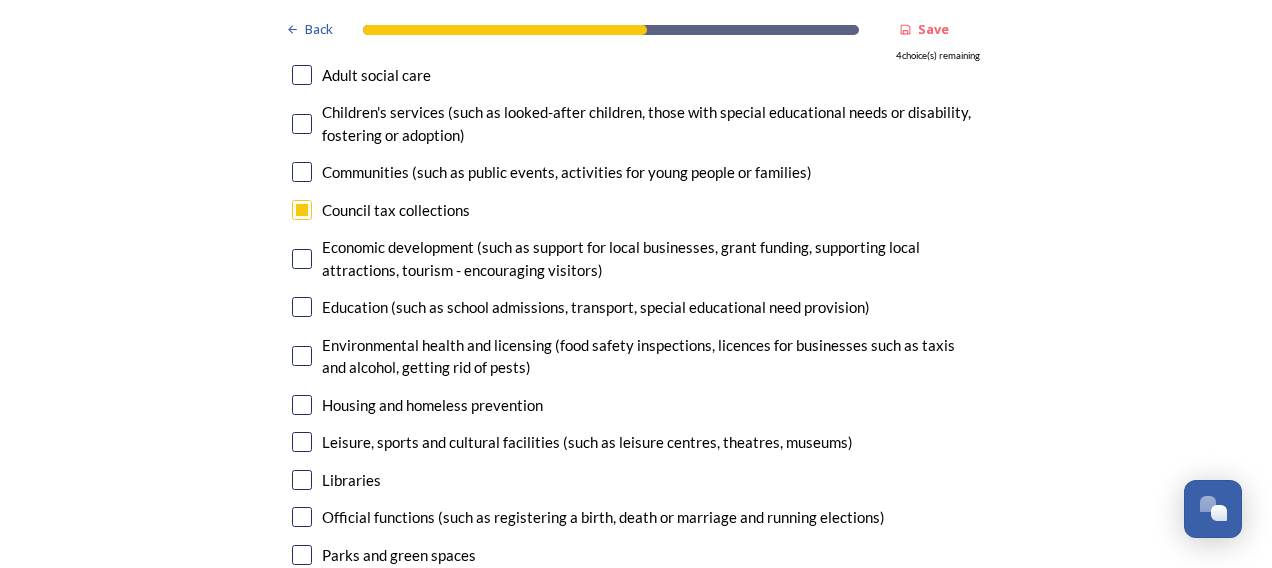 scroll, scrollTop: 4600, scrollLeft: 0, axis: vertical 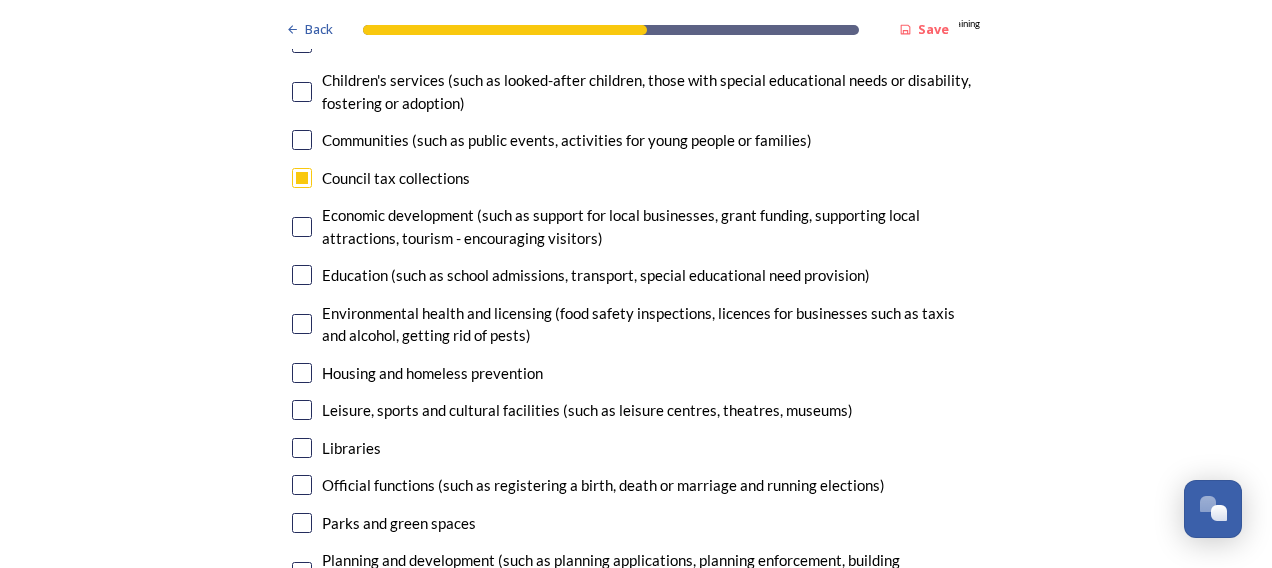 click at bounding box center [302, 227] 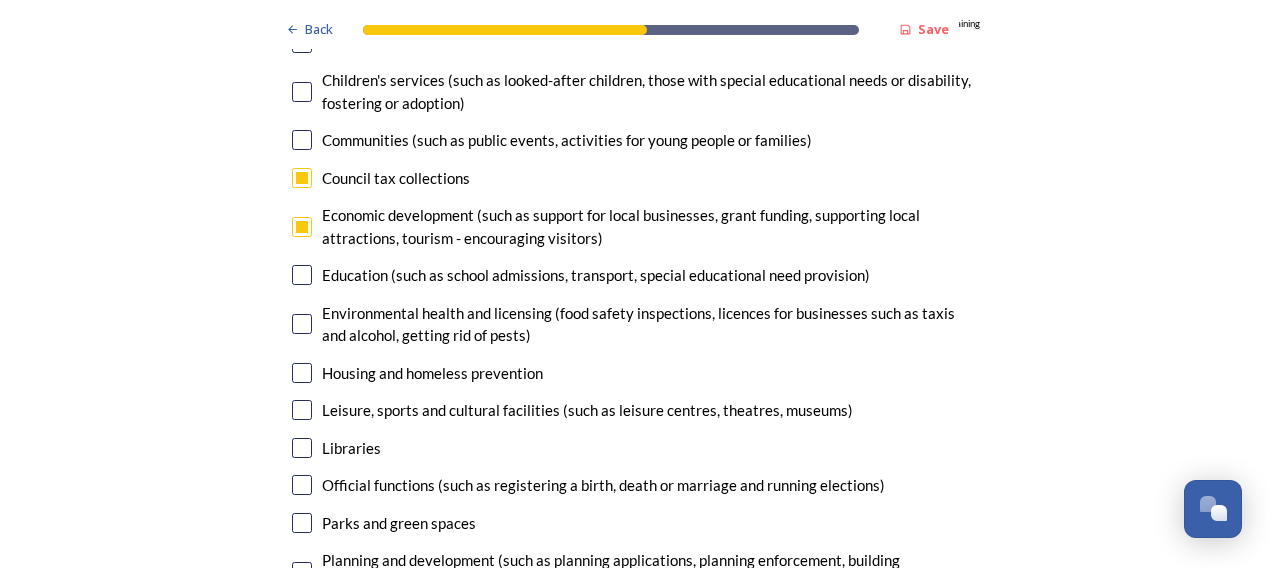 click at bounding box center [302, 324] 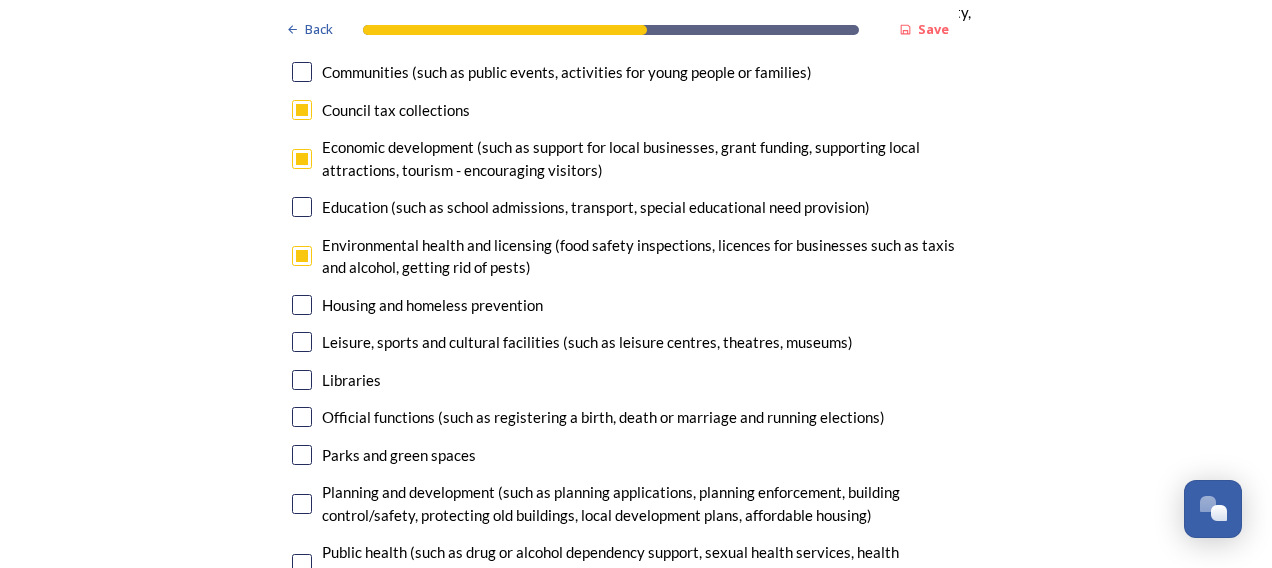 scroll, scrollTop: 4700, scrollLeft: 0, axis: vertical 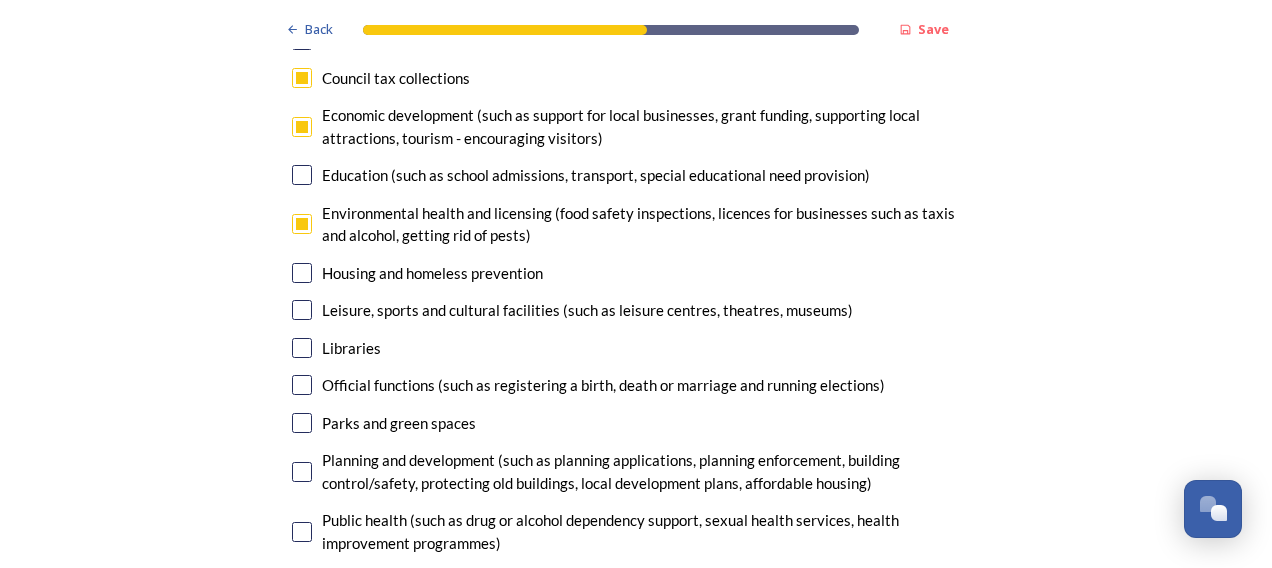 click at bounding box center (302, 273) 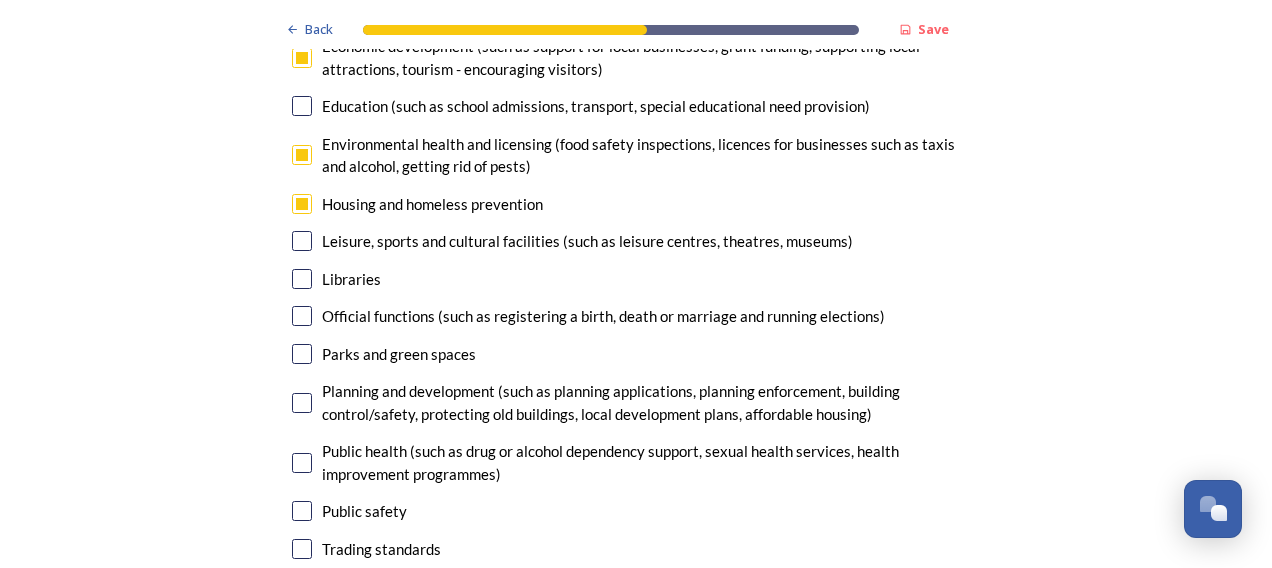 scroll, scrollTop: 4800, scrollLeft: 0, axis: vertical 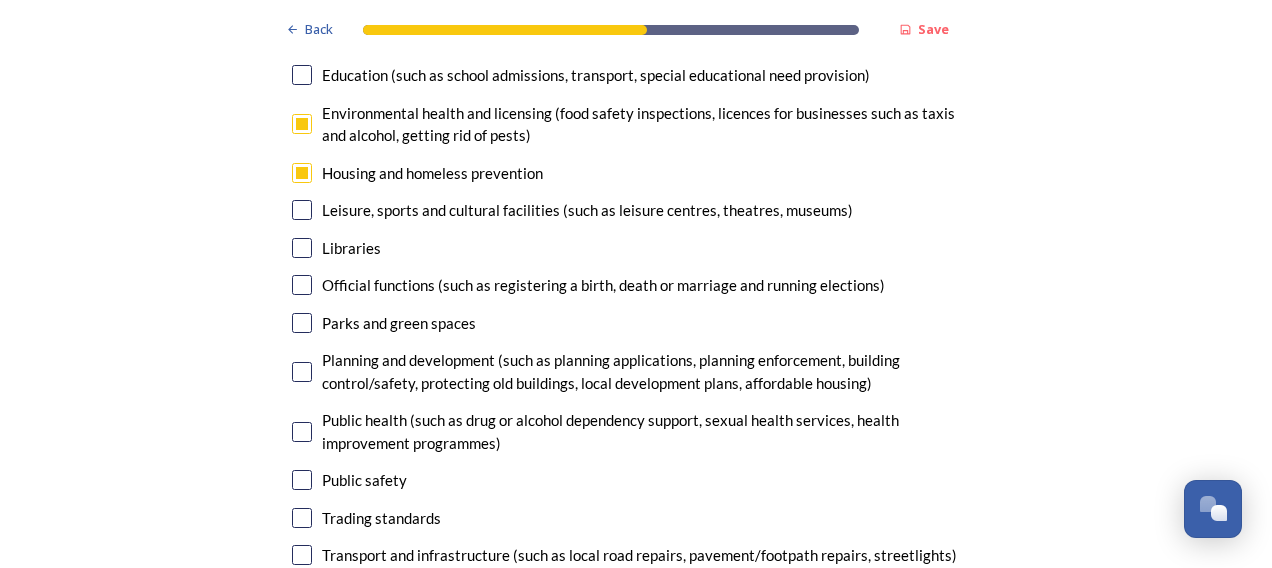 click at bounding box center [302, 372] 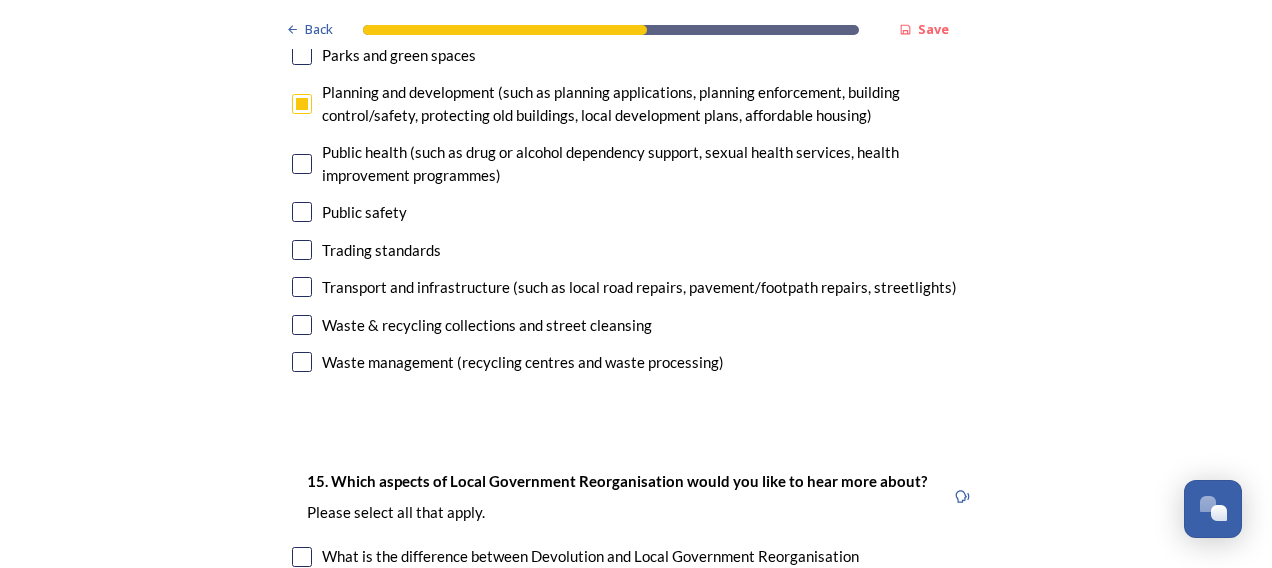 scroll, scrollTop: 5100, scrollLeft: 0, axis: vertical 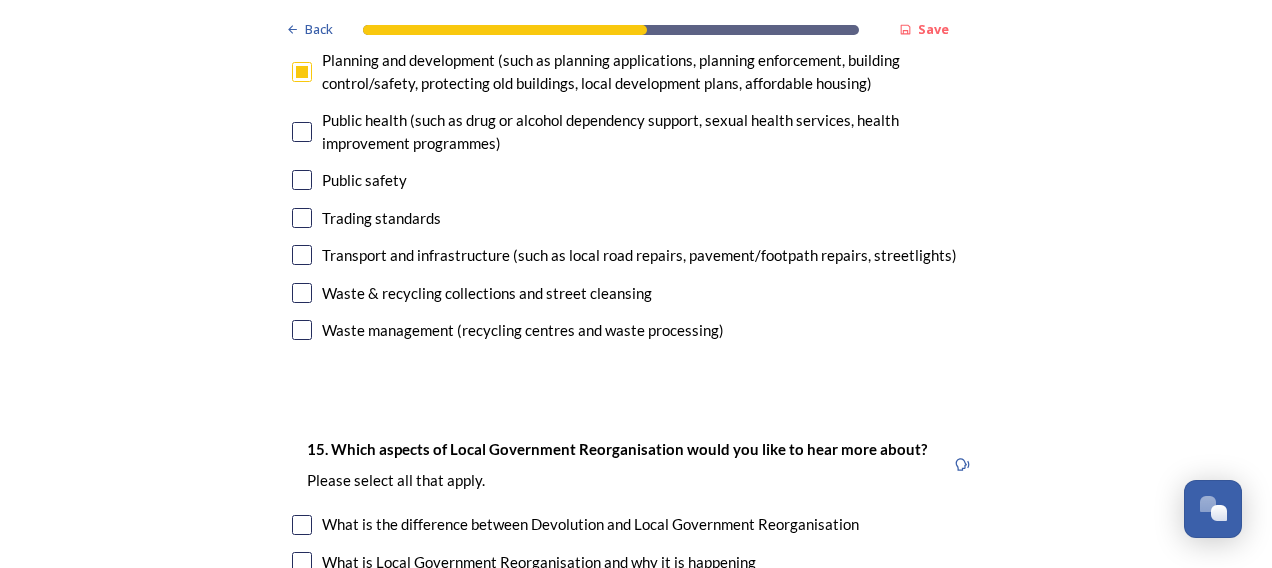click at bounding box center [302, 293] 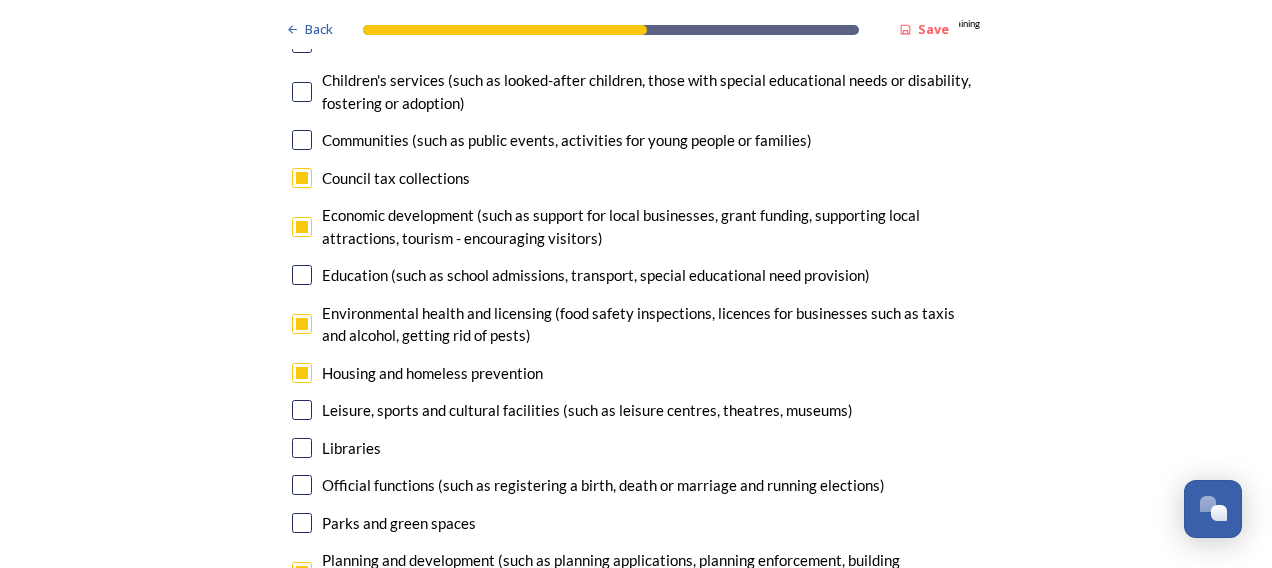 scroll, scrollTop: 4700, scrollLeft: 0, axis: vertical 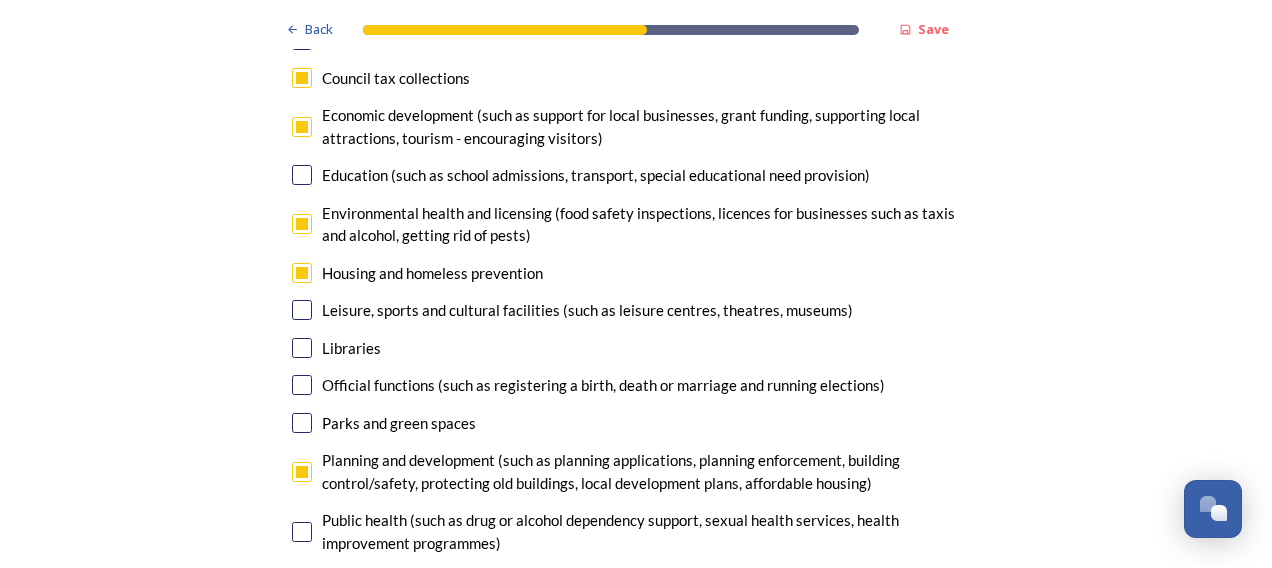 click at bounding box center (302, 127) 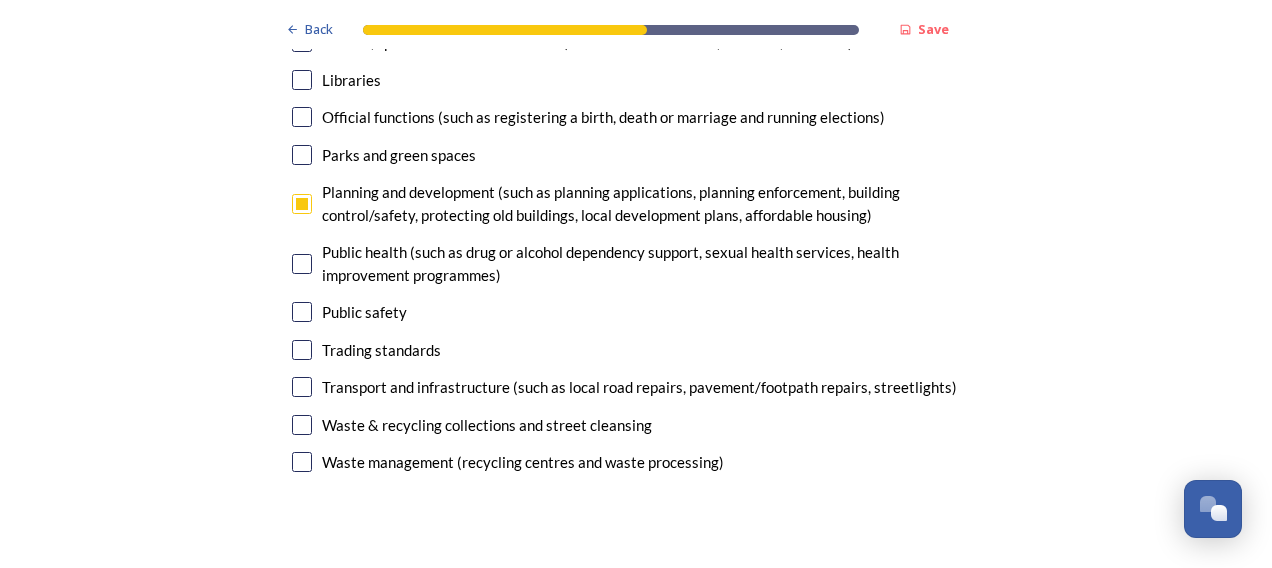 scroll, scrollTop: 5000, scrollLeft: 0, axis: vertical 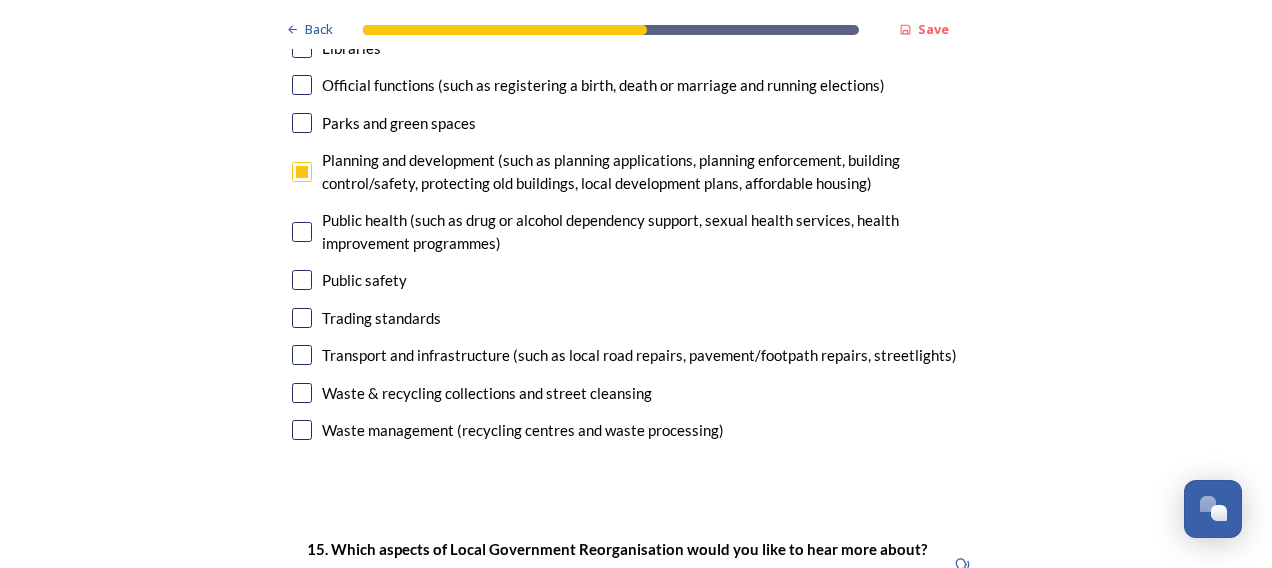 click at bounding box center (302, 393) 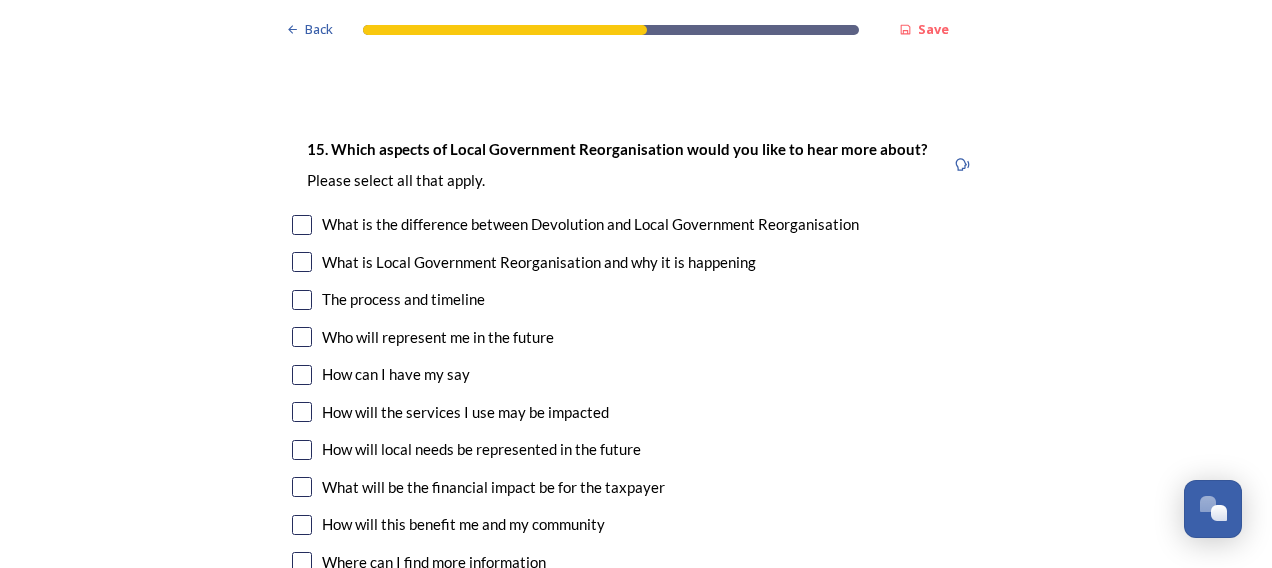 scroll, scrollTop: 5500, scrollLeft: 0, axis: vertical 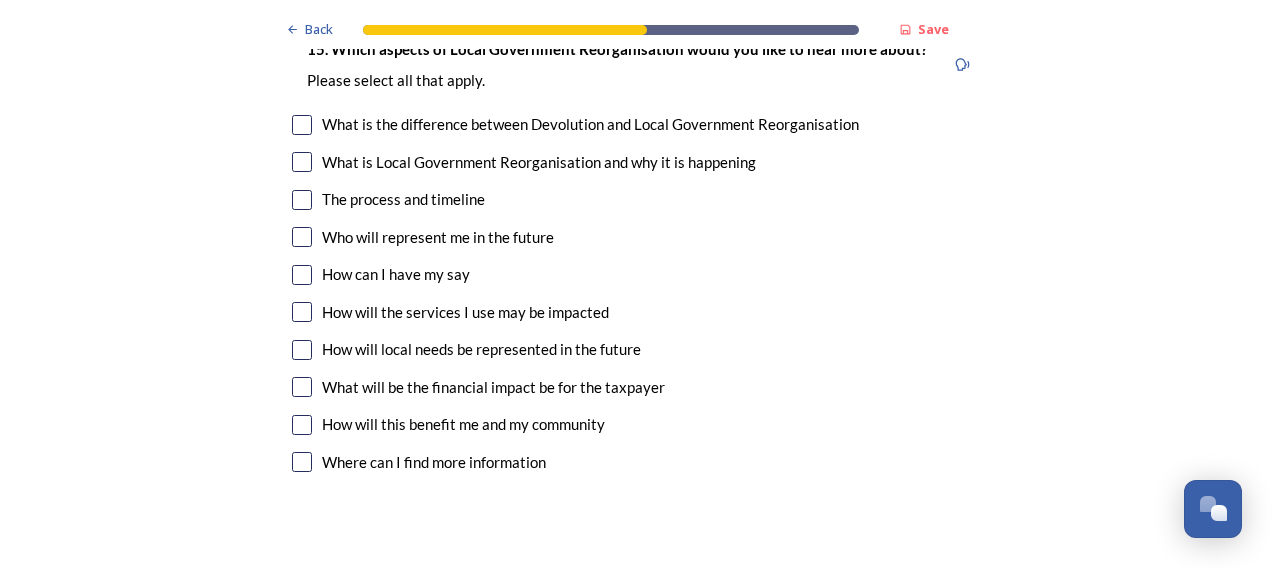 click at bounding box center [302, 200] 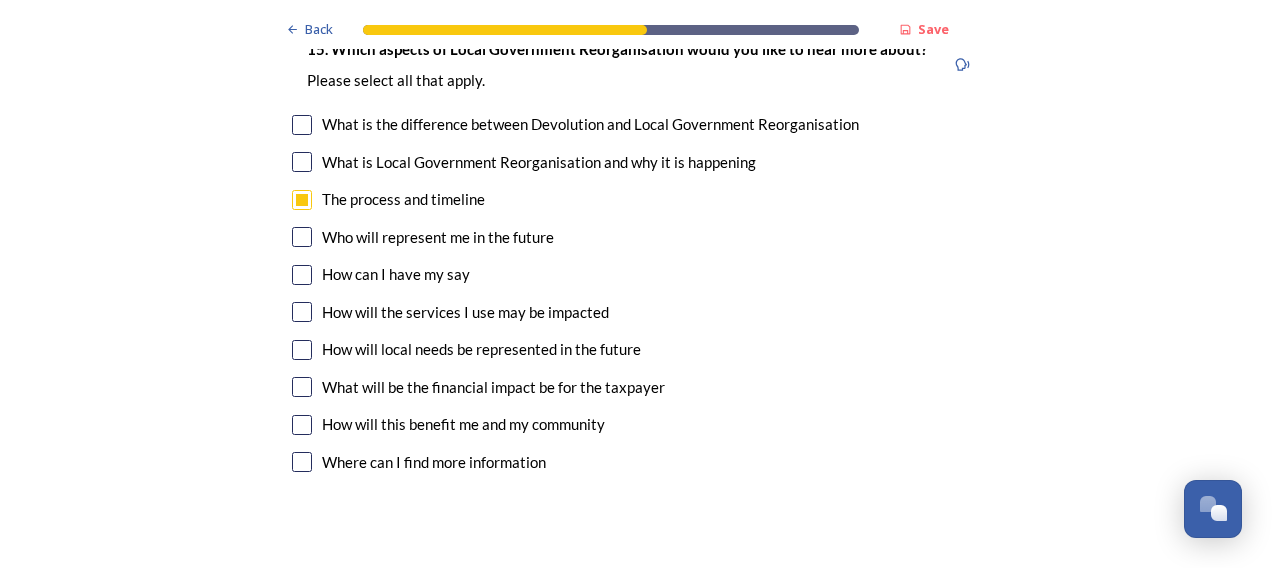 click at bounding box center (302, 350) 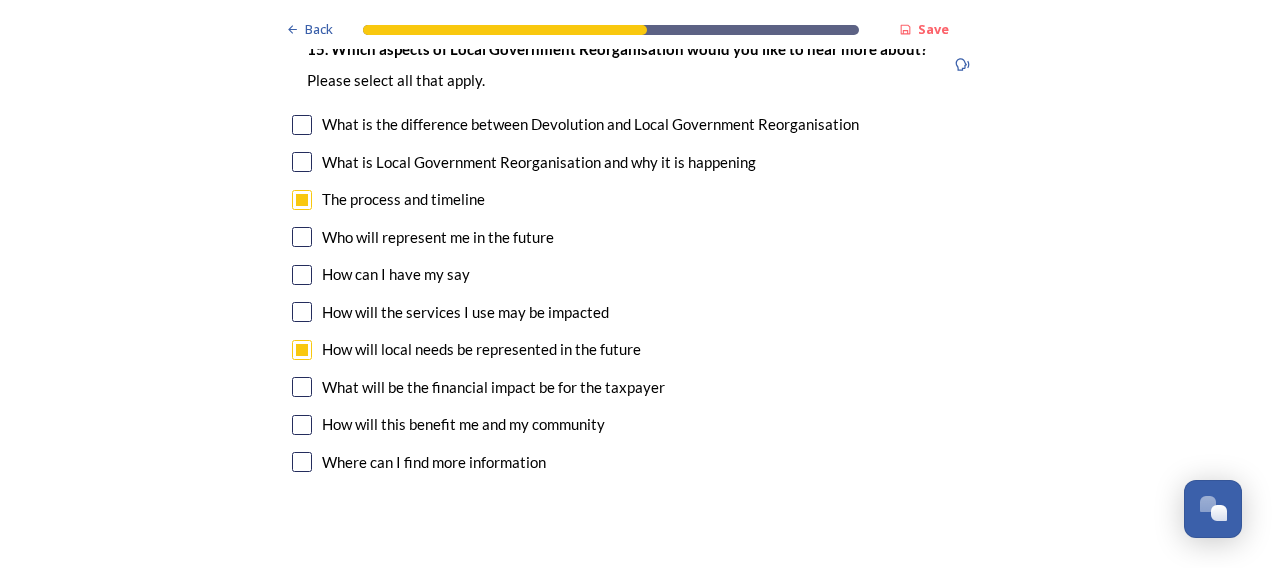 click at bounding box center [302, 387] 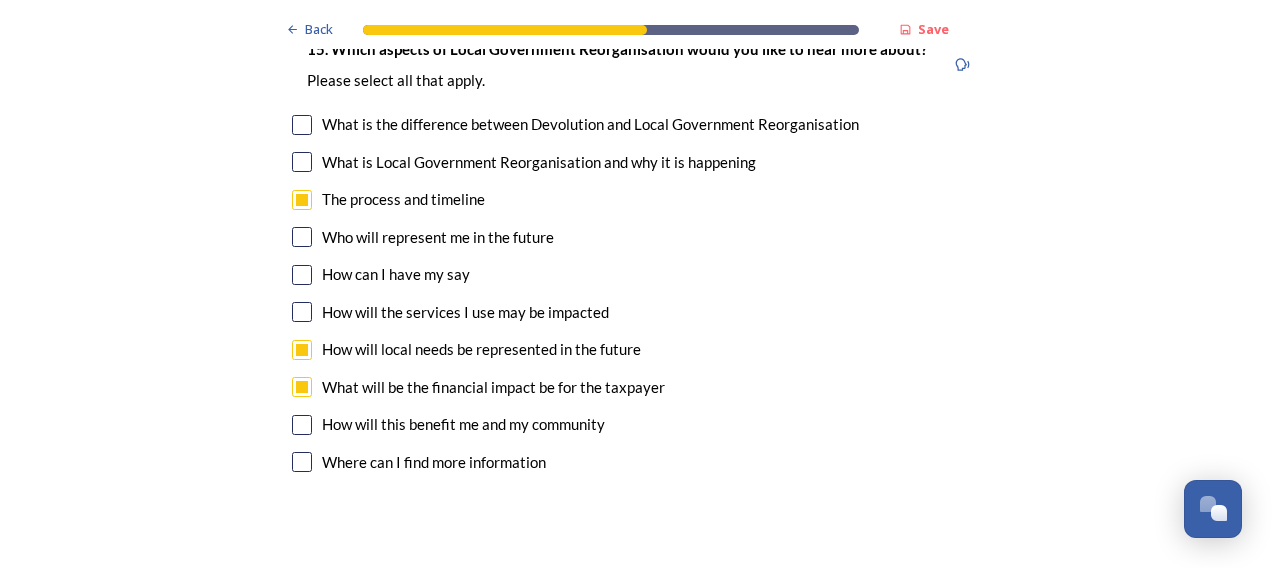 click at bounding box center [302, 425] 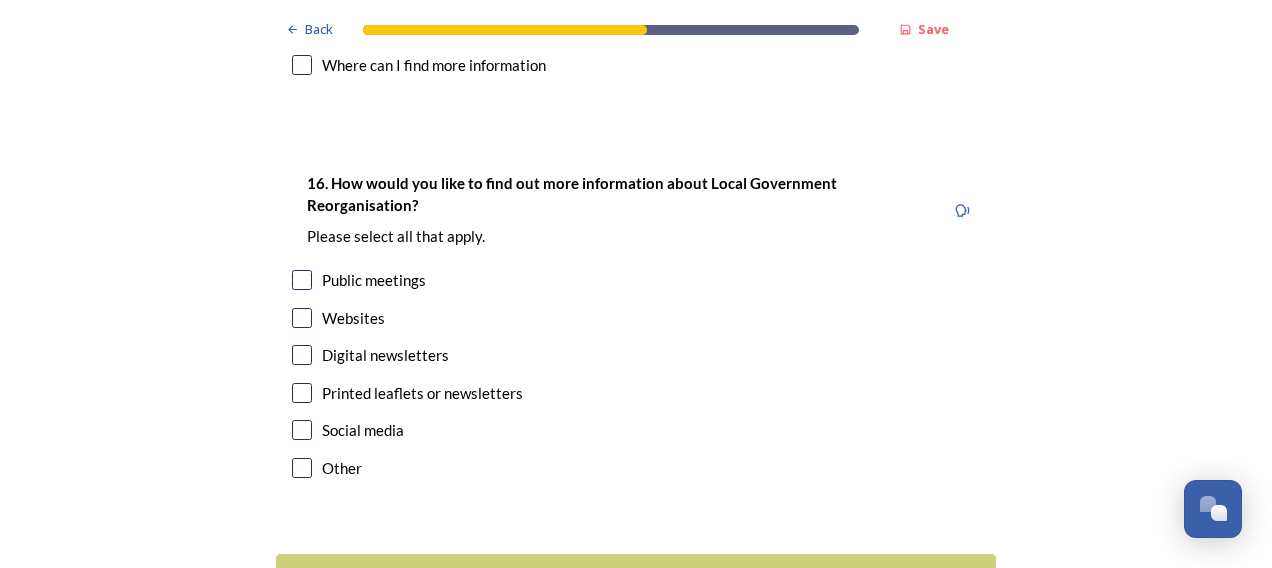 scroll, scrollTop: 5900, scrollLeft: 0, axis: vertical 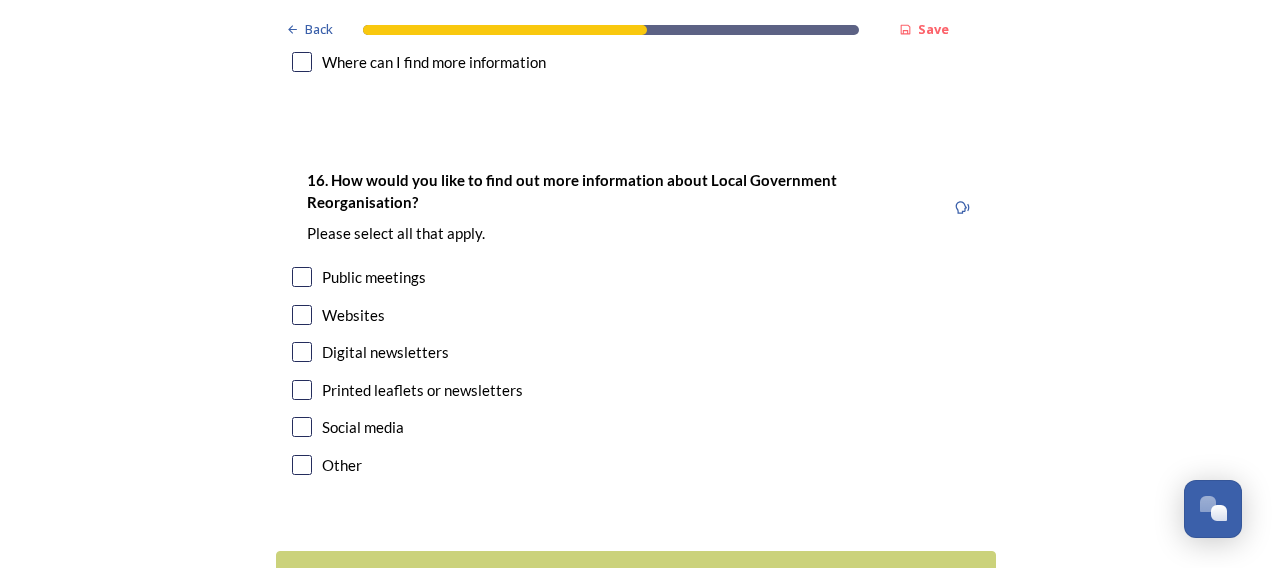 click at bounding box center [302, 352] 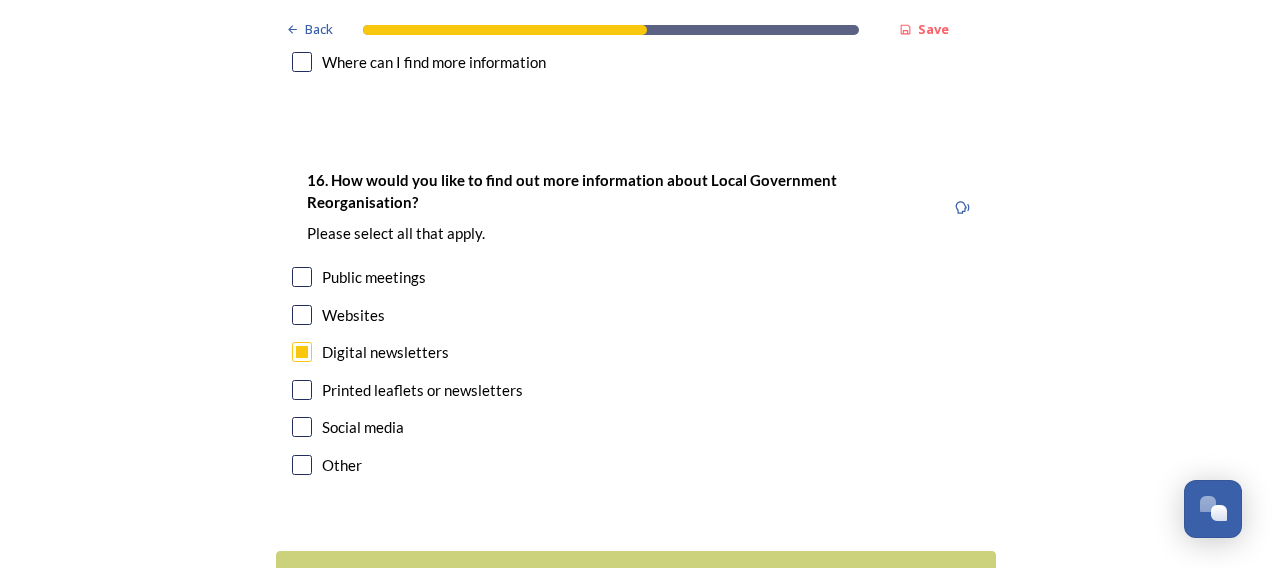 click at bounding box center [302, 390] 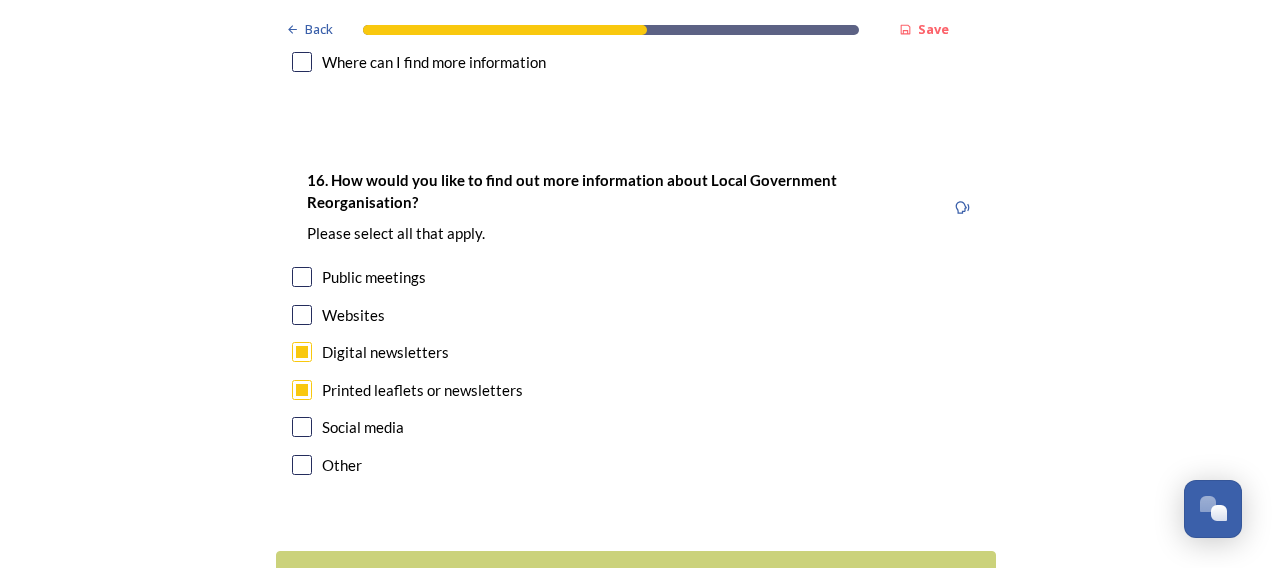 click at bounding box center (302, 315) 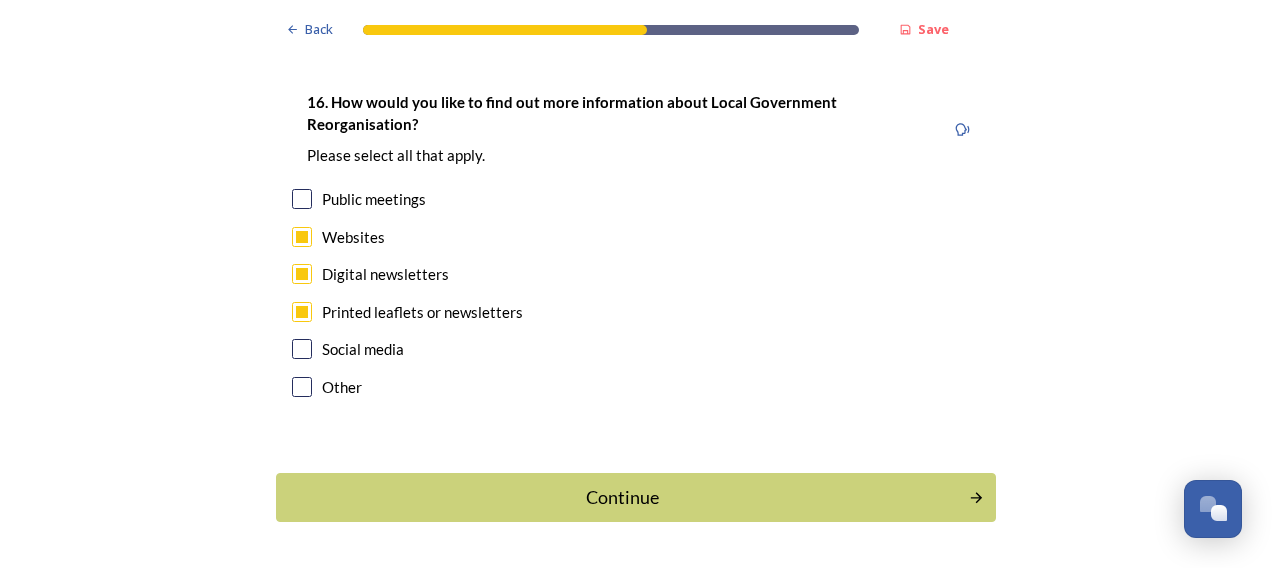 scroll, scrollTop: 6047, scrollLeft: 0, axis: vertical 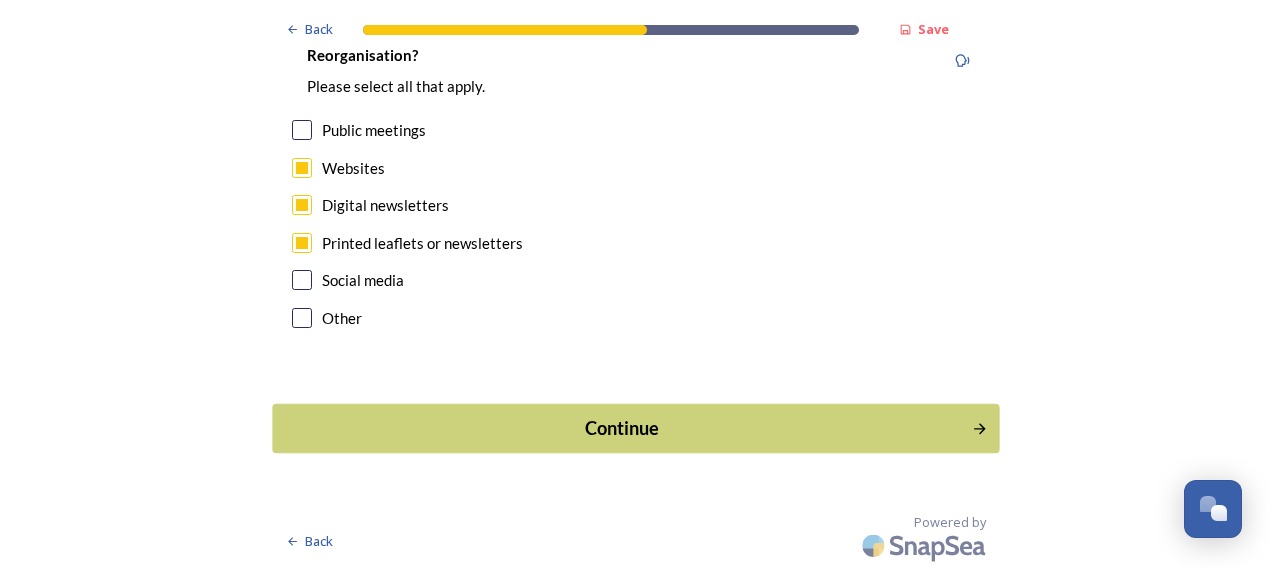 click on "Continue" at bounding box center (622, 428) 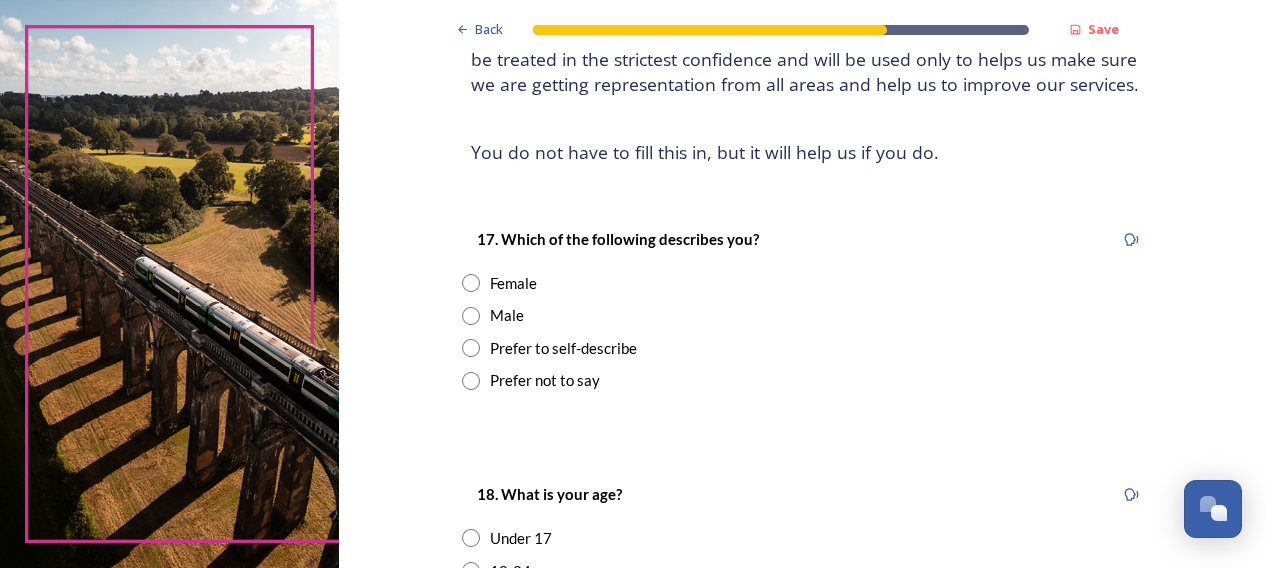scroll, scrollTop: 300, scrollLeft: 0, axis: vertical 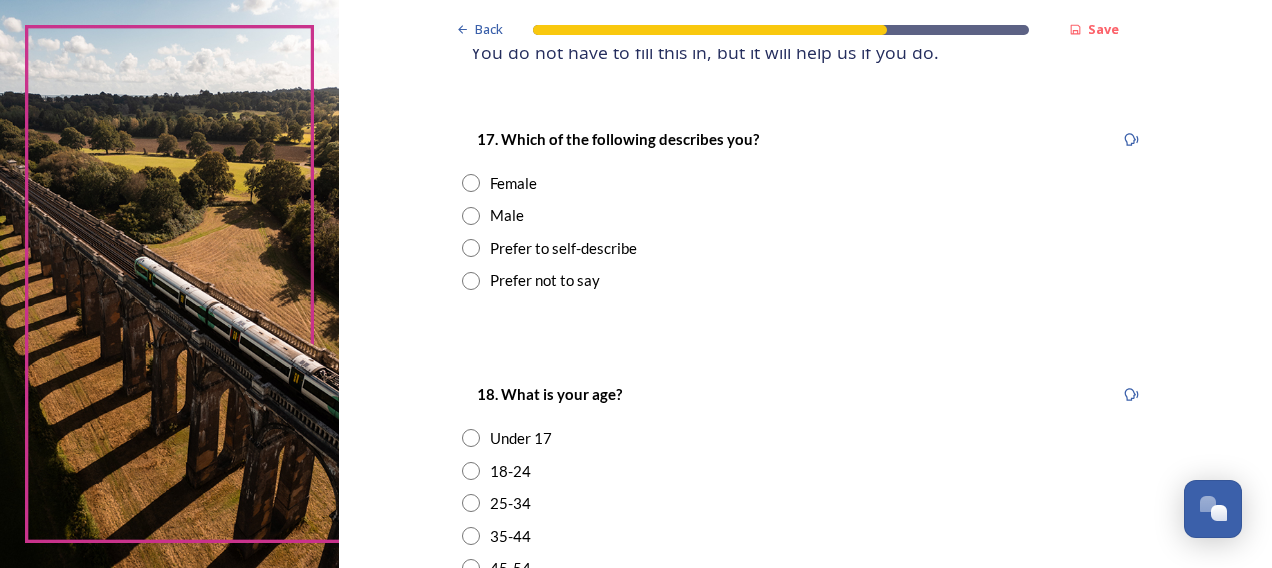 click at bounding box center [471, 183] 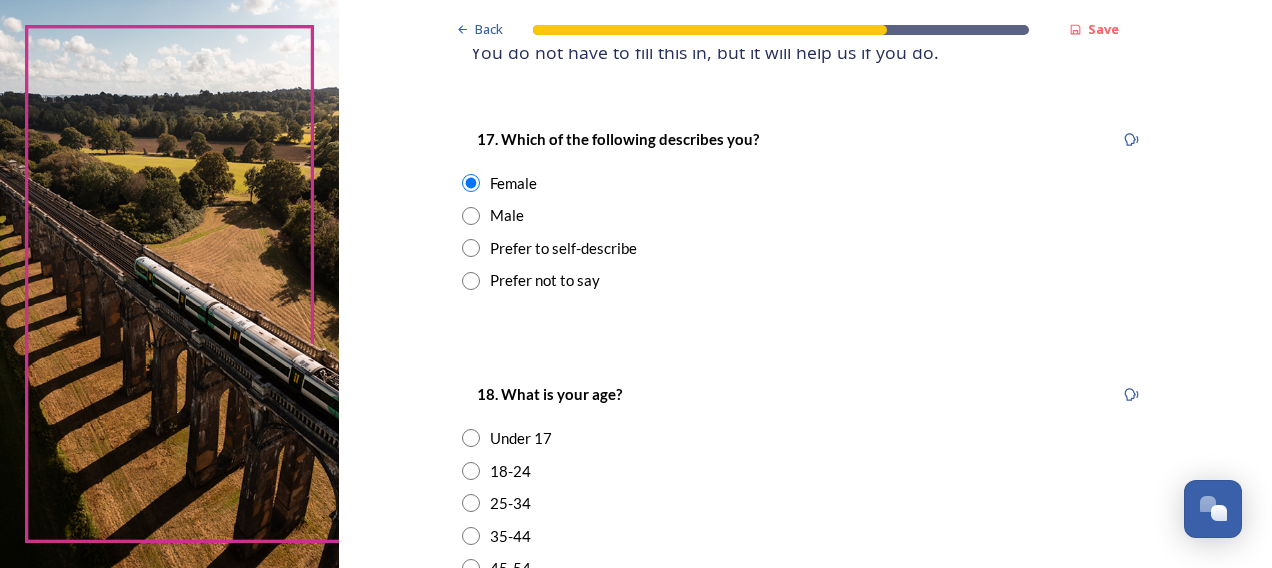 click at bounding box center [471, 536] 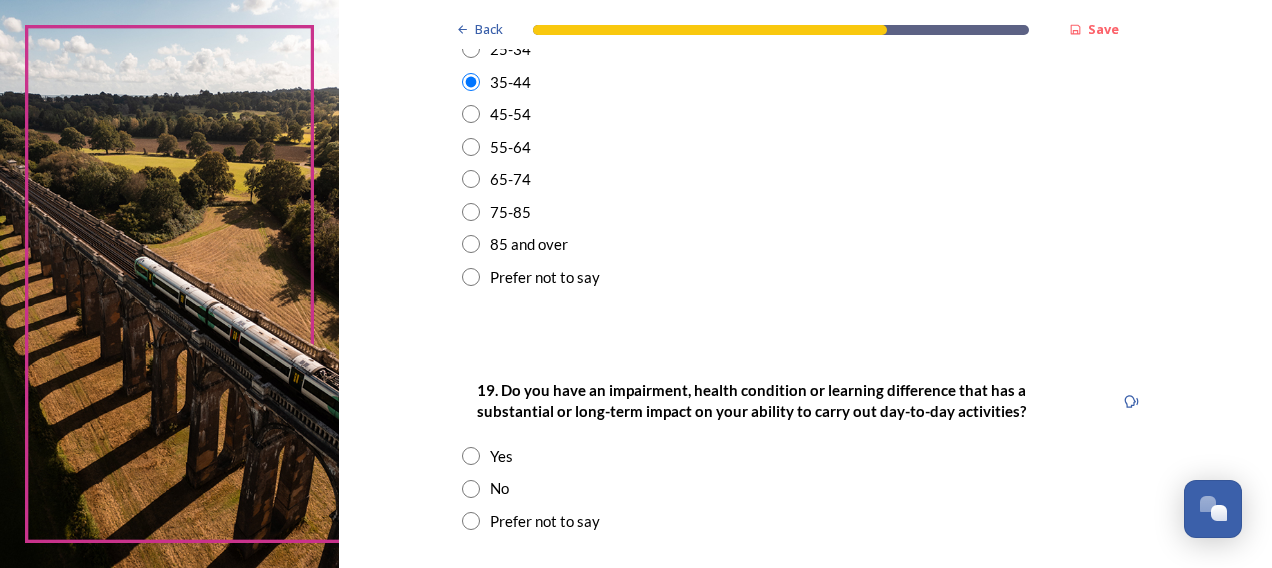 scroll, scrollTop: 800, scrollLeft: 0, axis: vertical 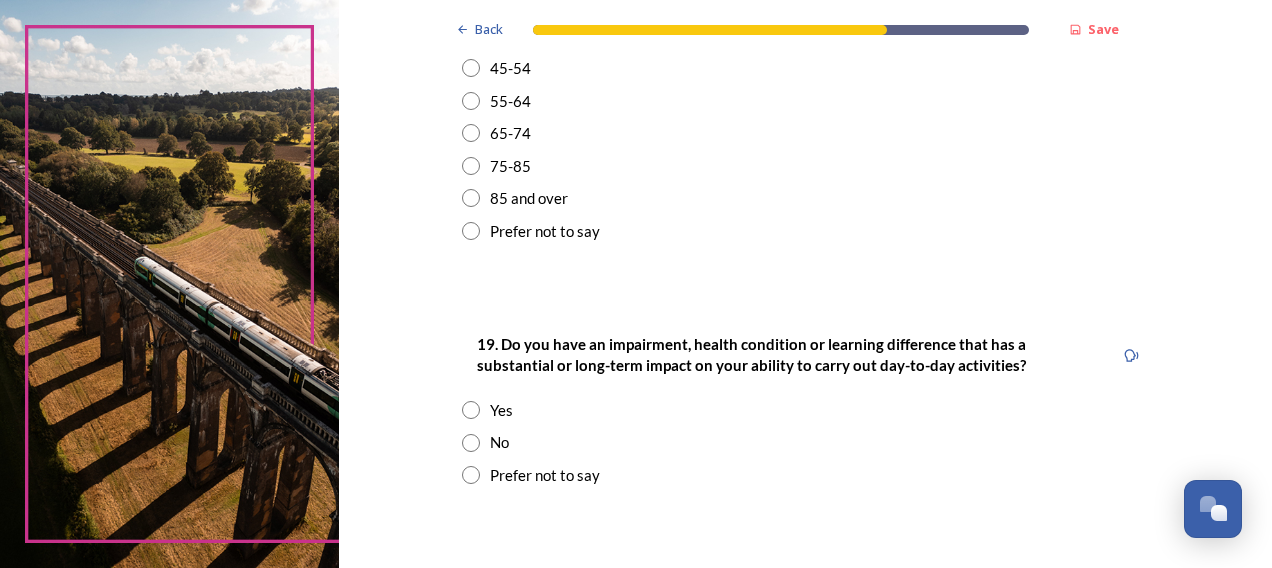 click at bounding box center (471, 443) 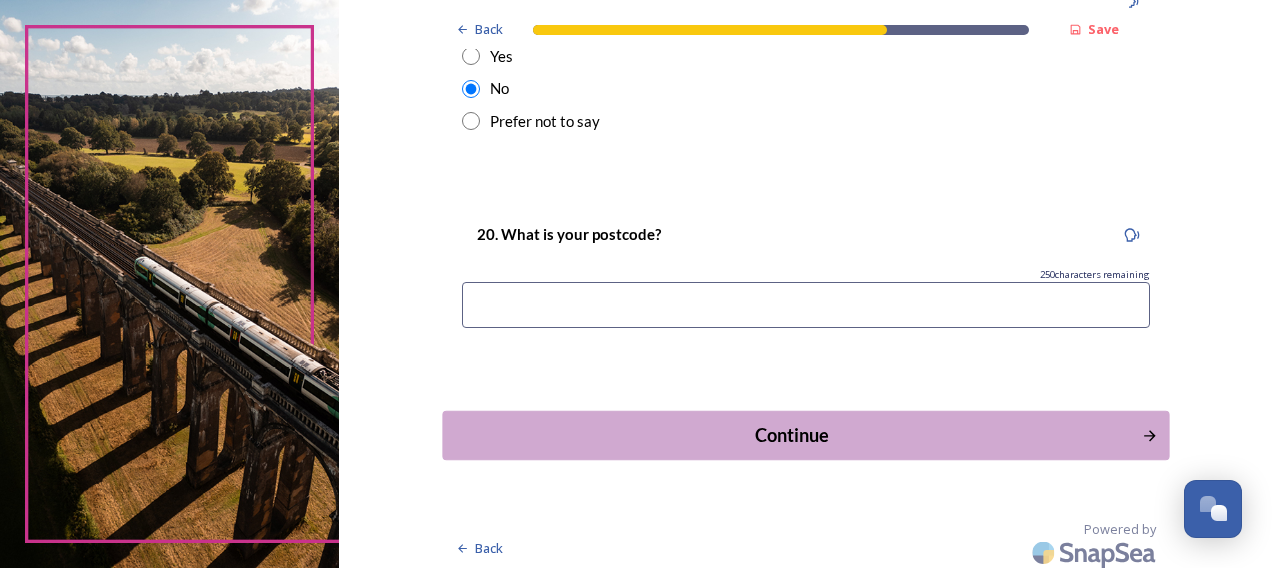 scroll, scrollTop: 1160, scrollLeft: 0, axis: vertical 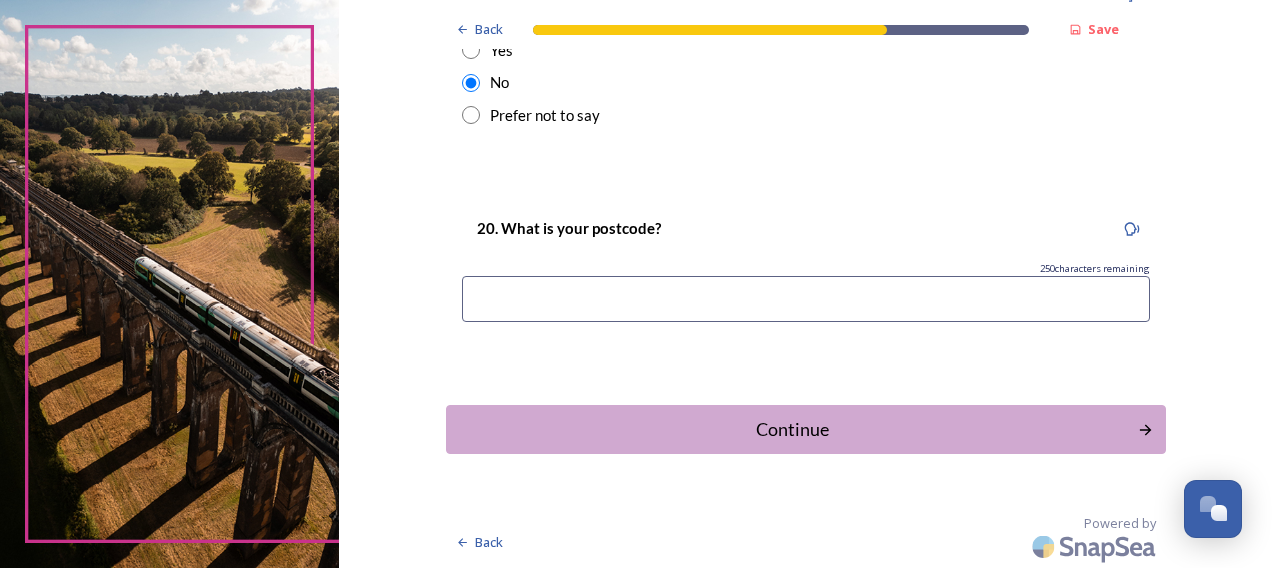 click at bounding box center [806, 299] 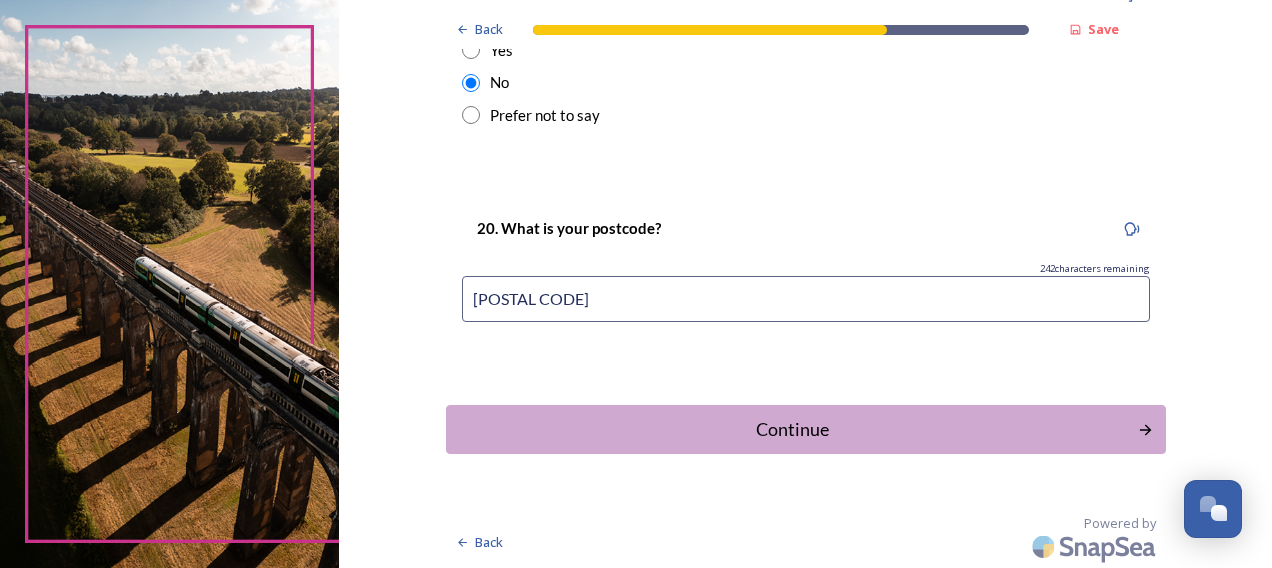 click on "Rh20 1LJ" at bounding box center (806, 299) 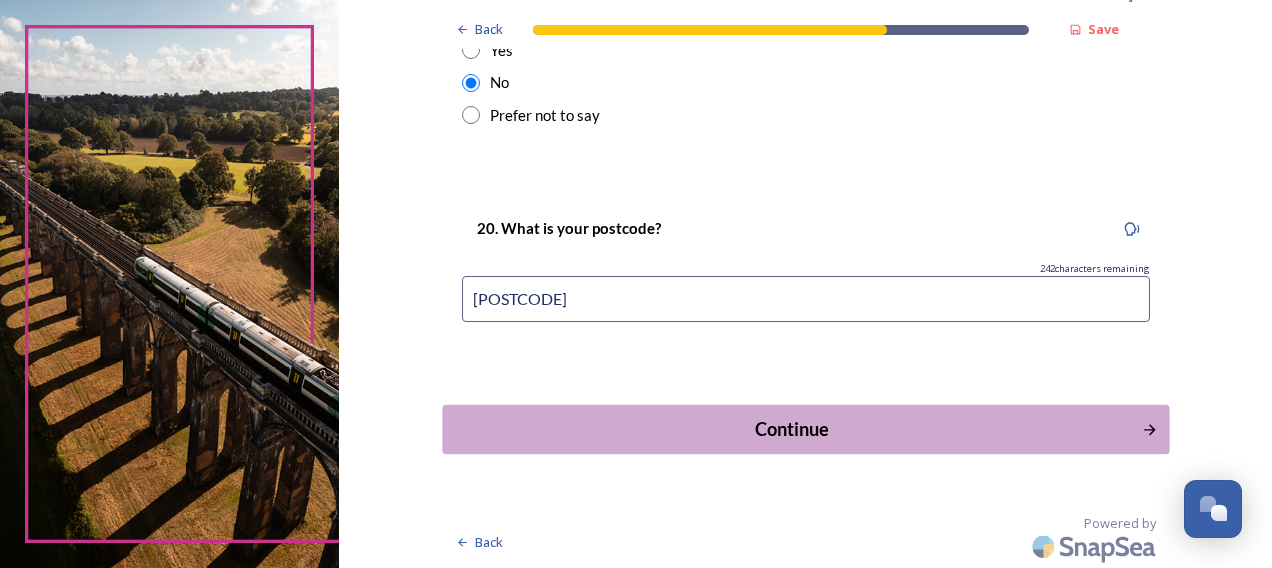 type on "RH20 1LJ" 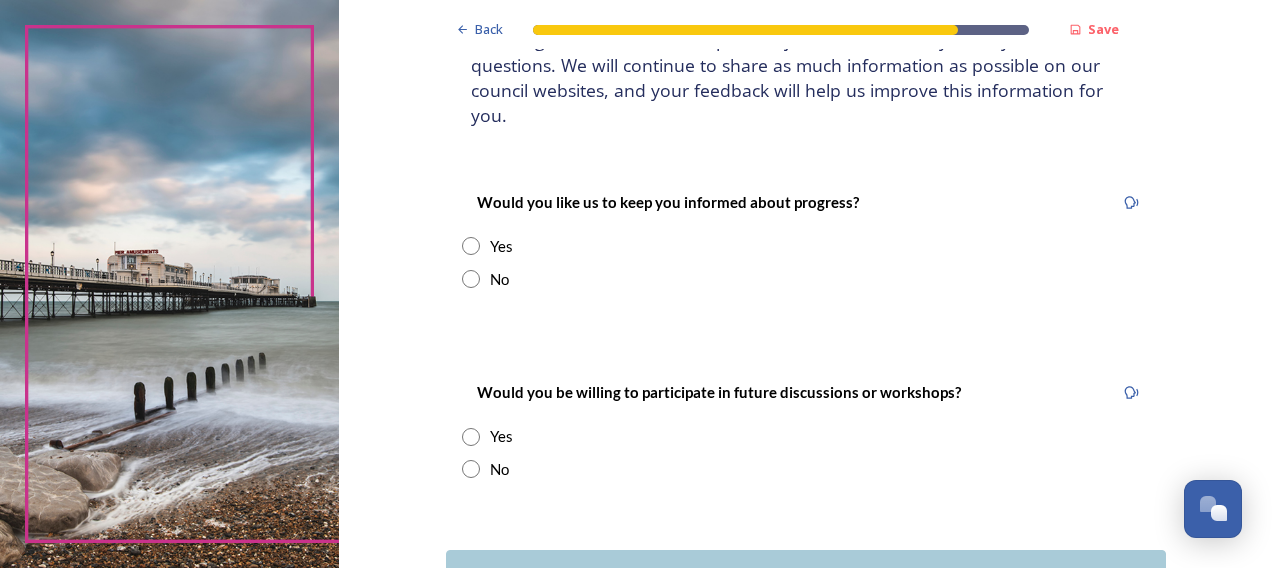scroll, scrollTop: 200, scrollLeft: 0, axis: vertical 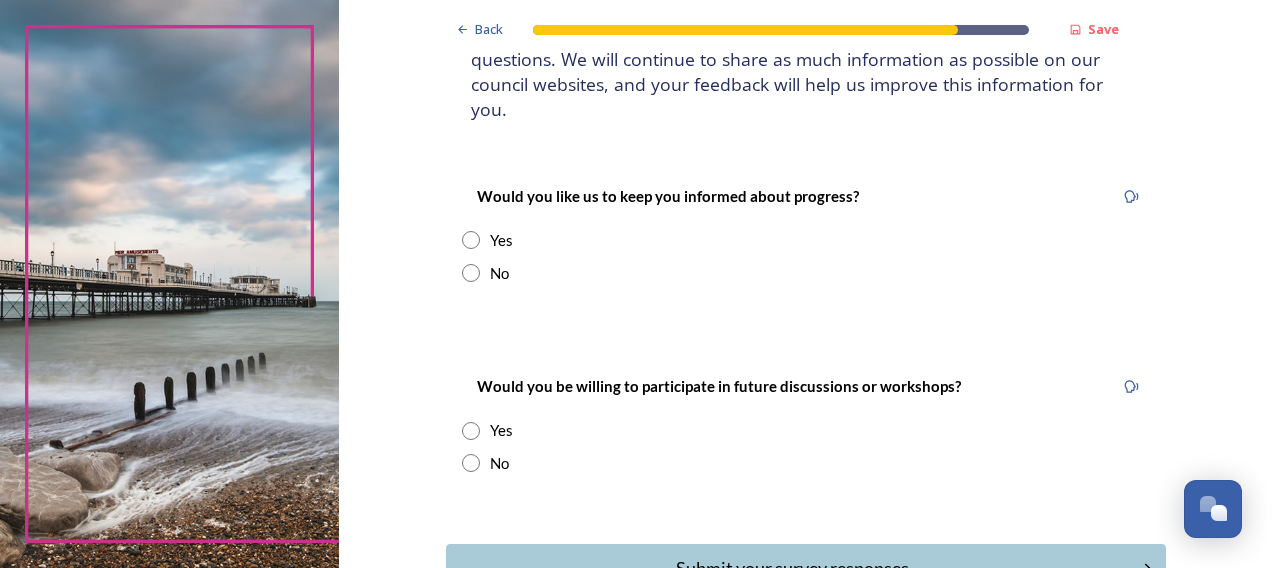 click at bounding box center (471, 240) 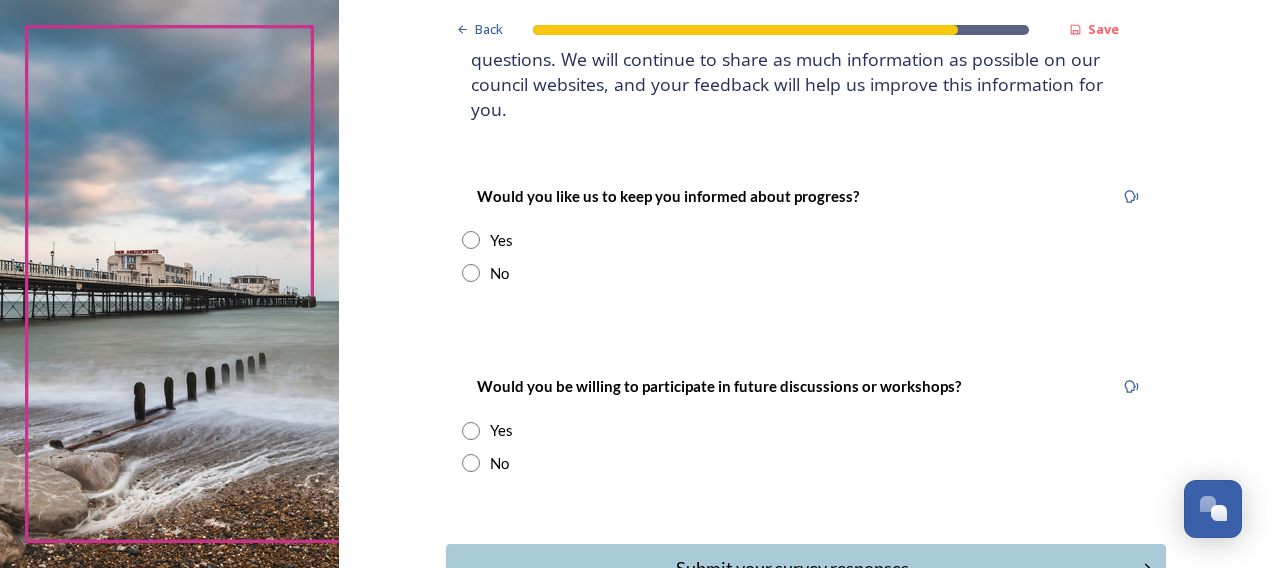 radio on "true" 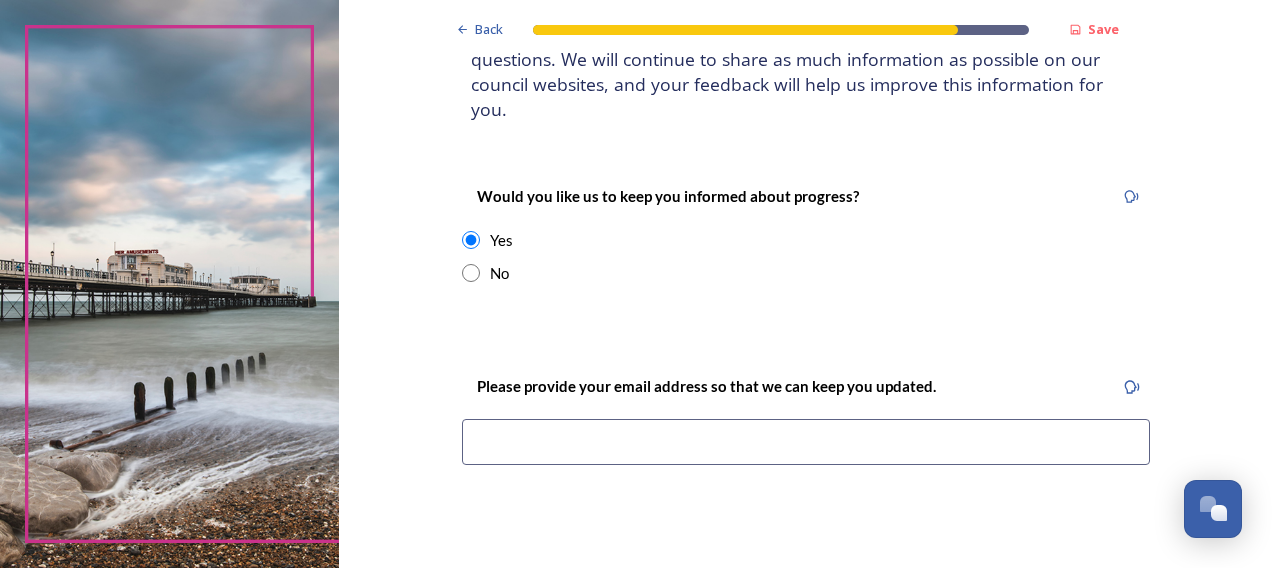 click at bounding box center [806, 442] 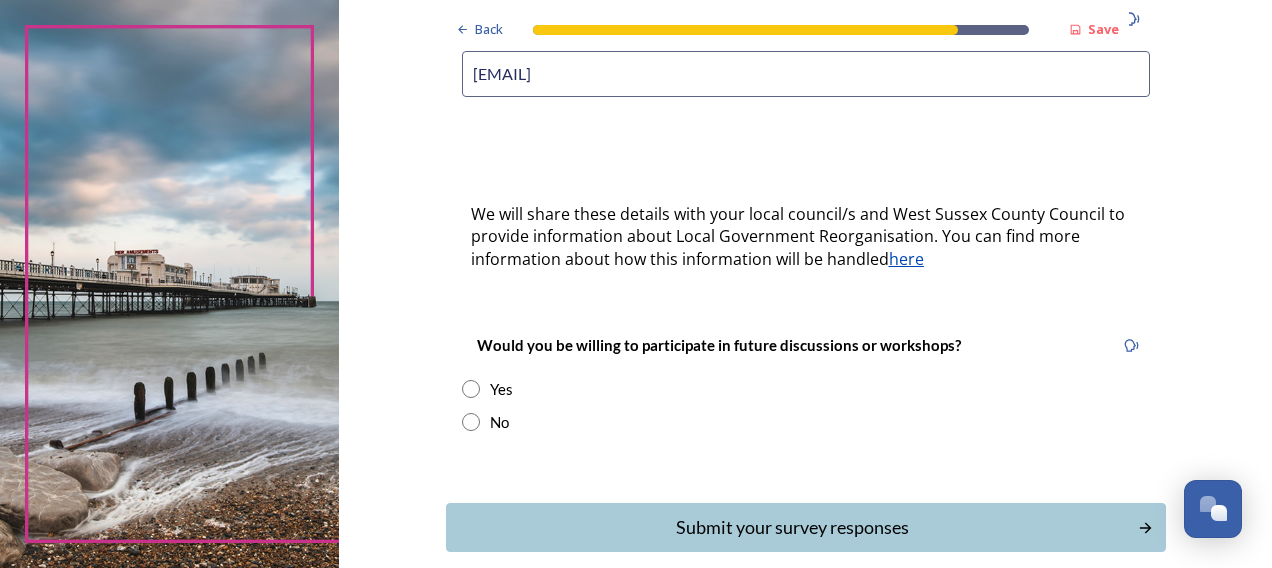 scroll, scrollTop: 600, scrollLeft: 0, axis: vertical 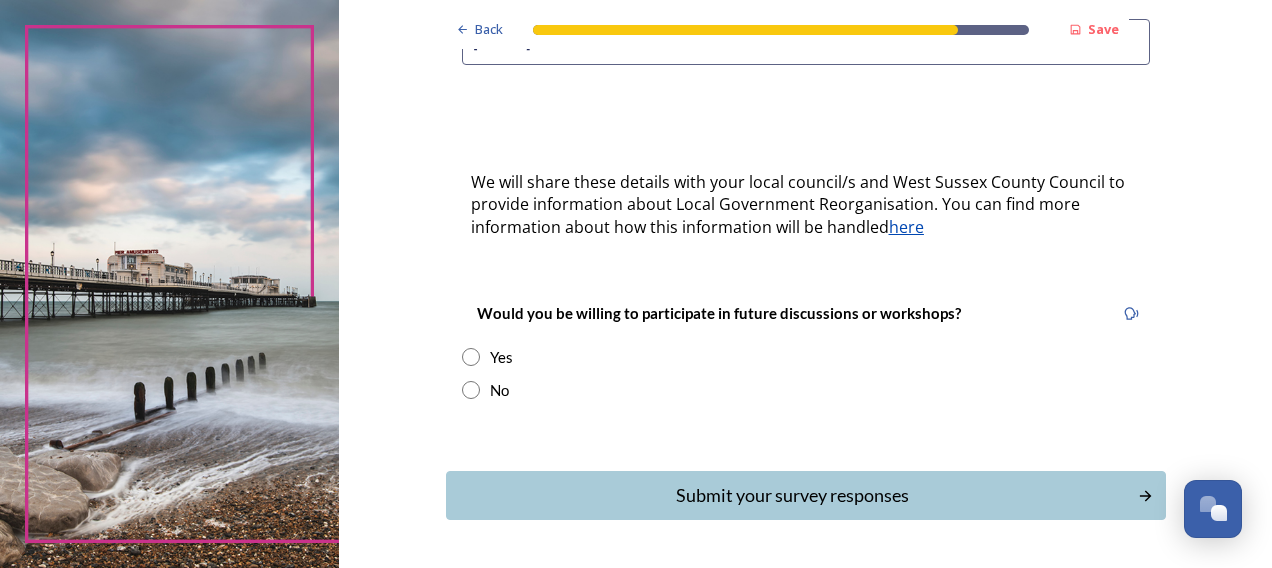 type on "lhsampson@hotmail.co.uk" 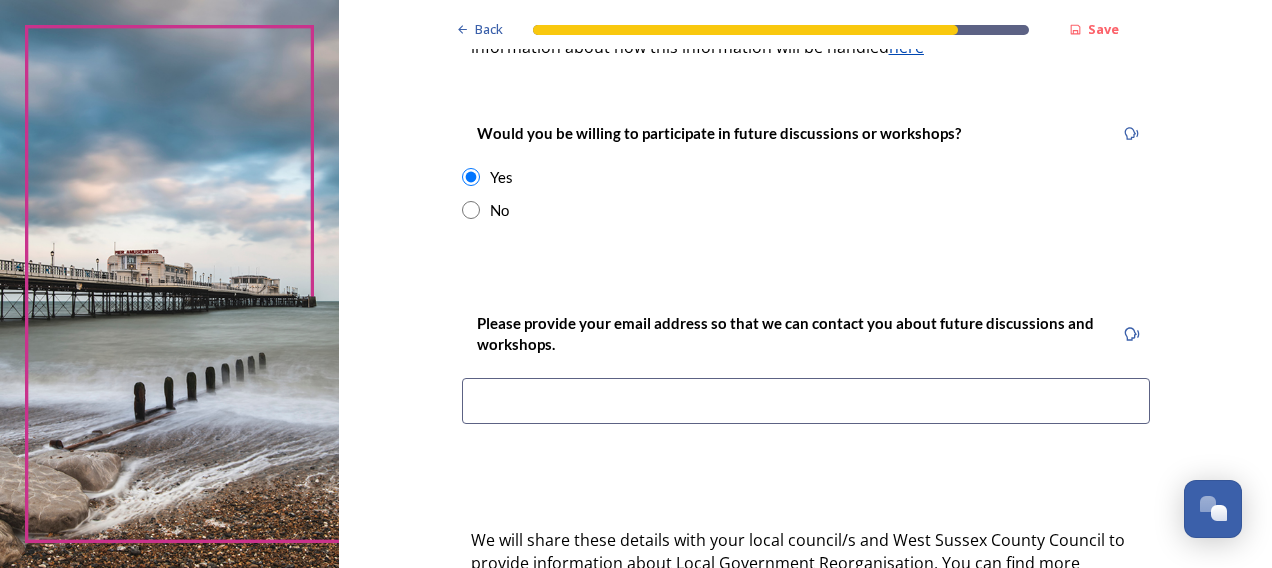 scroll, scrollTop: 800, scrollLeft: 0, axis: vertical 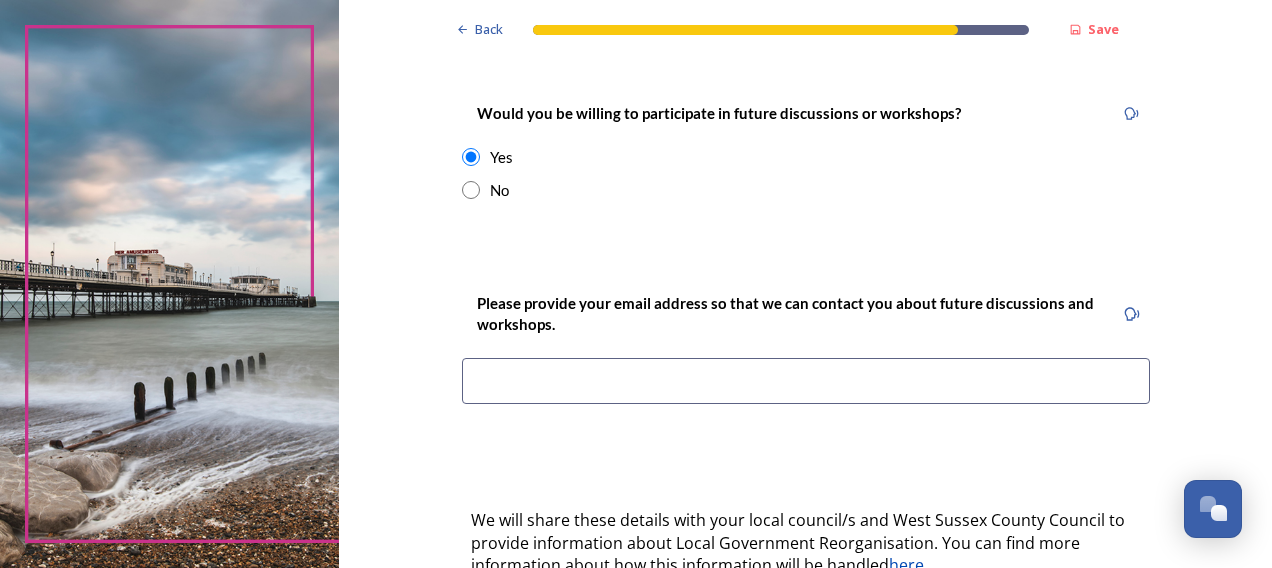 click at bounding box center (806, 381) 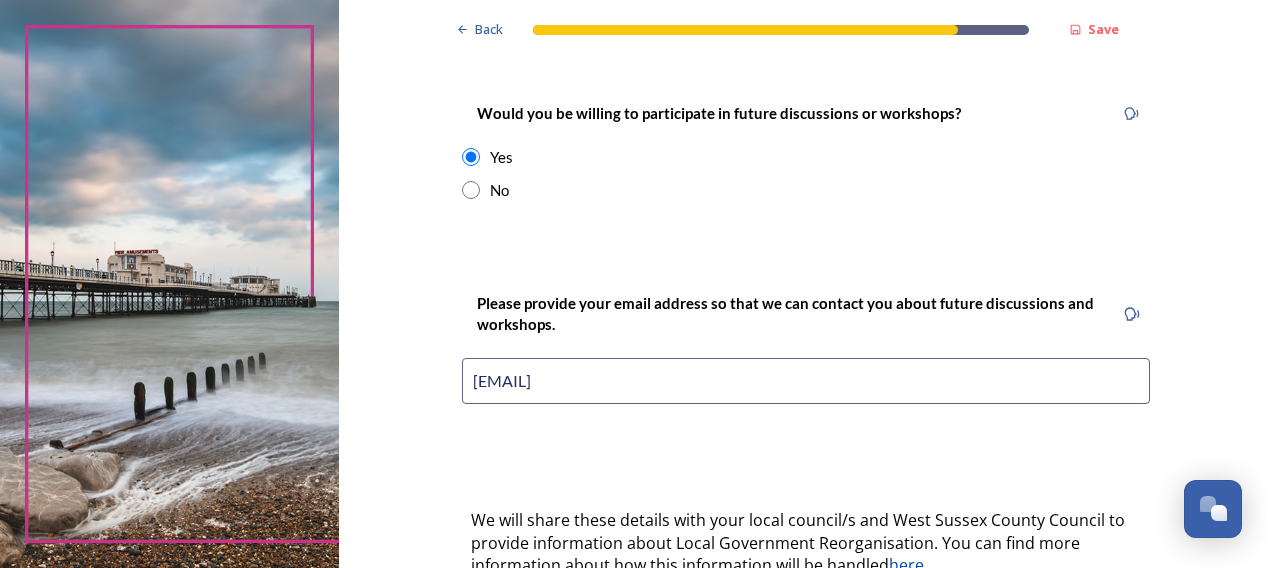 type on "lhsampson@hotmail.co.uk" 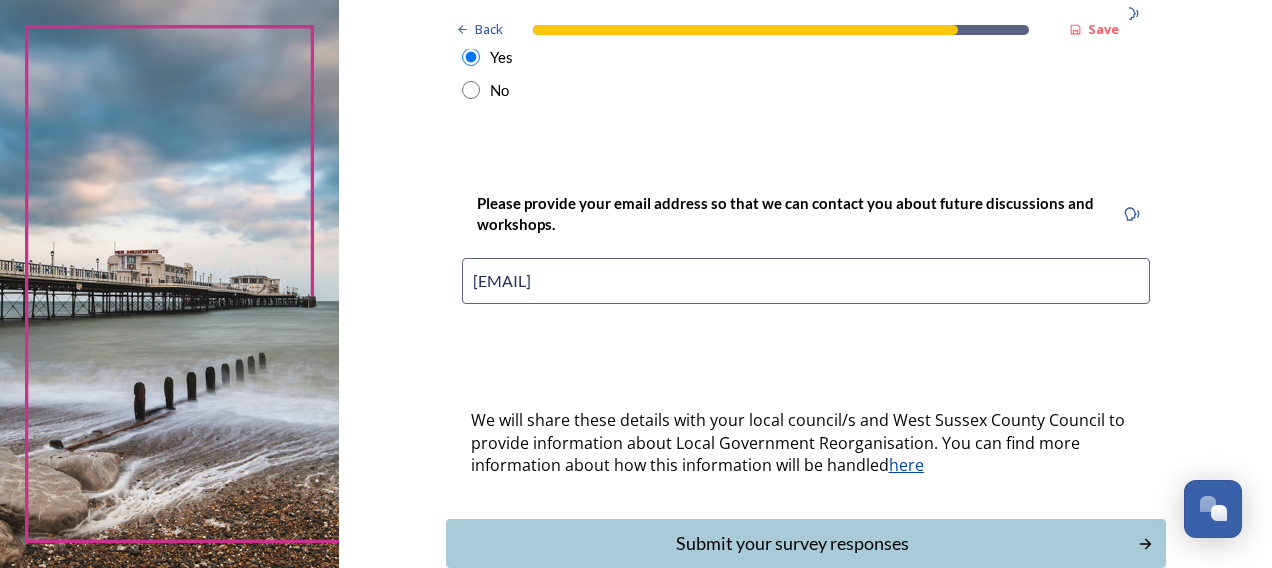 scroll, scrollTop: 989, scrollLeft: 0, axis: vertical 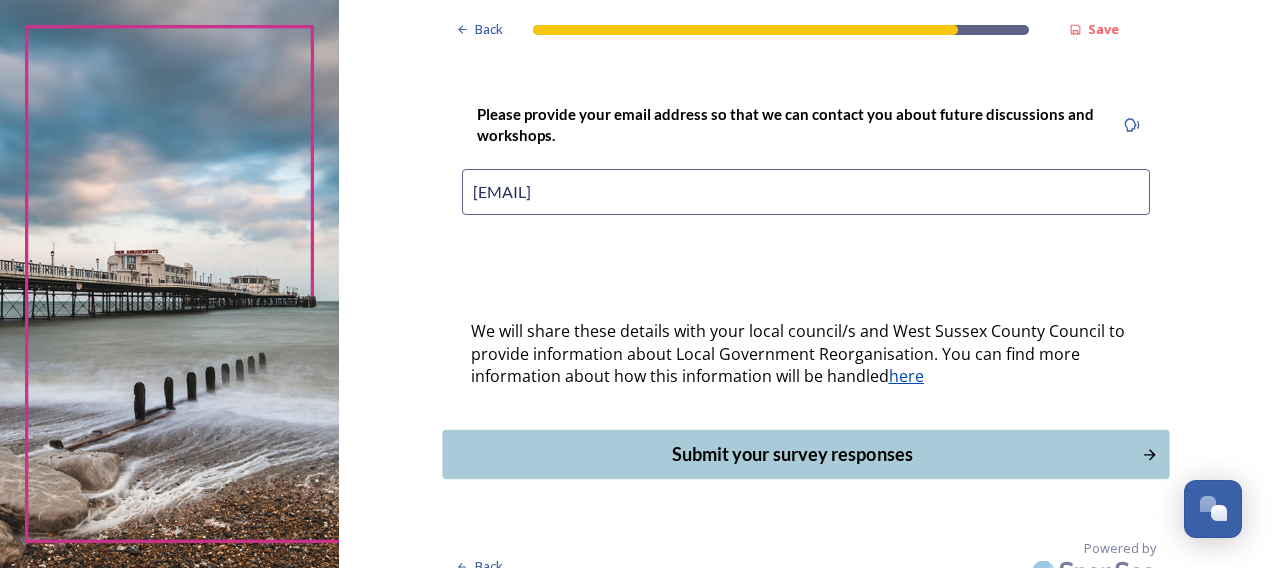 click on "Submit your survey responses" at bounding box center [791, 454] 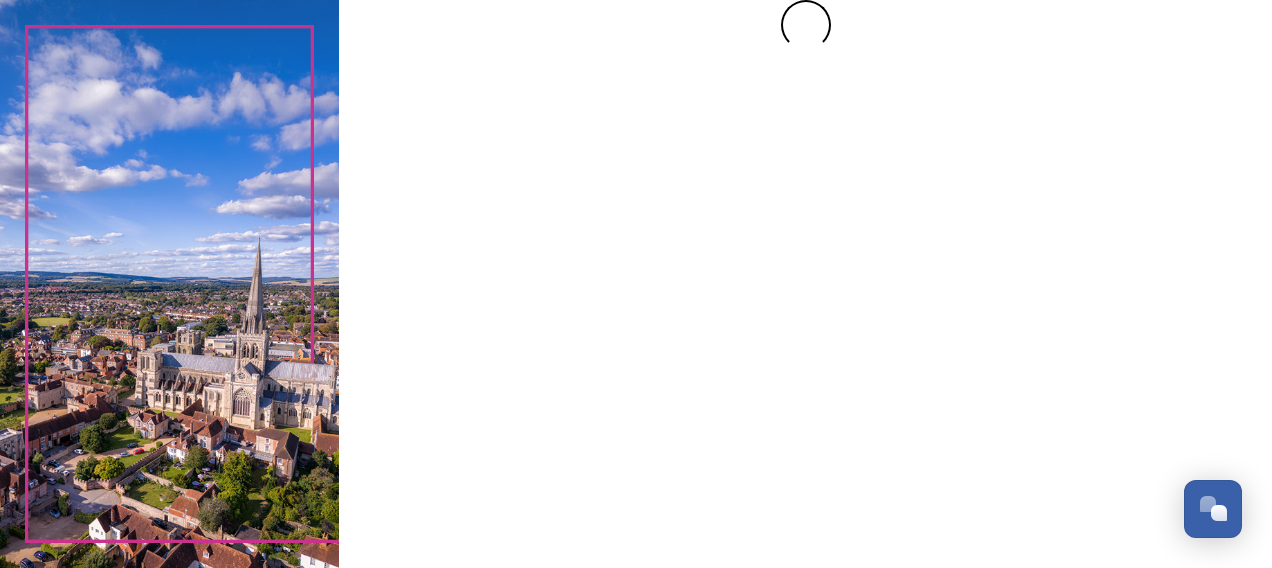 scroll, scrollTop: 0, scrollLeft: 0, axis: both 